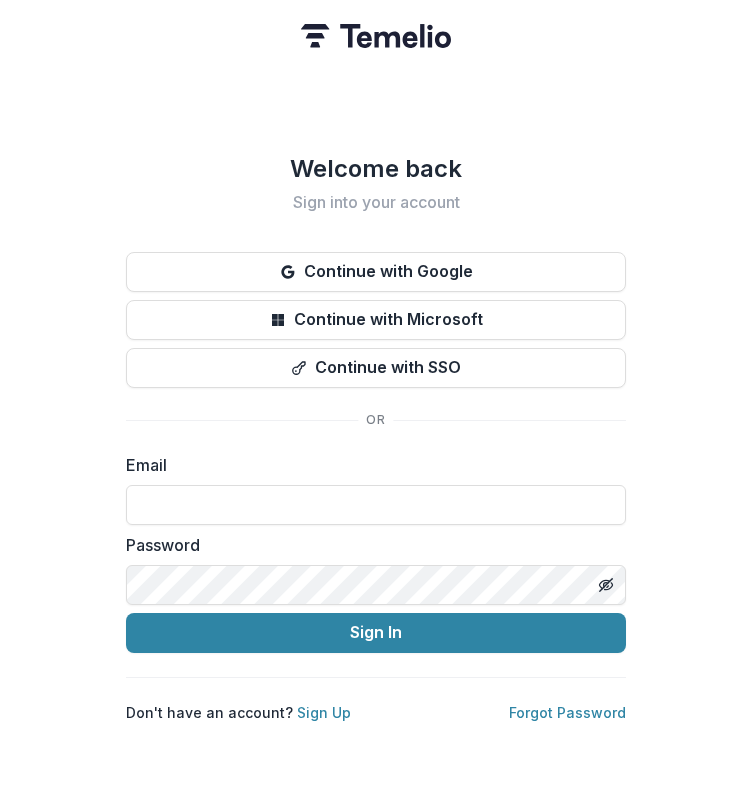 scroll, scrollTop: 0, scrollLeft: 0, axis: both 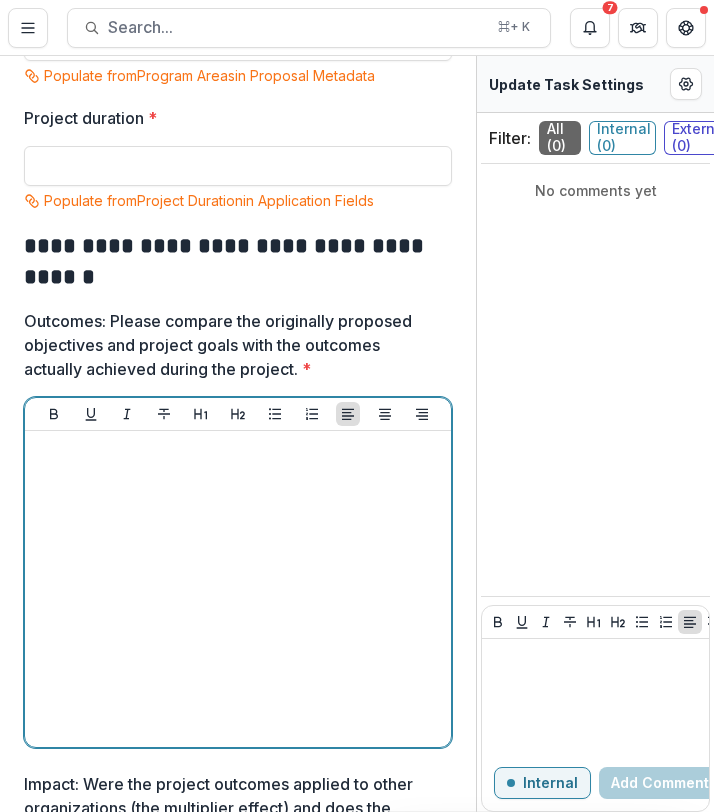 click at bounding box center [238, 589] 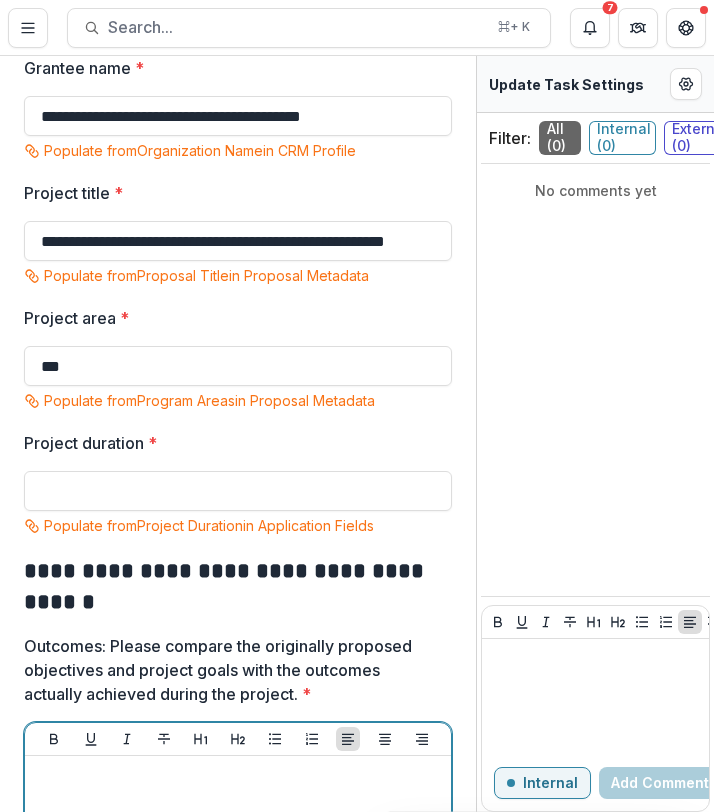 scroll, scrollTop: 331, scrollLeft: 0, axis: vertical 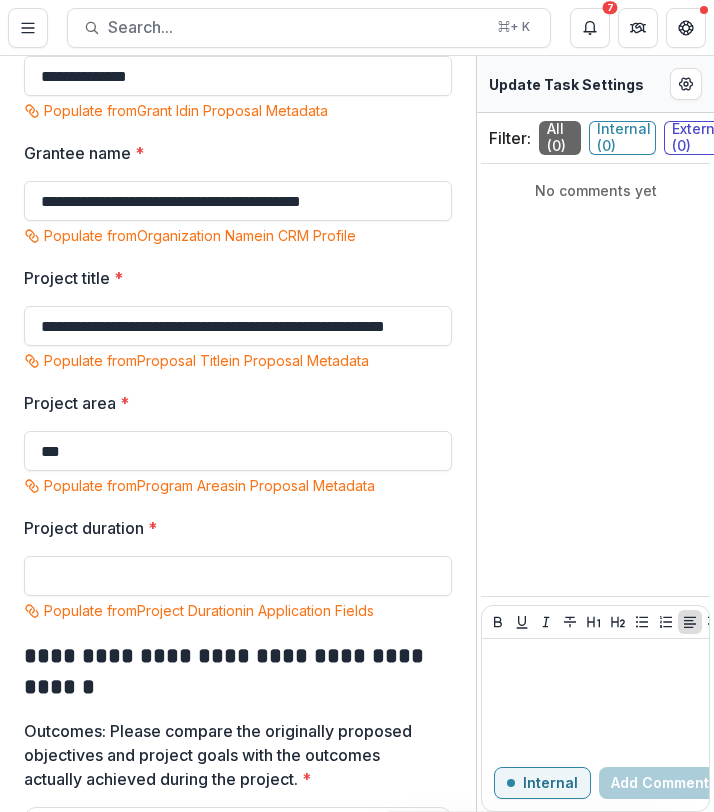 click on "Project duration * Populate from  Project Duration  in   Application Fields" at bounding box center (238, 570) 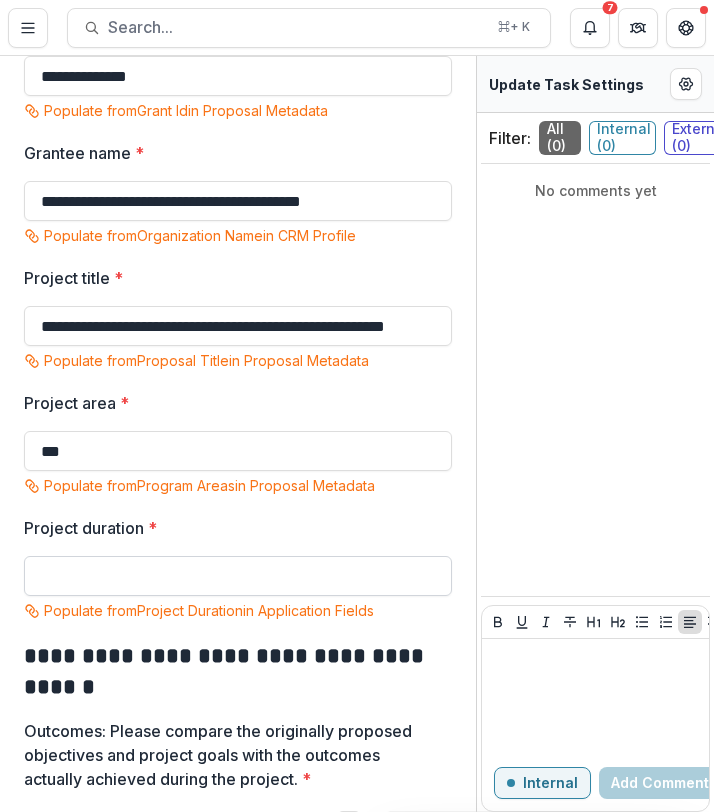 click on "Project duration *" at bounding box center [238, 576] 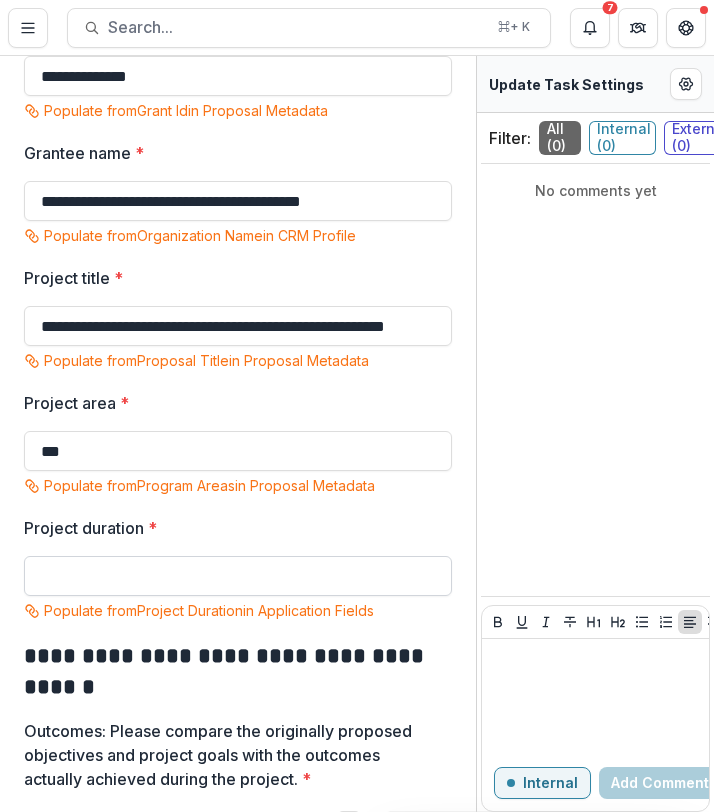 paste on "**********" 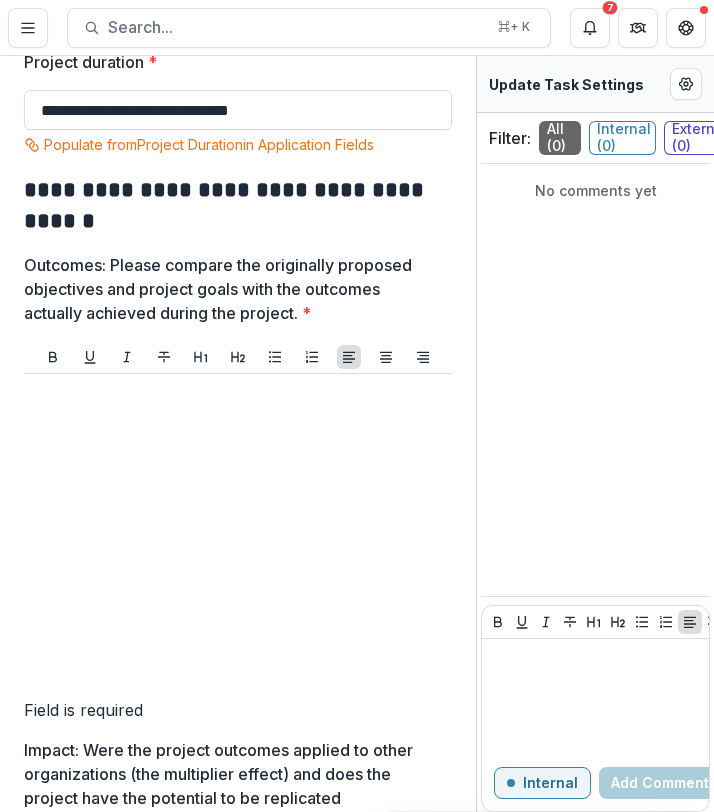 scroll, scrollTop: 818, scrollLeft: 0, axis: vertical 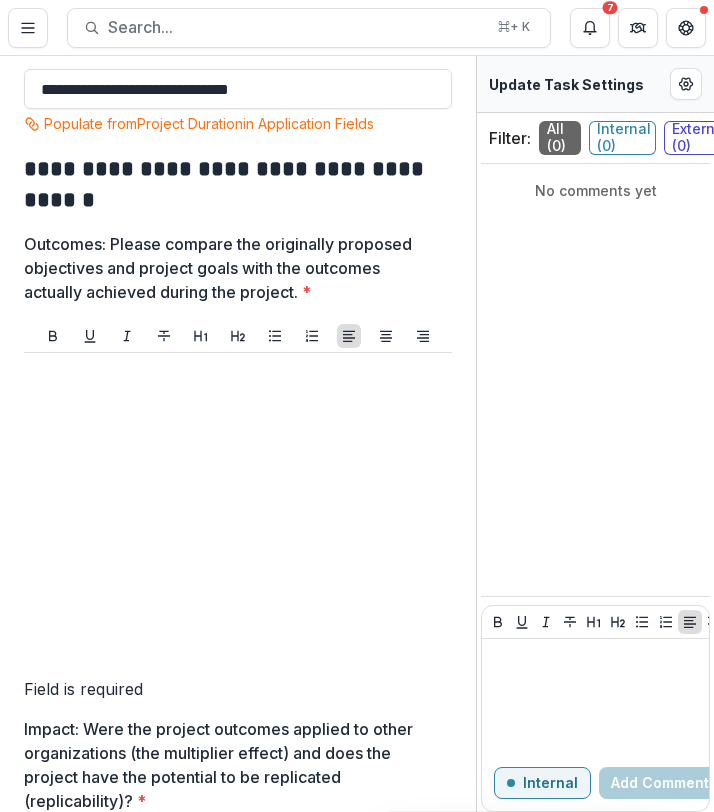 type on "**********" 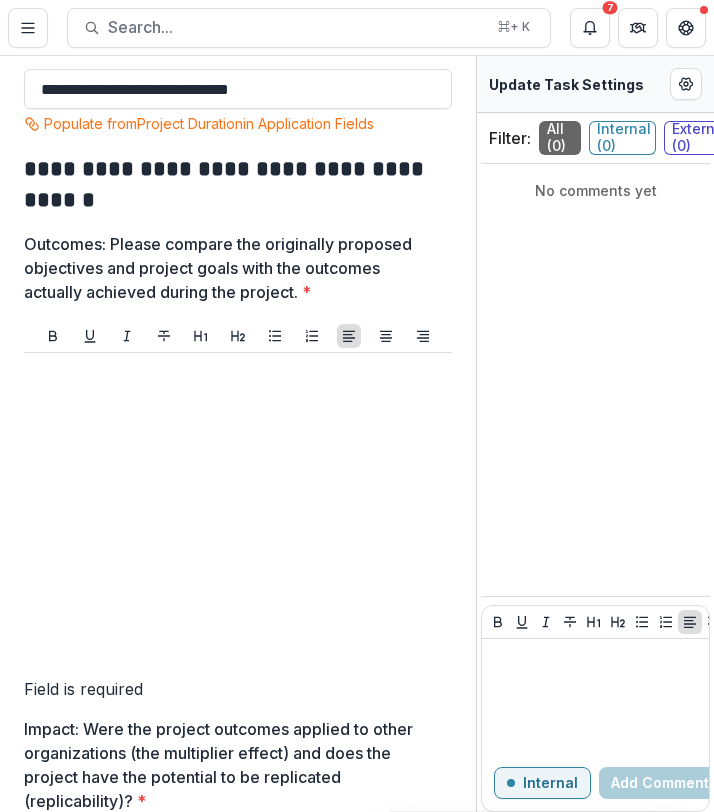 type 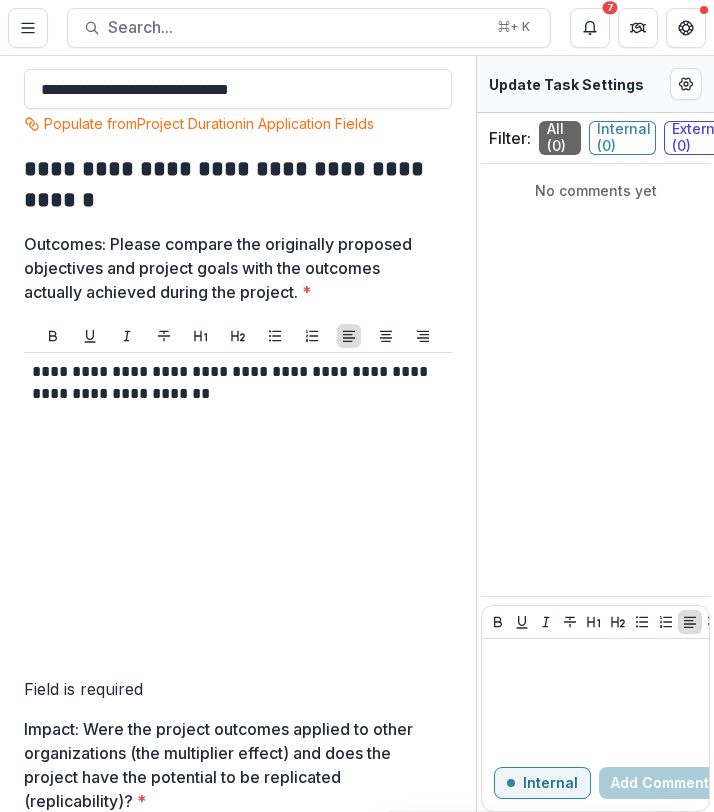 click on "**********" at bounding box center [234, 383] 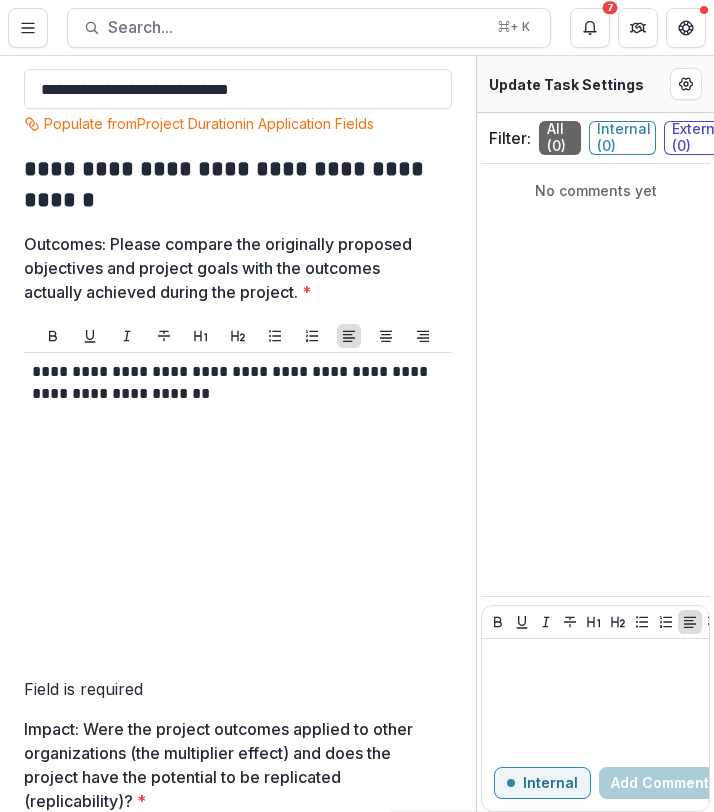 click on "**********" at bounding box center [234, 383] 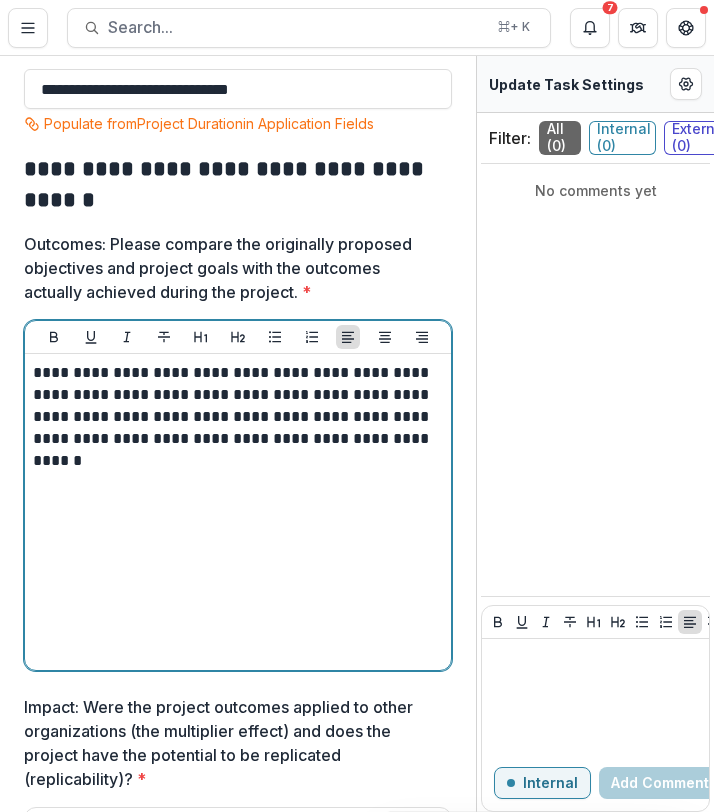 click on "**********" at bounding box center (235, 417) 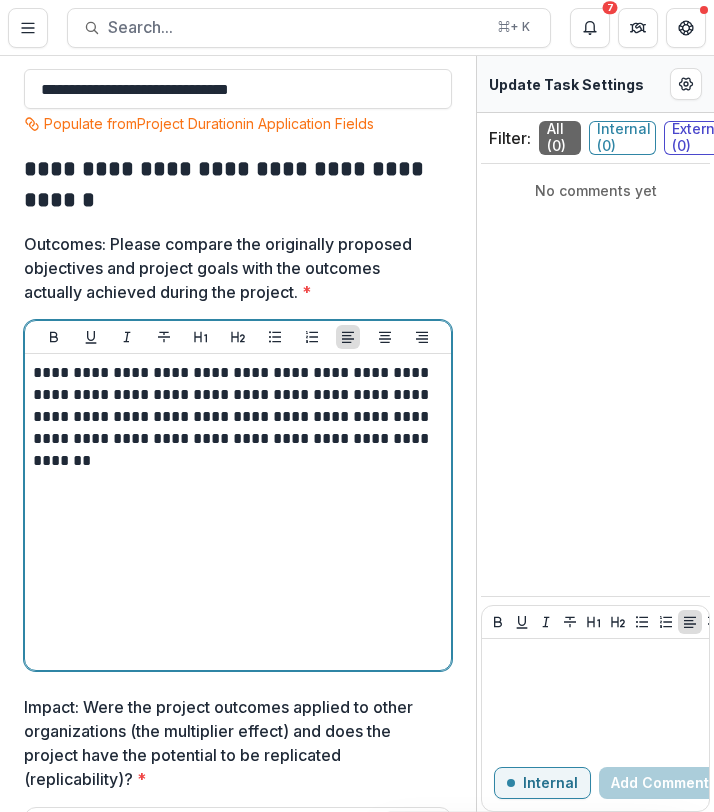 click at bounding box center (238, 483) 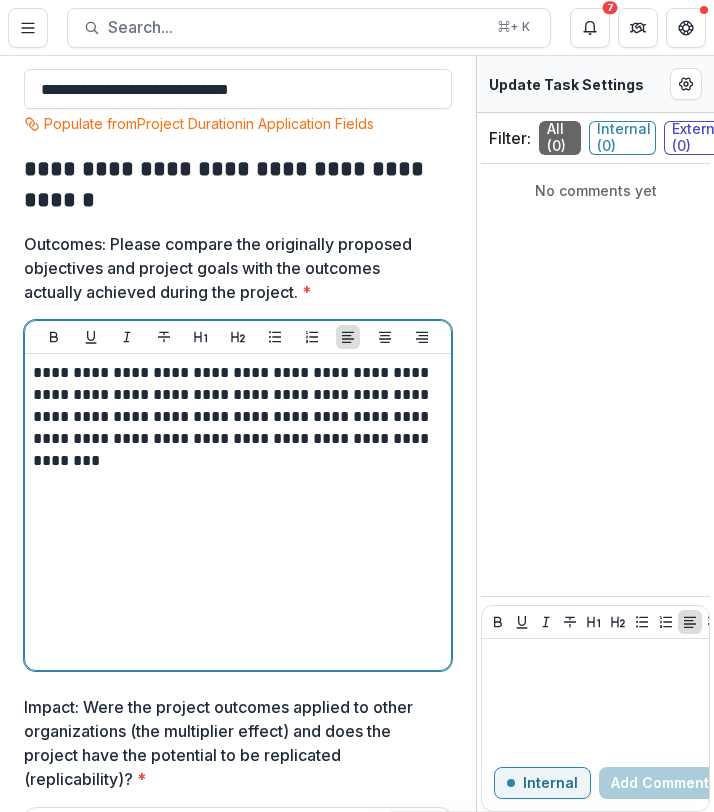click on "**********" at bounding box center (235, 417) 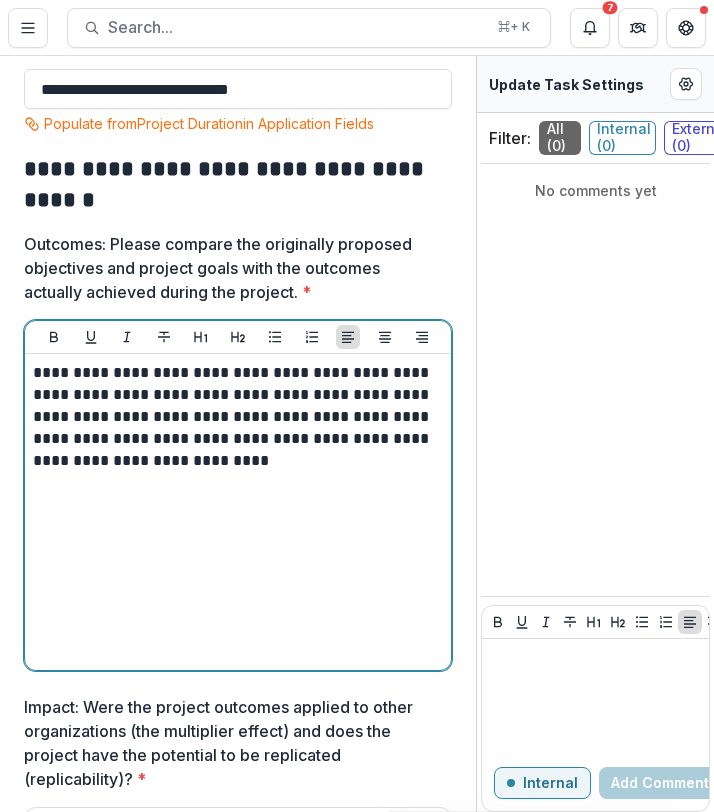click on "**********" at bounding box center [235, 417] 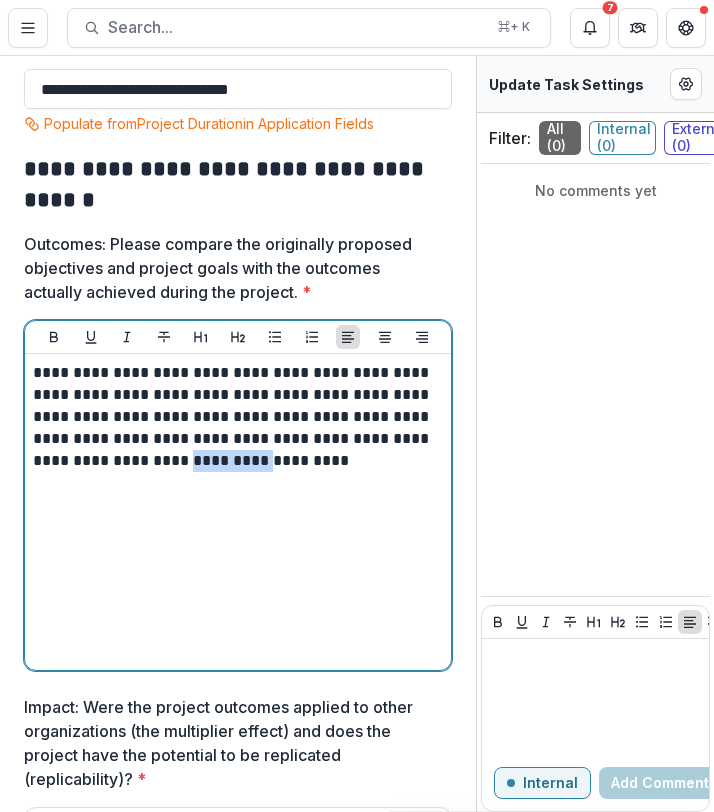 drag, startPoint x: 376, startPoint y: 511, endPoint x: 297, endPoint y: 510, distance: 79.00633 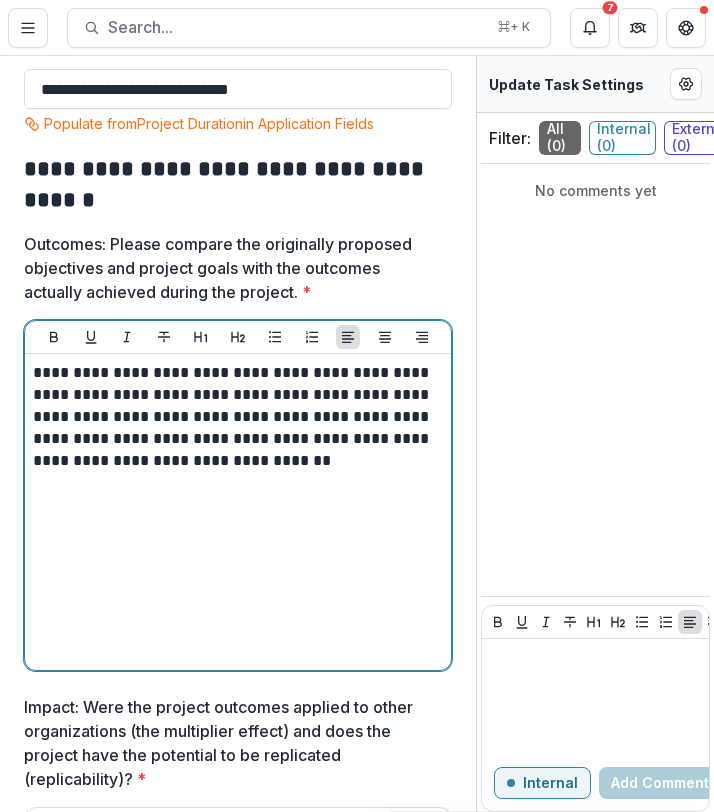 click on "**********" at bounding box center (238, 512) 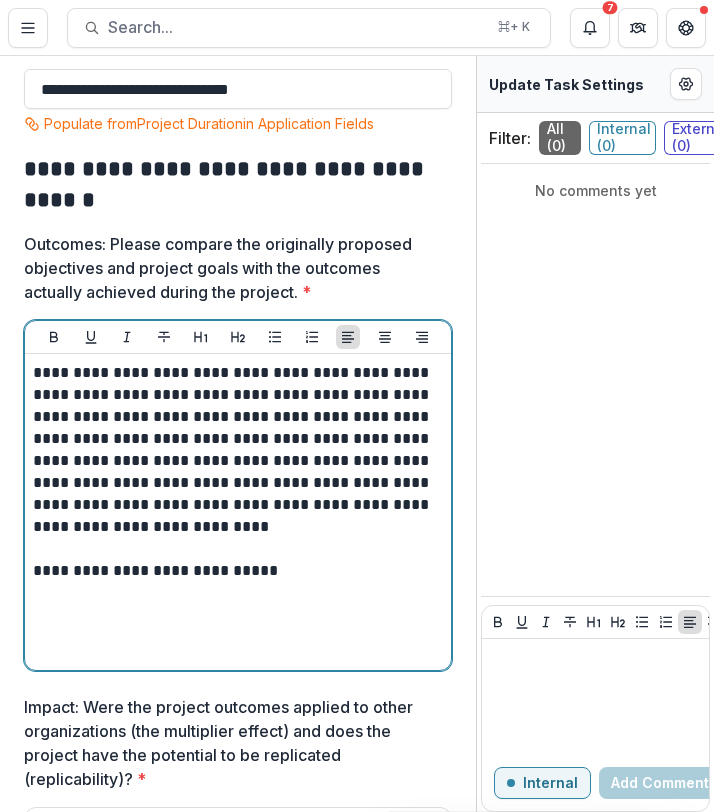 click on "**********" at bounding box center [235, 571] 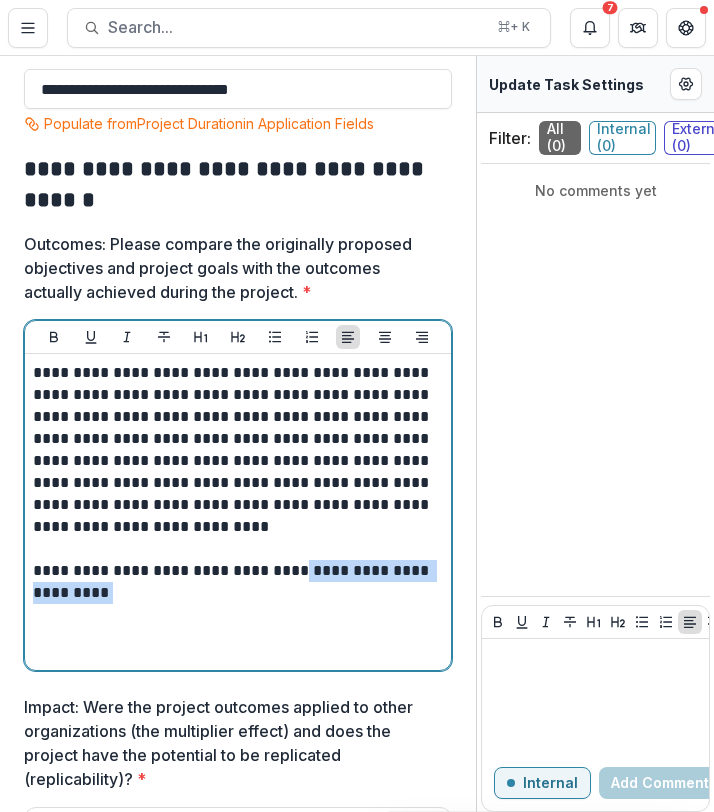 drag, startPoint x: 226, startPoint y: 648, endPoint x: 283, endPoint y: 616, distance: 65.36819 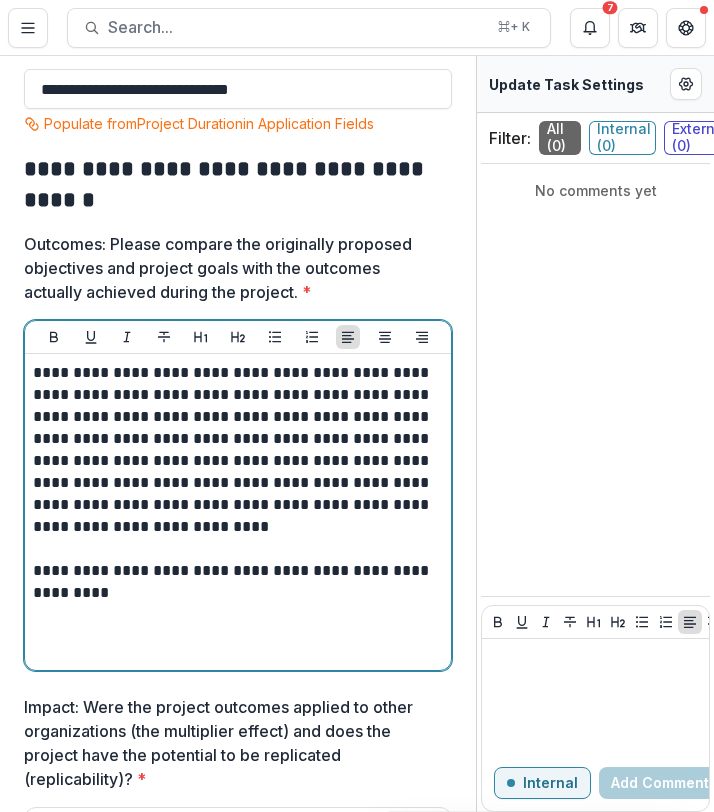 click on "**********" at bounding box center [235, 582] 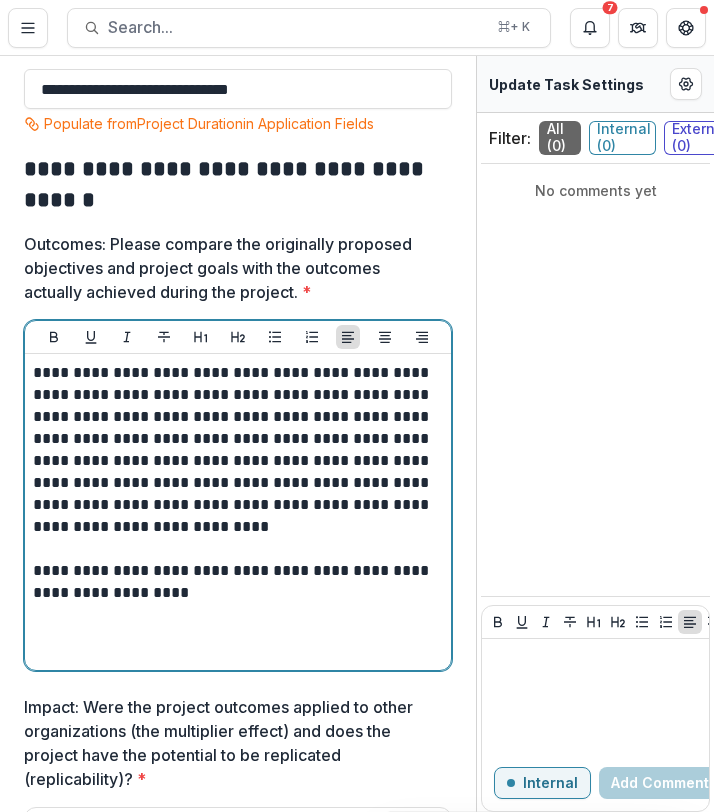 click on "**********" at bounding box center (238, 512) 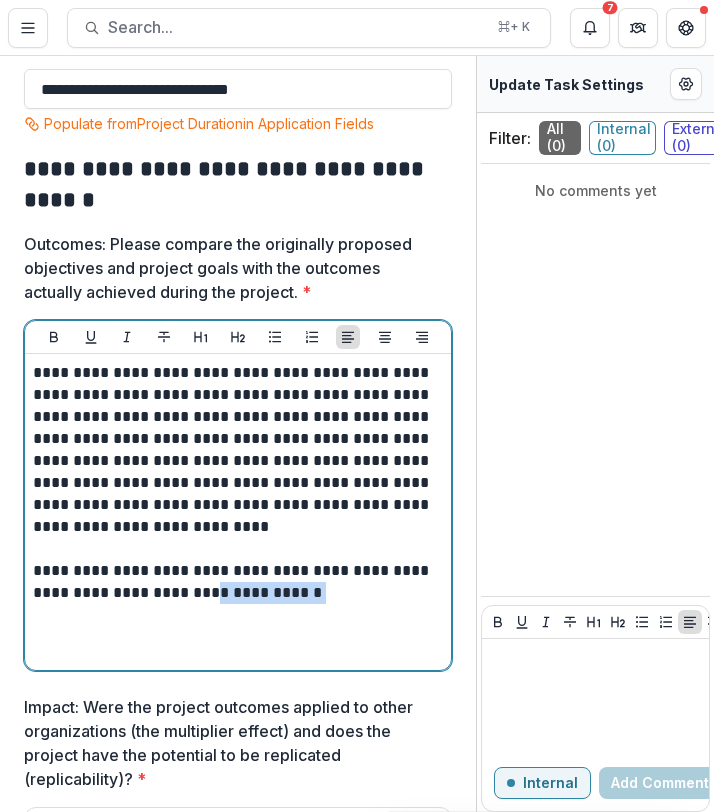drag, startPoint x: 323, startPoint y: 655, endPoint x: 190, endPoint y: 647, distance: 133.24039 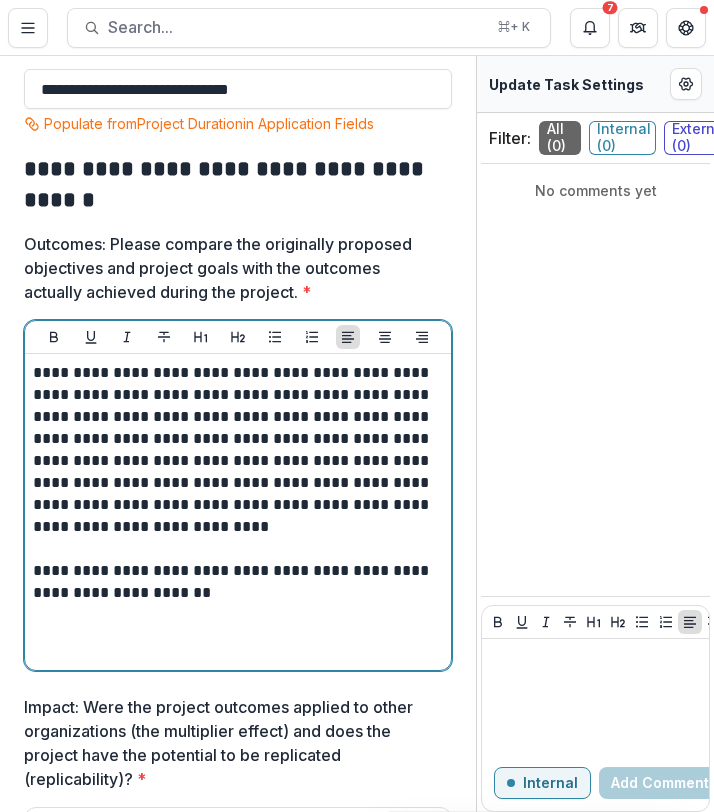 click on "**********" at bounding box center (235, 582) 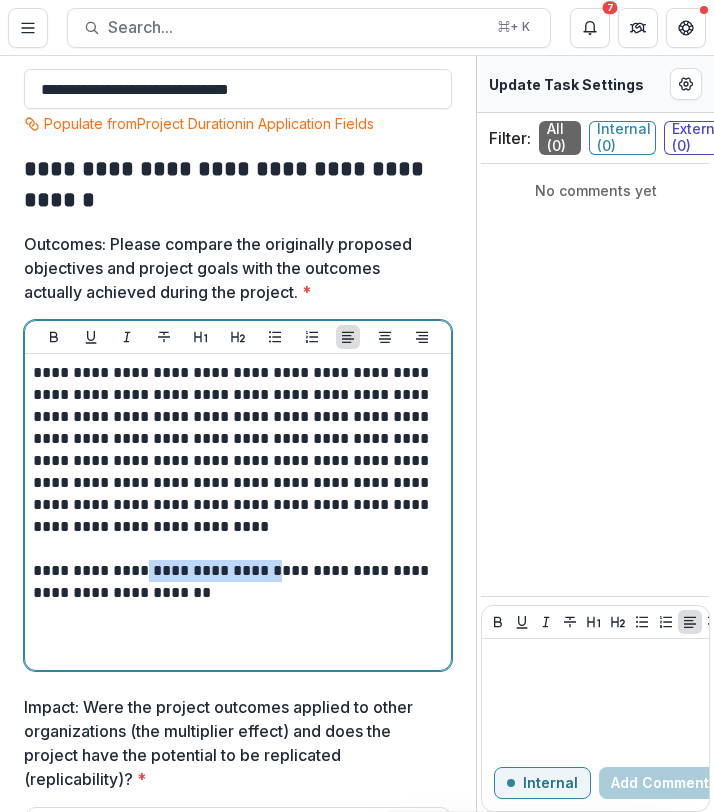 drag, startPoint x: 261, startPoint y: 622, endPoint x: 140, endPoint y: 621, distance: 121.004135 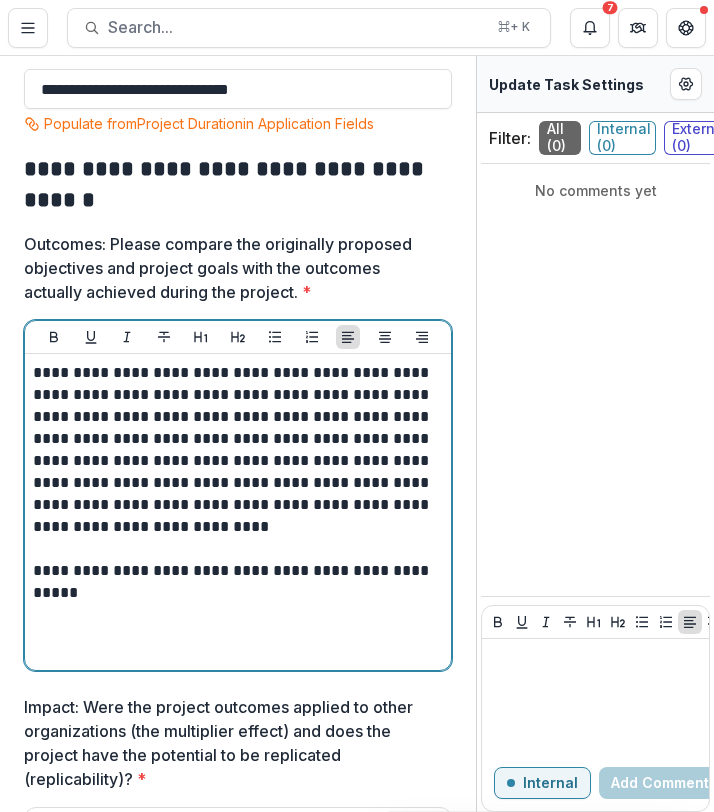 click on "**********" at bounding box center [235, 582] 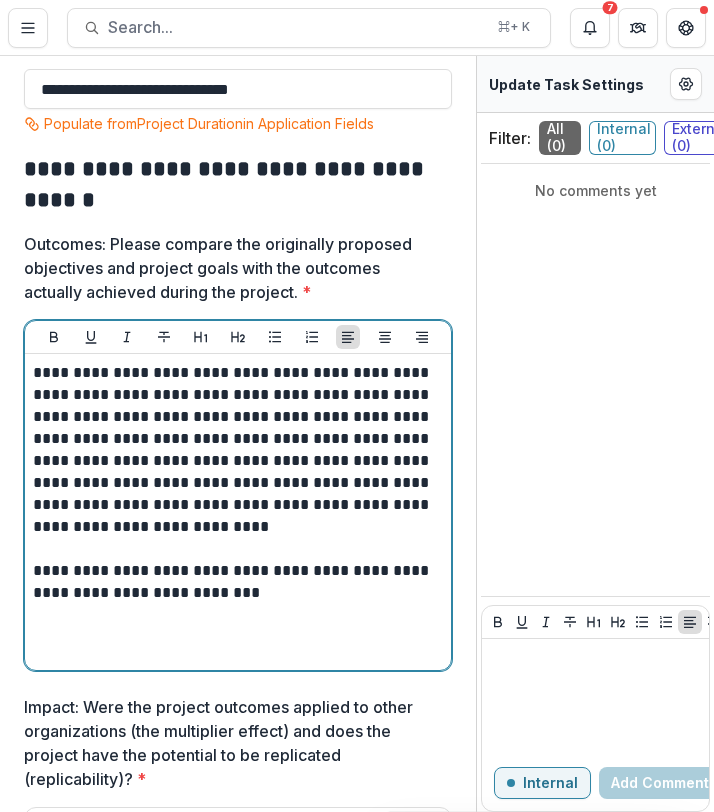 drag, startPoint x: 338, startPoint y: 580, endPoint x: 295, endPoint y: 601, distance: 47.853943 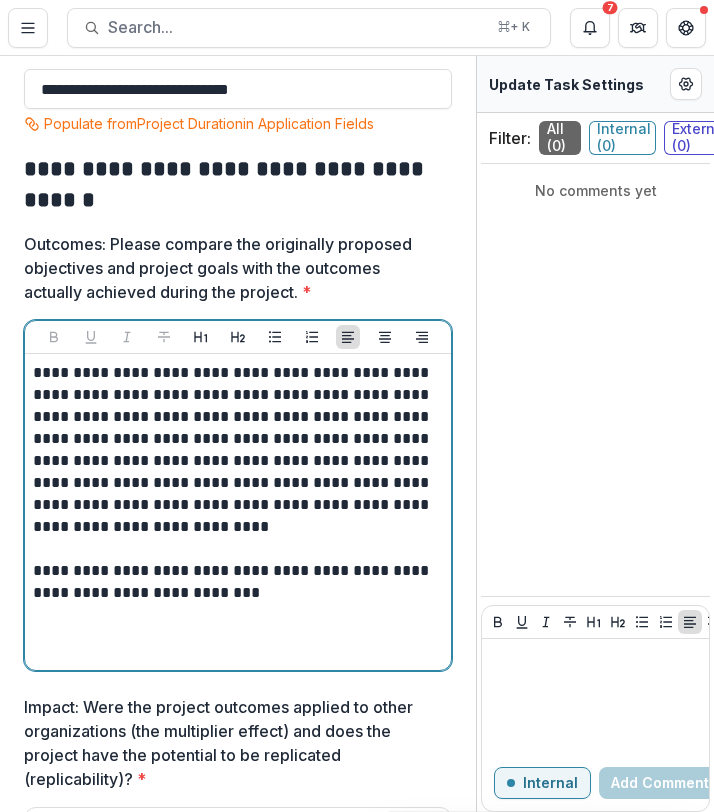 click on "**********" at bounding box center [235, 582] 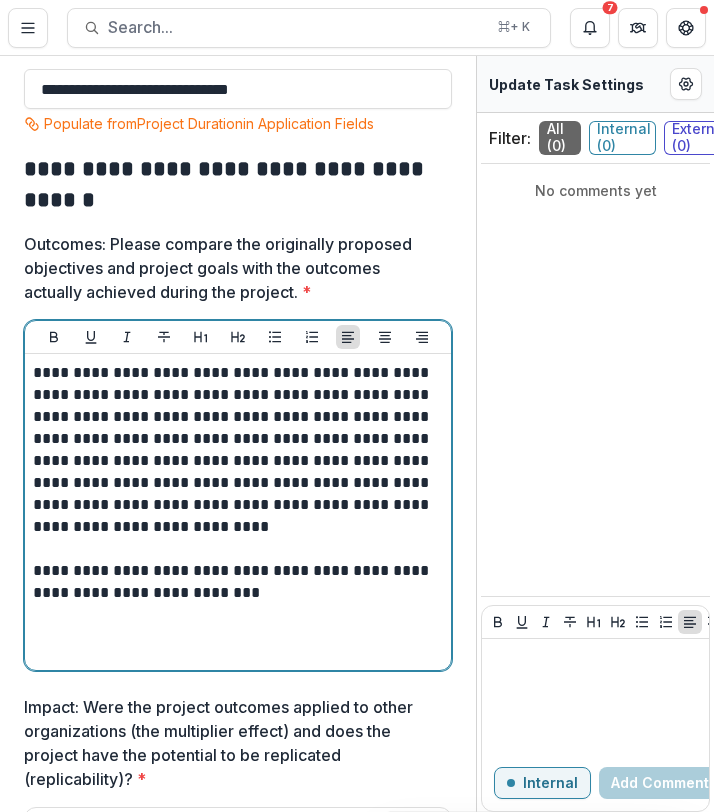 click on "**********" at bounding box center (238, 512) 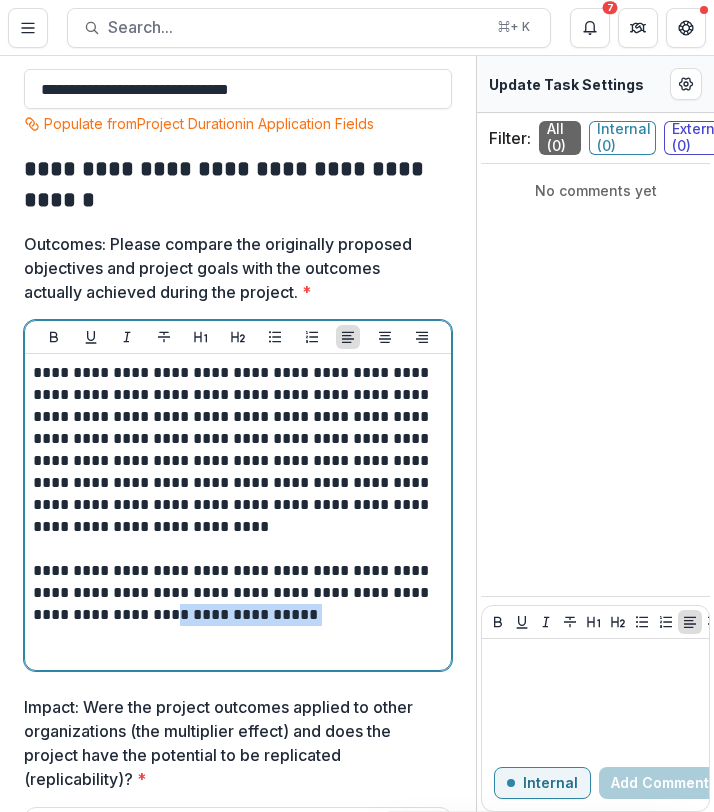 drag, startPoint x: 313, startPoint y: 663, endPoint x: 122, endPoint y: 659, distance: 191.04189 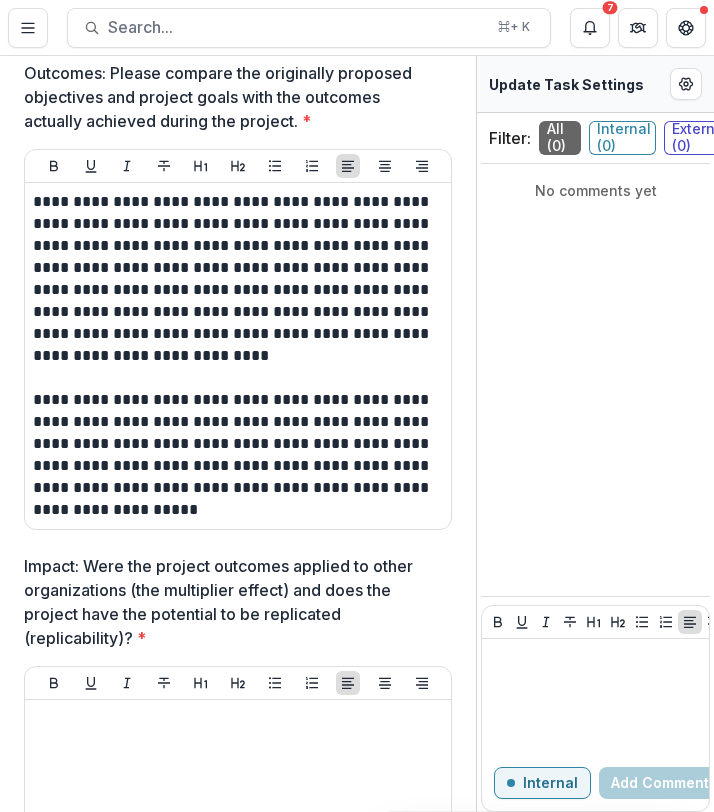 scroll, scrollTop: 1018, scrollLeft: 0, axis: vertical 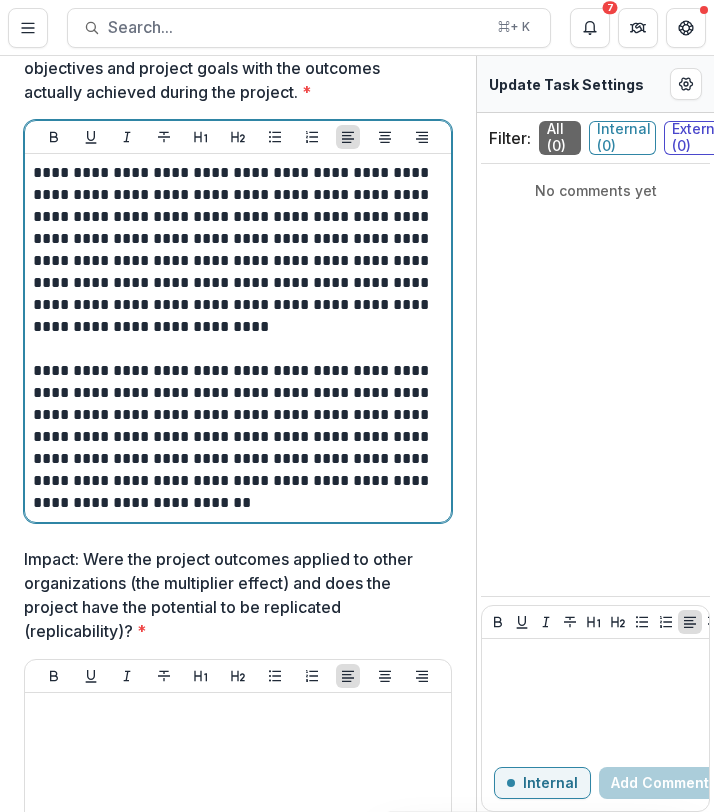 click on "**********" at bounding box center [235, 437] 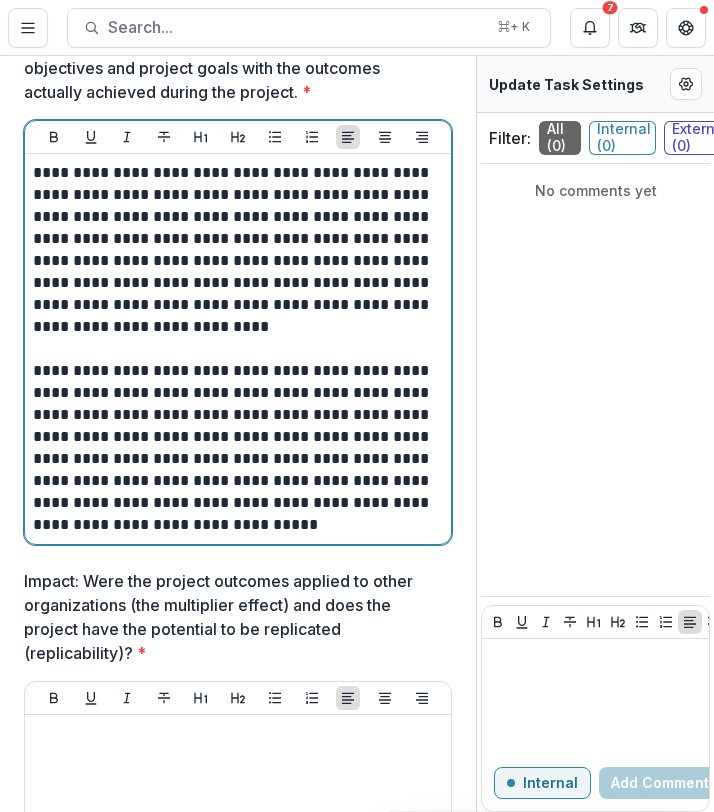 click on "**********" at bounding box center (235, 448) 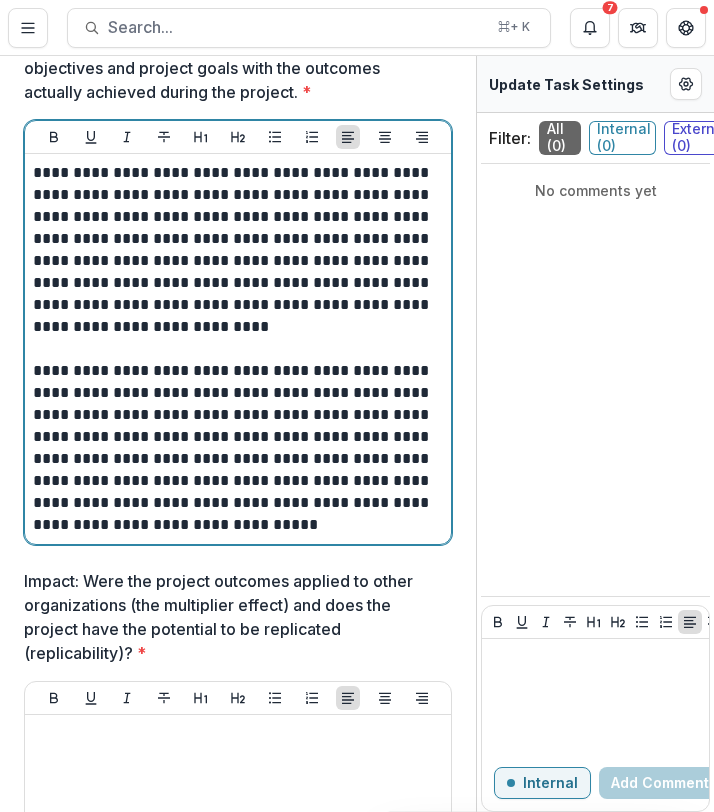 click on "**********" at bounding box center [235, 448] 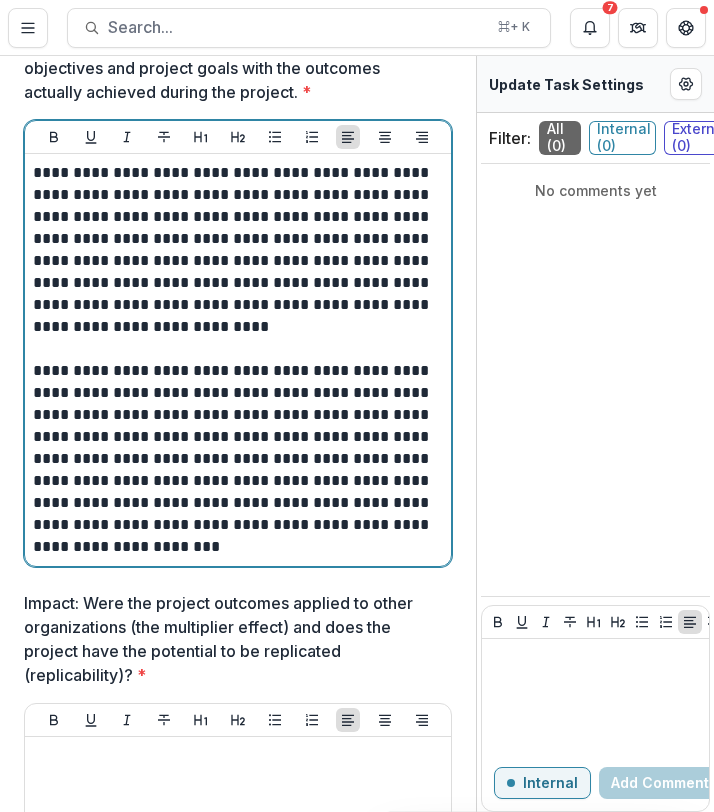 click on "**********" at bounding box center (235, 459) 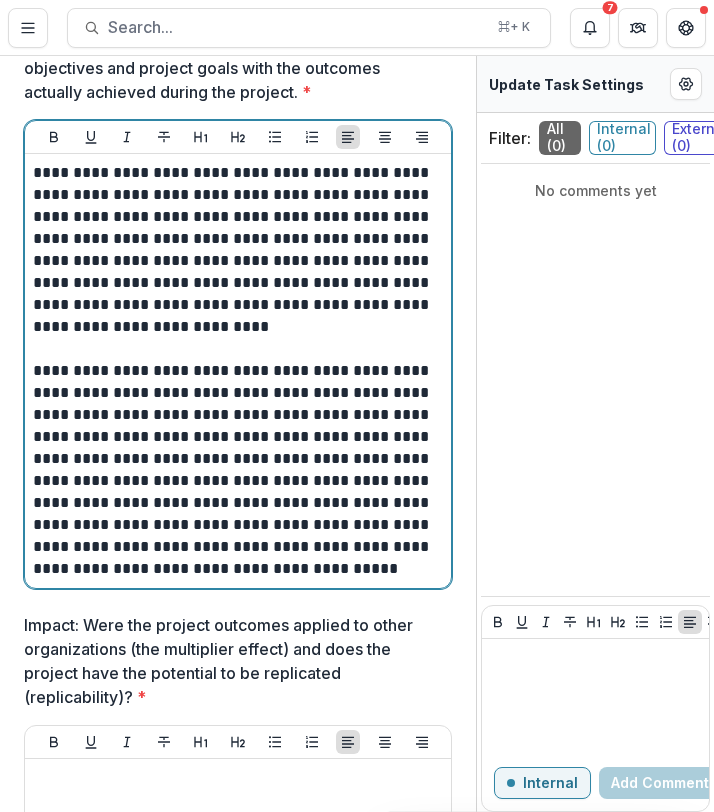 click on "**********" at bounding box center (235, 470) 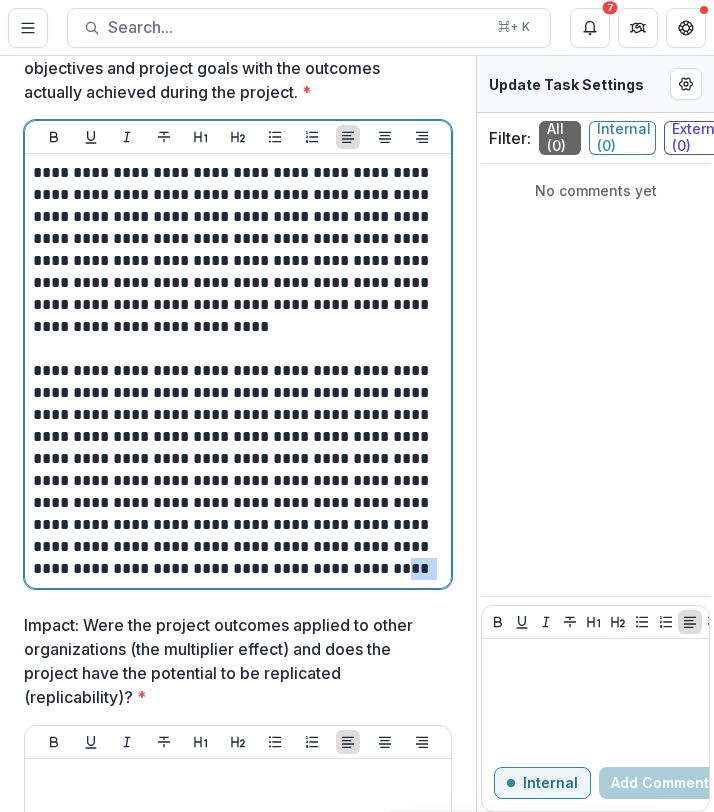 drag, startPoint x: 399, startPoint y: 614, endPoint x: 360, endPoint y: 614, distance: 39 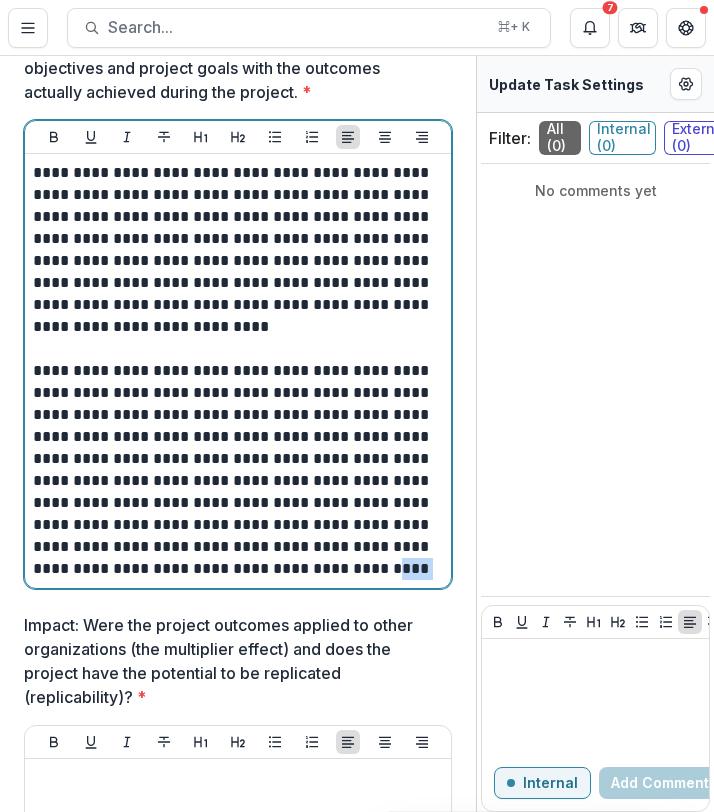 drag, startPoint x: 399, startPoint y: 611, endPoint x: 349, endPoint y: 612, distance: 50.01 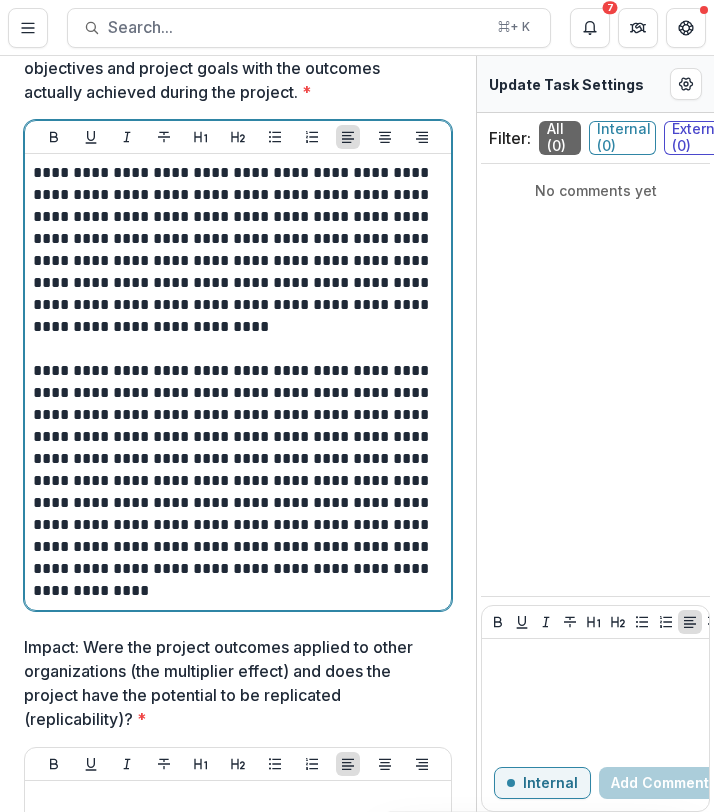 click on "**********" at bounding box center [235, 481] 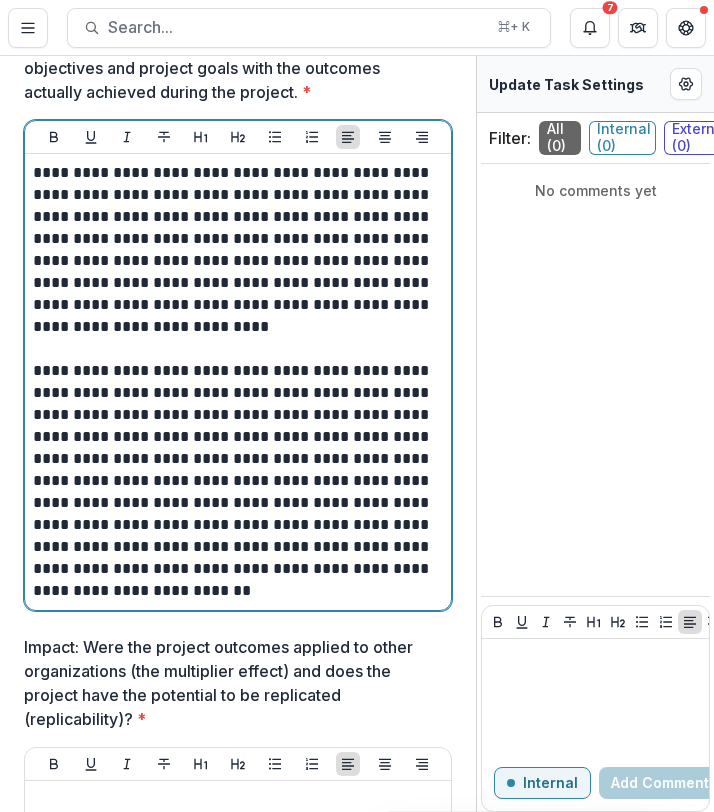 drag, startPoint x: 271, startPoint y: 645, endPoint x: 245, endPoint y: 645, distance: 26 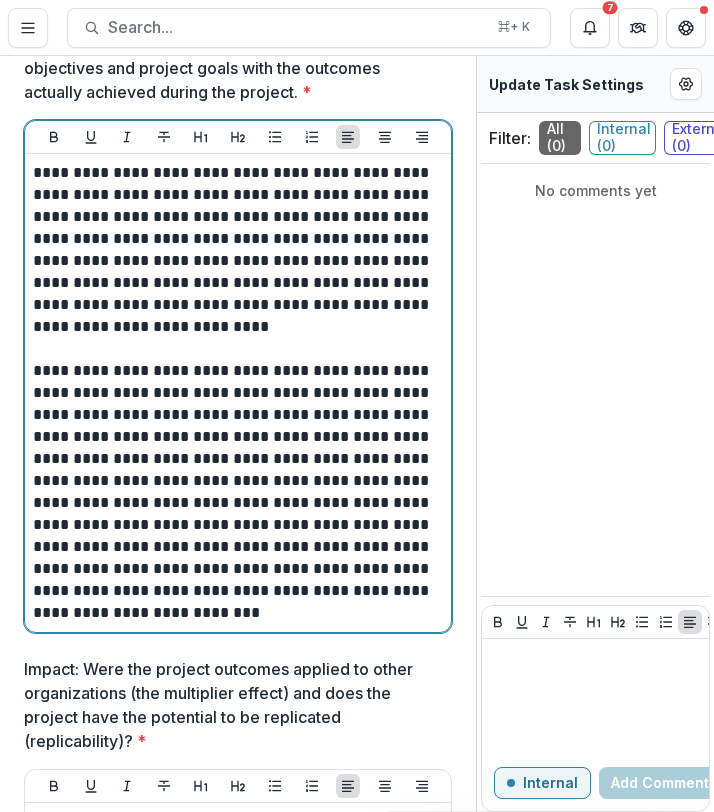 click on "**********" at bounding box center (235, 492) 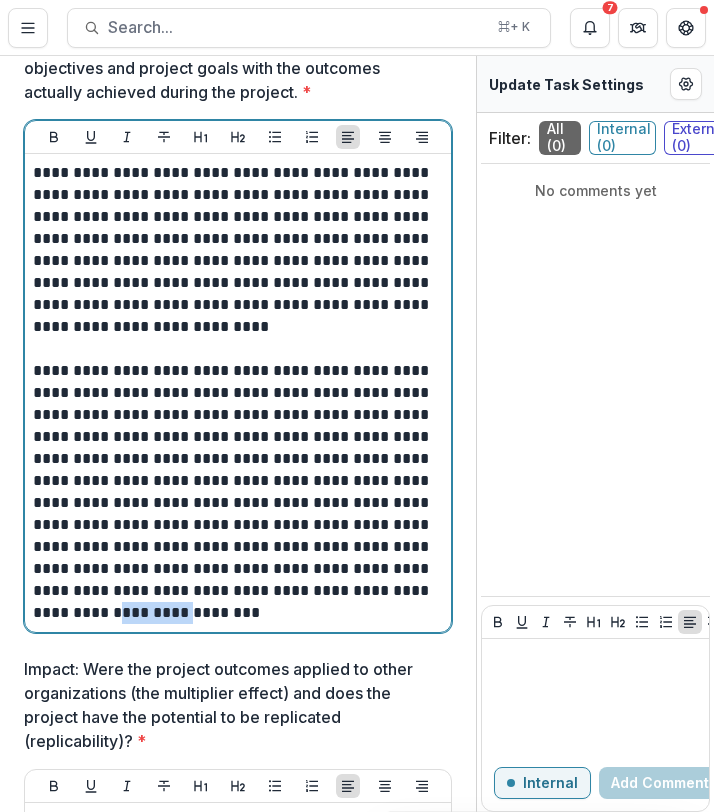 click on "**********" at bounding box center [235, 492] 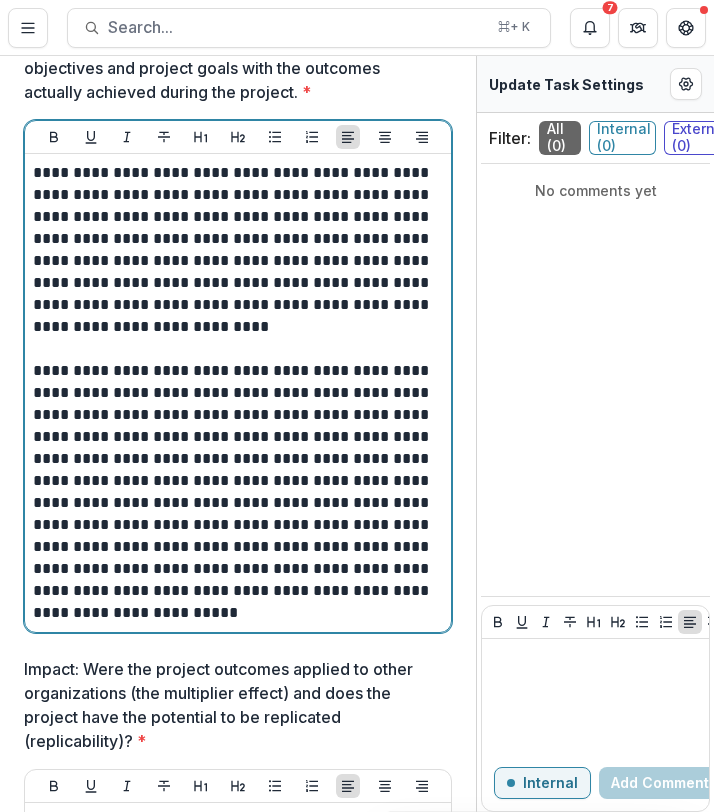 click on "**********" at bounding box center [235, 492] 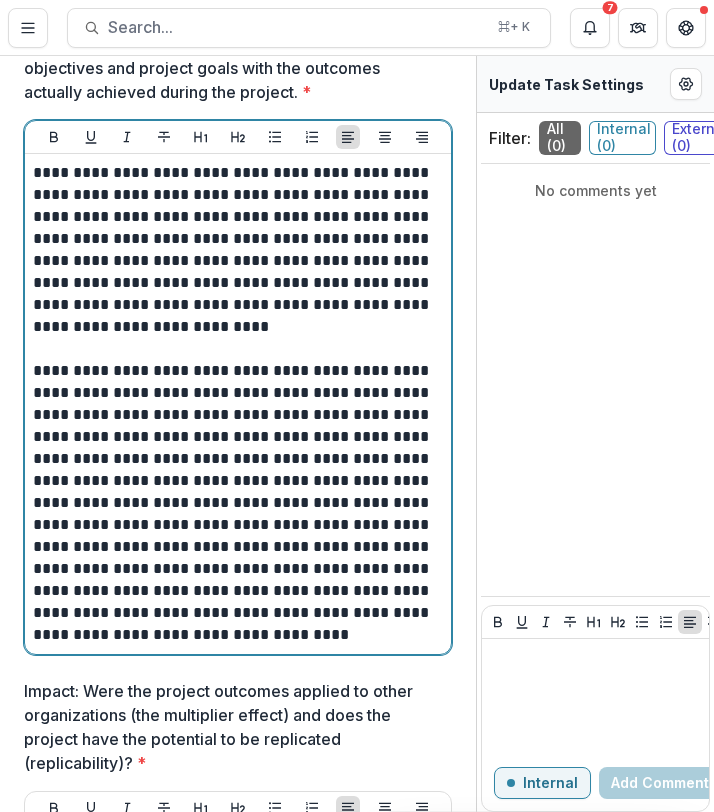 click on "**********" at bounding box center (235, 503) 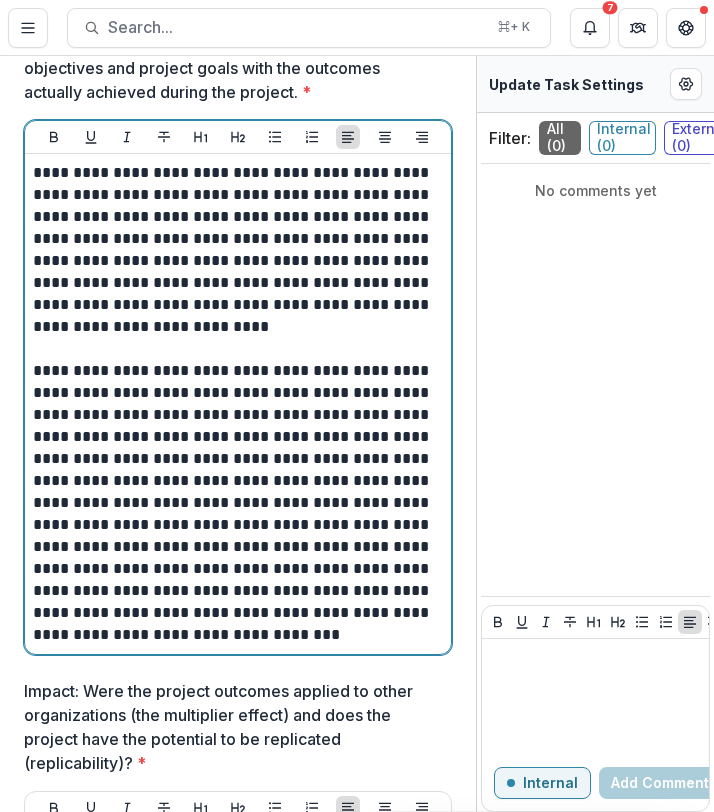 click on "**********" at bounding box center (235, 503) 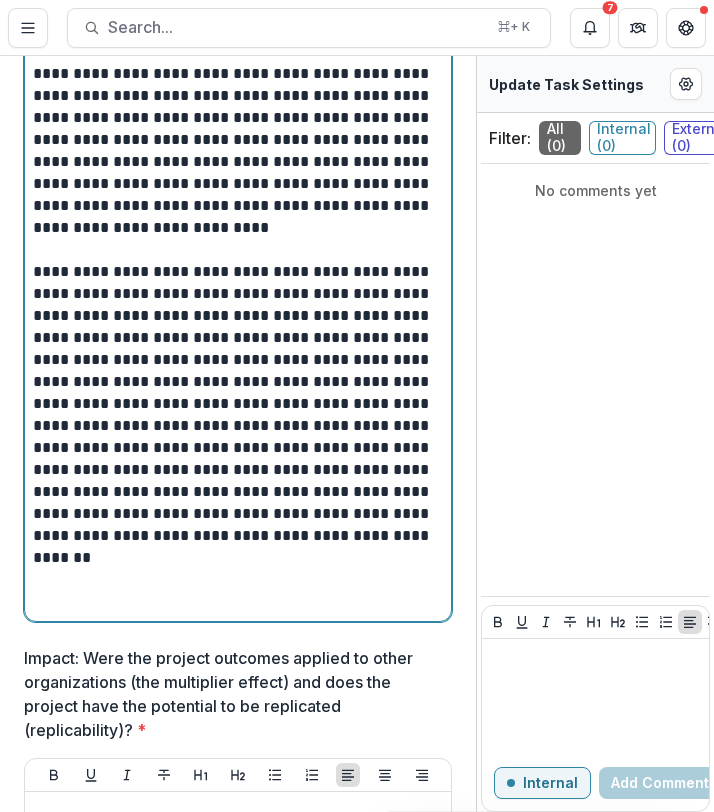scroll, scrollTop: 1131, scrollLeft: 0, axis: vertical 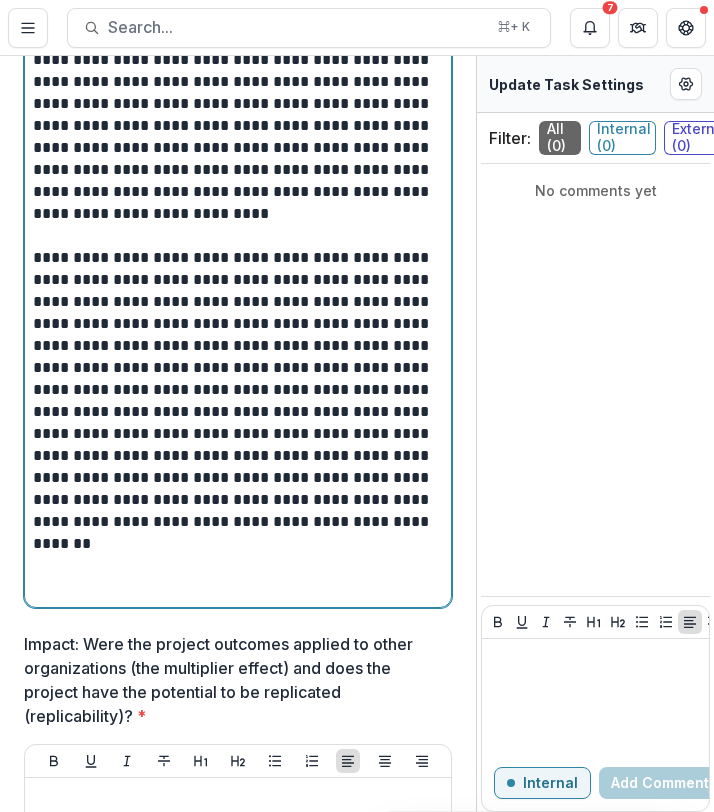 click on "**********" at bounding box center [235, 401] 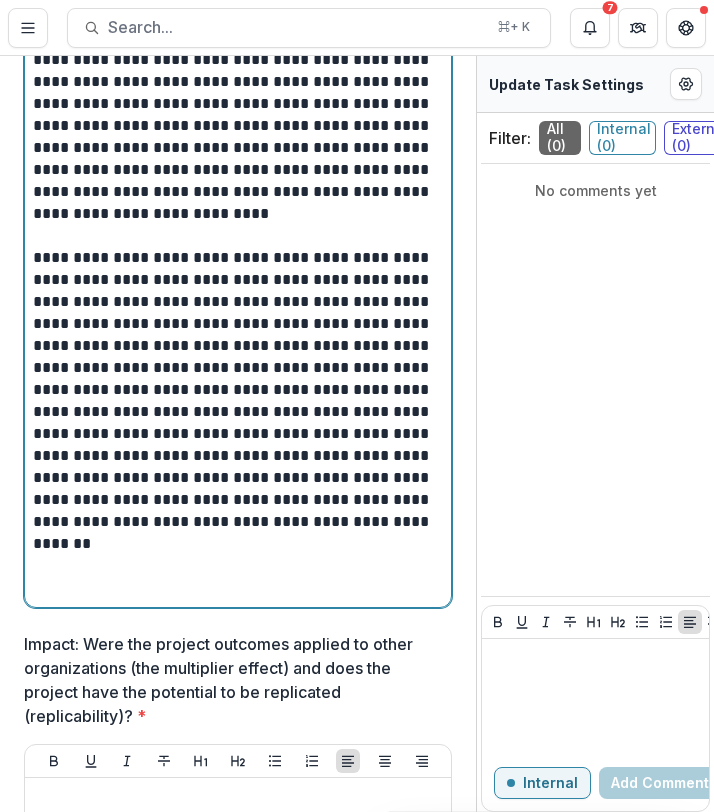 click on "**********" at bounding box center [235, 401] 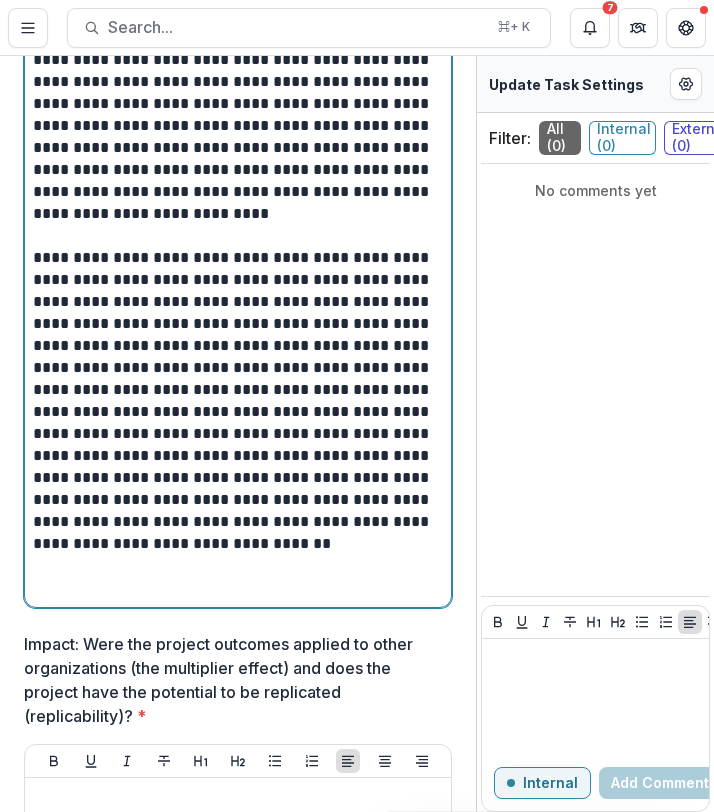 click on "**********" at bounding box center (235, 401) 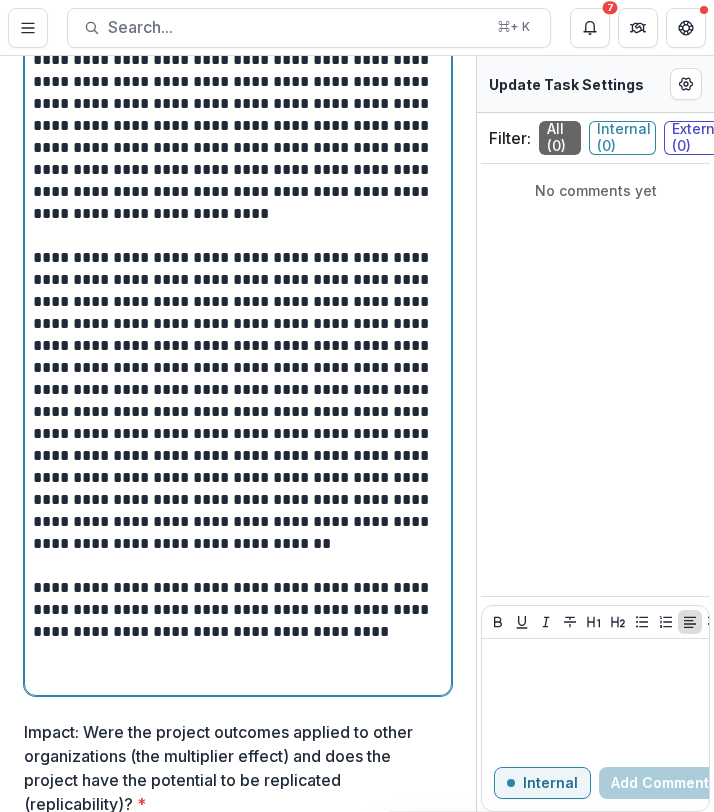 click on "**********" at bounding box center (235, 610) 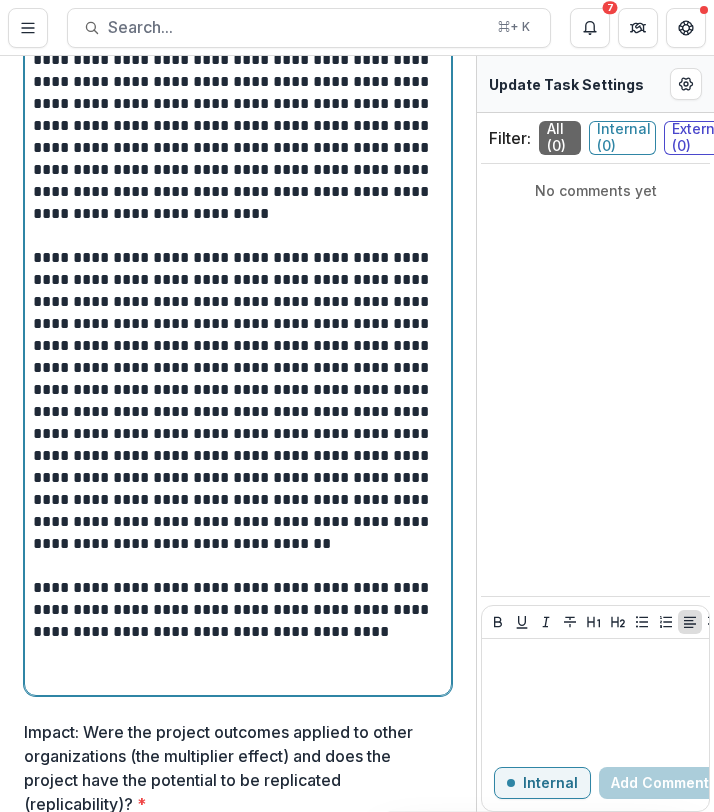 click on "**********" at bounding box center (235, 610) 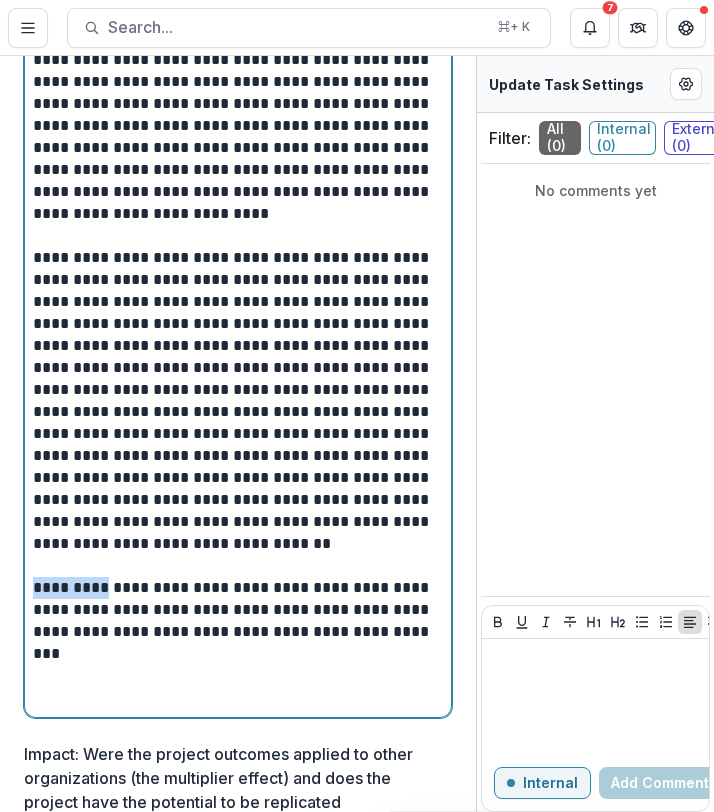 drag, startPoint x: 102, startPoint y: 636, endPoint x: 17, endPoint y: 636, distance: 85 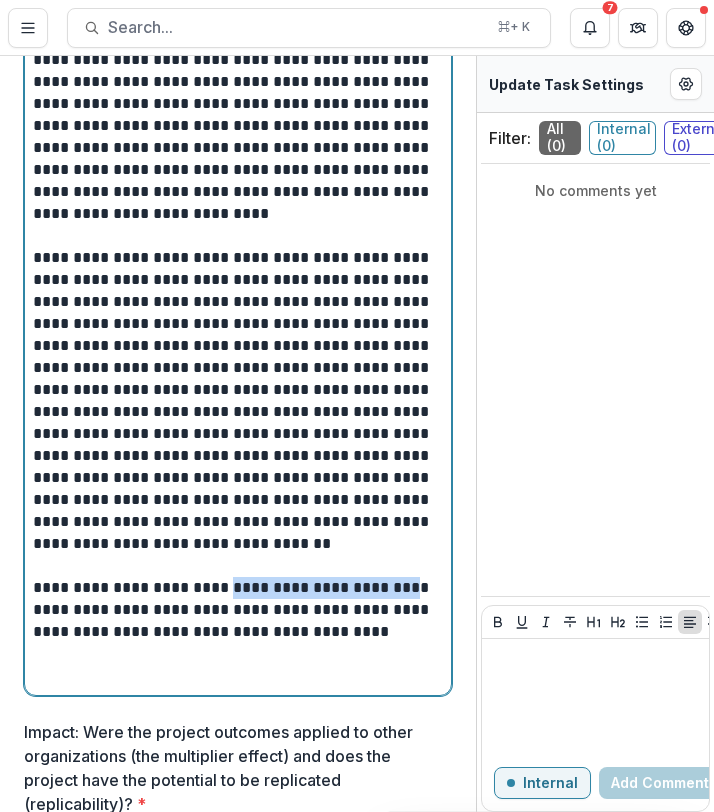 drag, startPoint x: 246, startPoint y: 637, endPoint x: 426, endPoint y: 642, distance: 180.06943 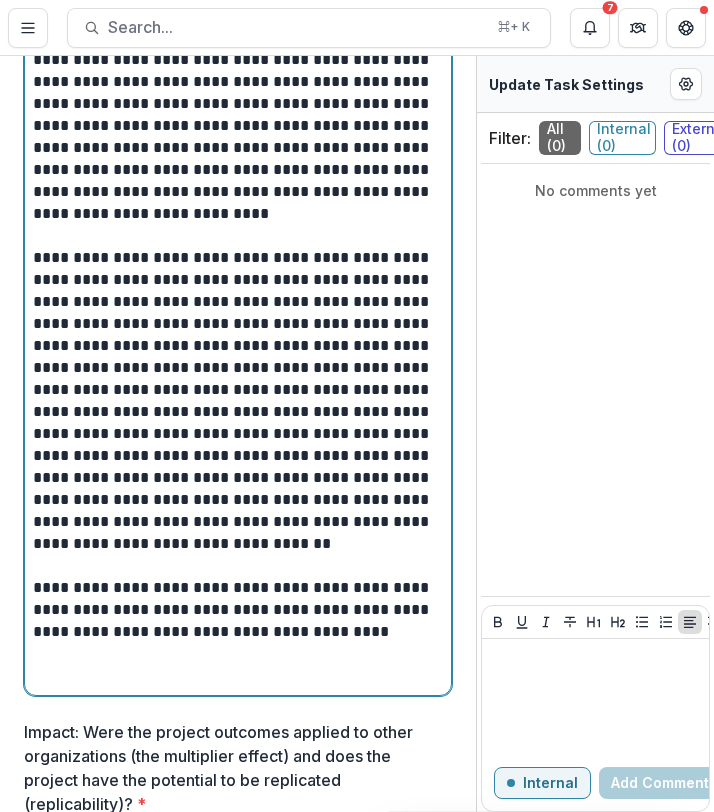 click on "**********" at bounding box center [235, 610] 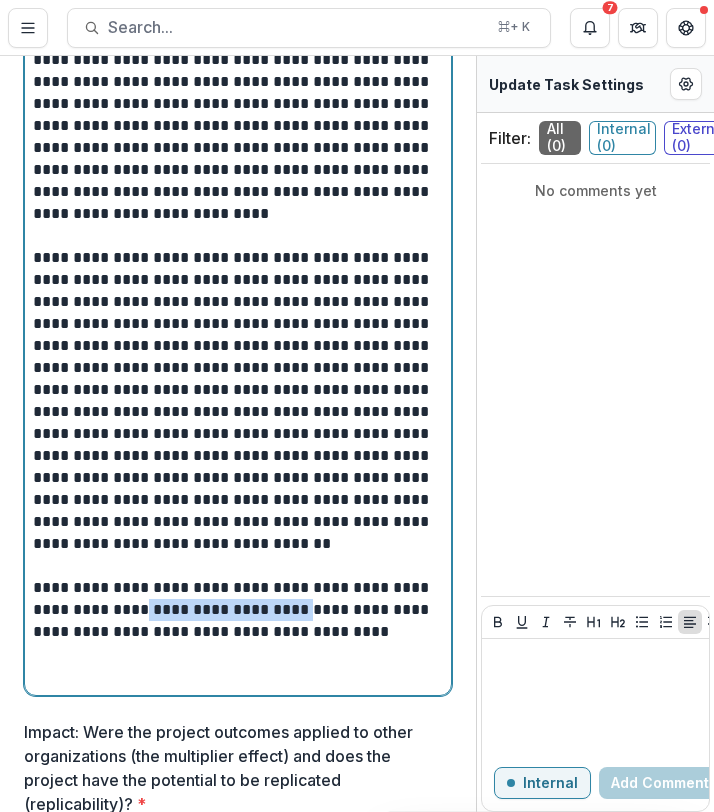 drag, startPoint x: 144, startPoint y: 659, endPoint x: 303, endPoint y: 664, distance: 159.0786 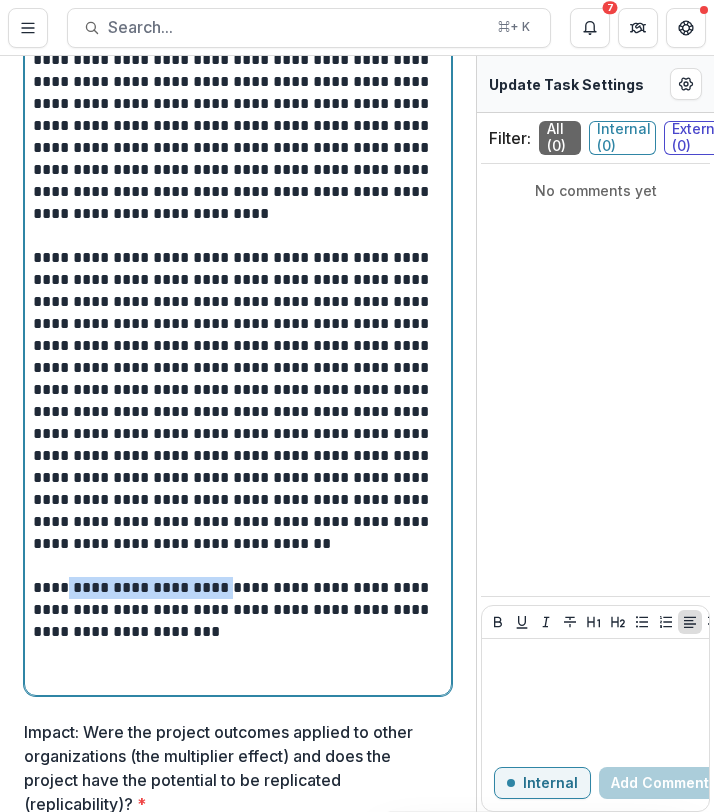 drag, startPoint x: 246, startPoint y: 640, endPoint x: 69, endPoint y: 635, distance: 177.0706 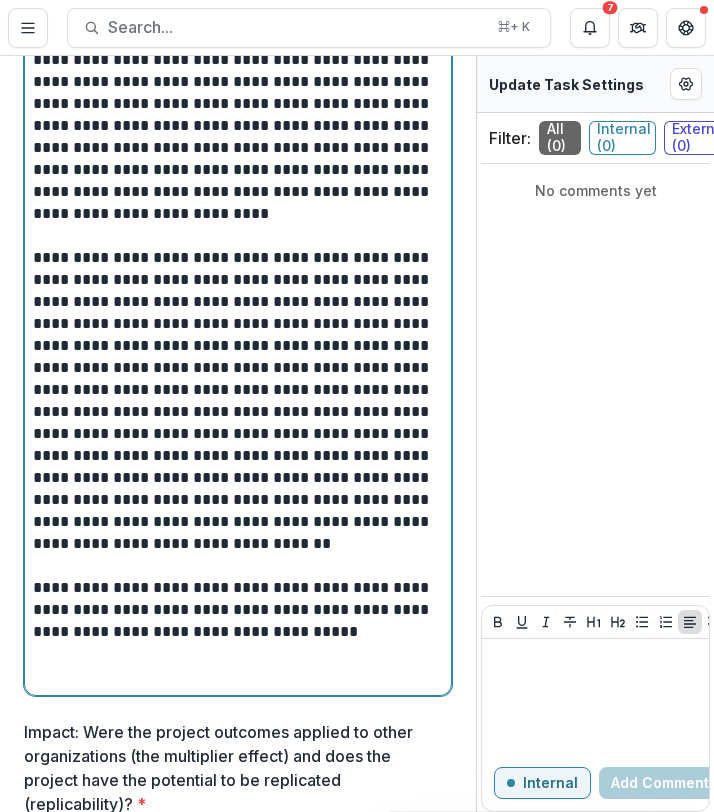 click on "**********" at bounding box center [235, 610] 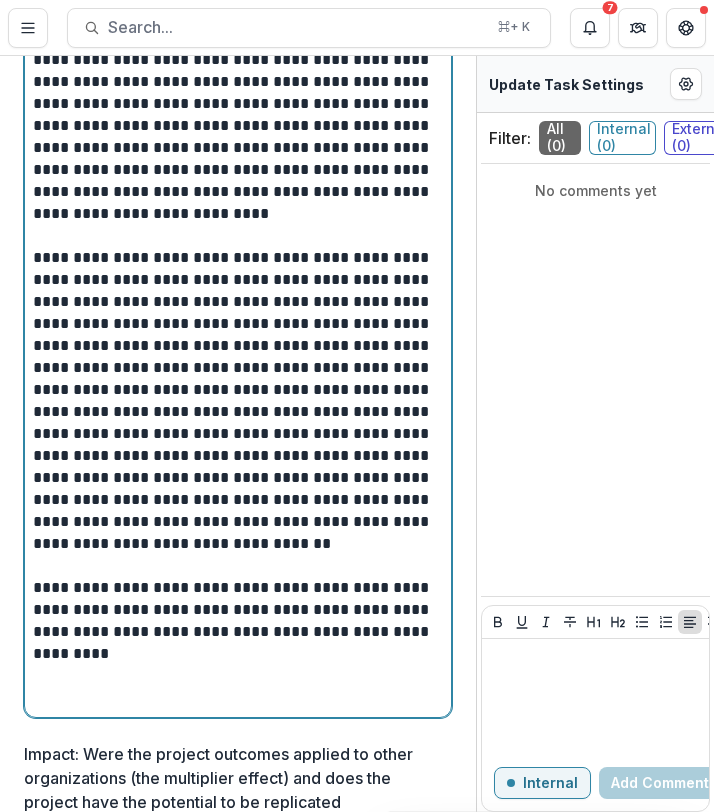 click on "**********" at bounding box center (235, 621) 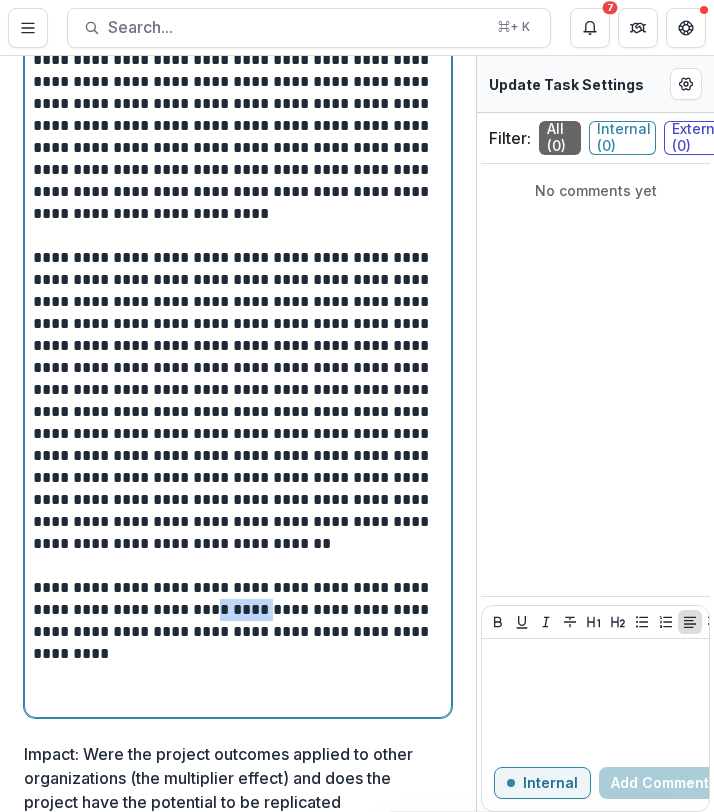 drag, startPoint x: 261, startPoint y: 657, endPoint x: 200, endPoint y: 657, distance: 61 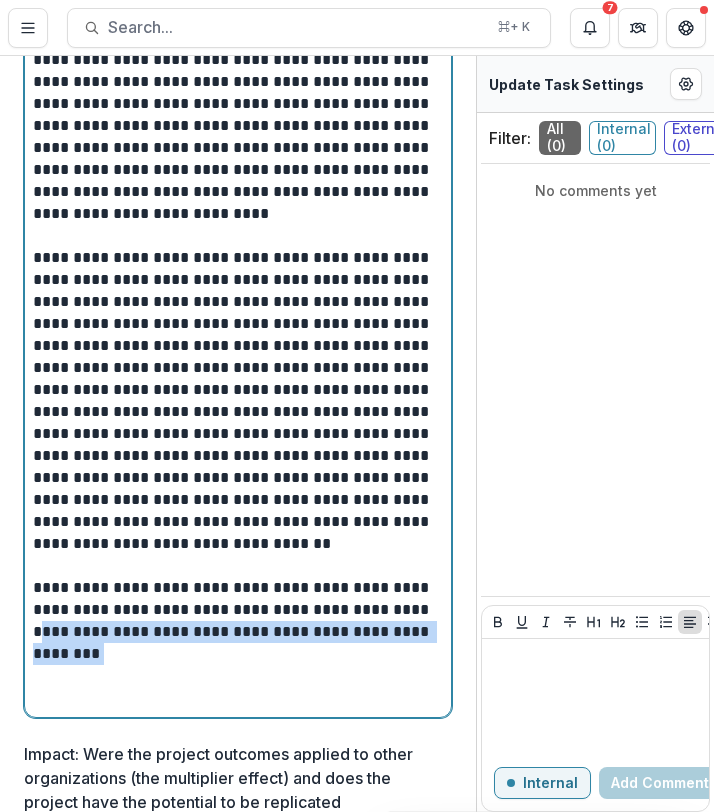 drag, startPoint x: 178, startPoint y: 704, endPoint x: -22, endPoint y: 680, distance: 201.43486 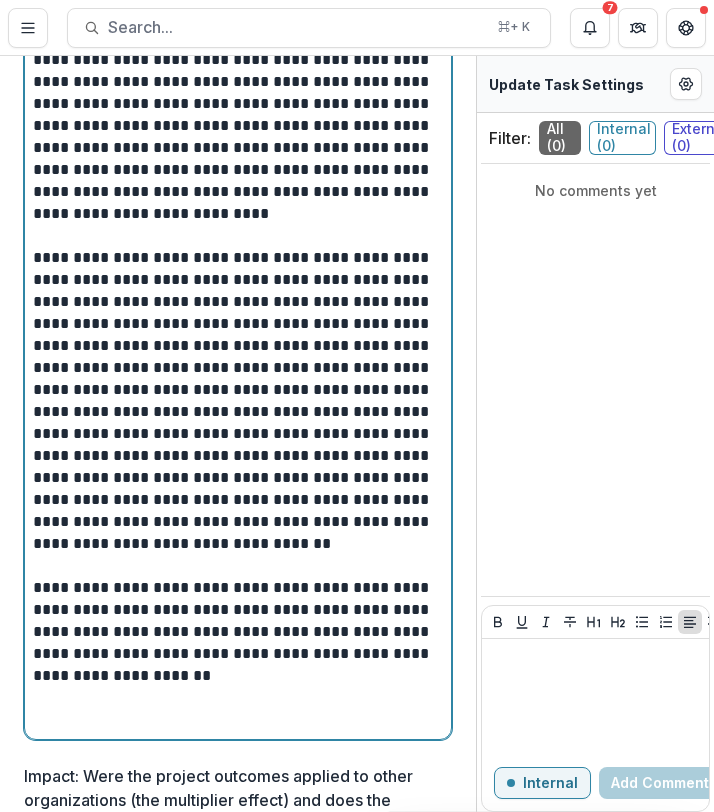 click on "**********" at bounding box center [235, 632] 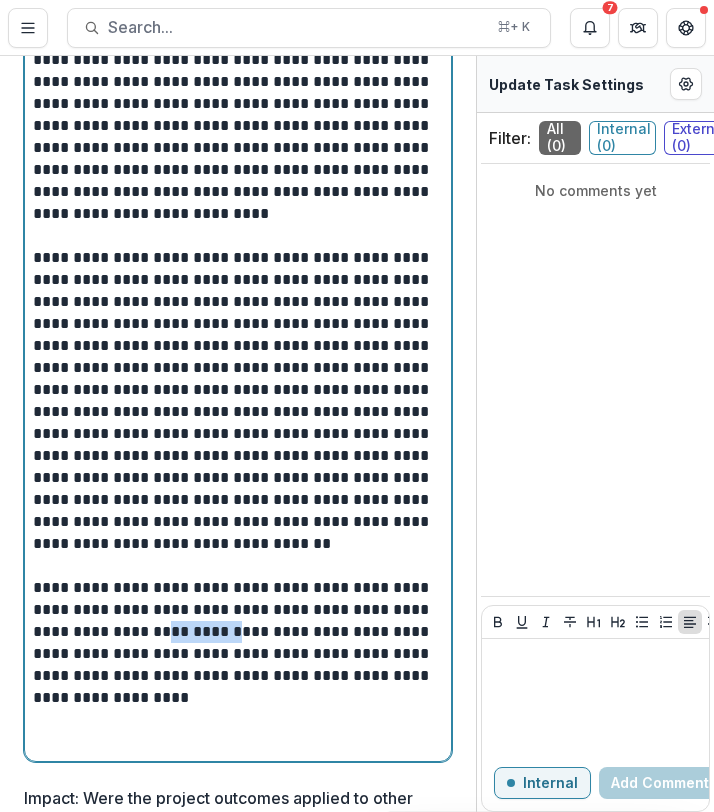 drag, startPoint x: 153, startPoint y: 679, endPoint x: 228, endPoint y: 681, distance: 75.026665 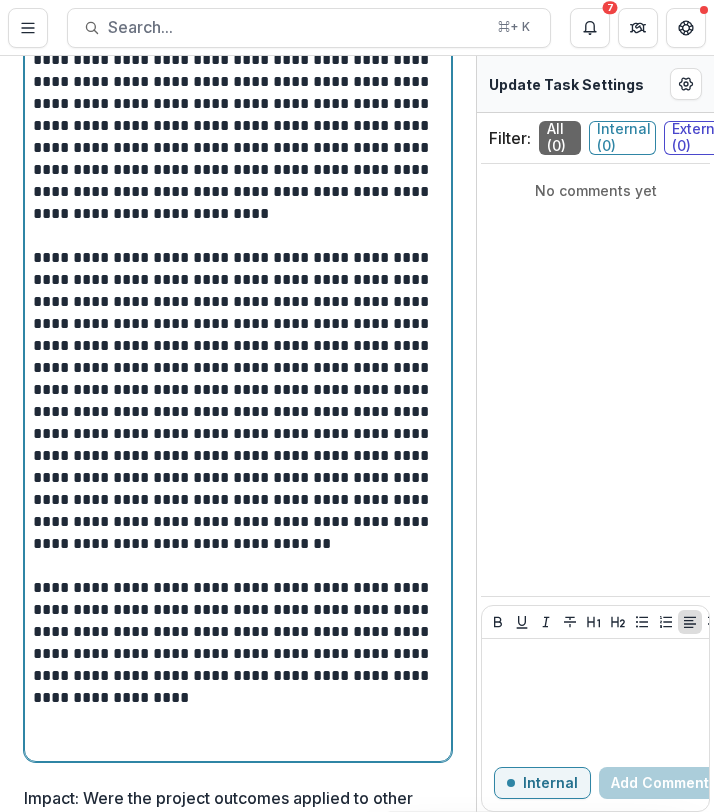 click on "**********" at bounding box center [235, 643] 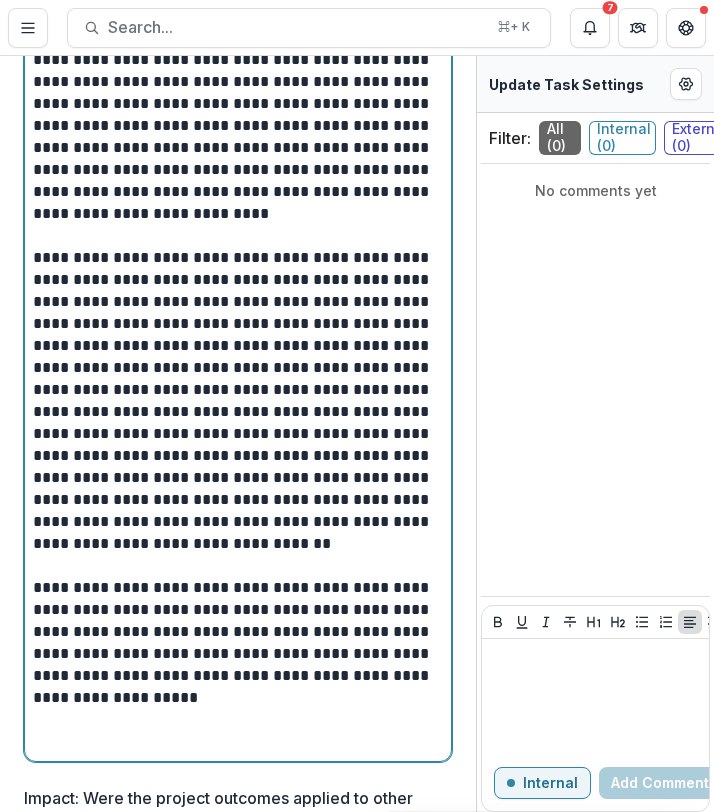 click on "**********" at bounding box center (235, 643) 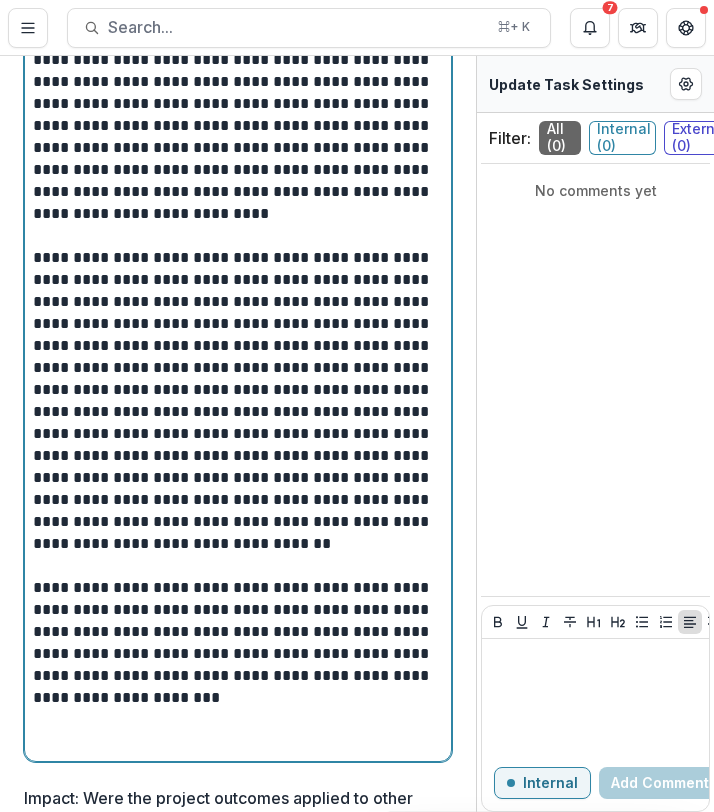 click at bounding box center (238, 720) 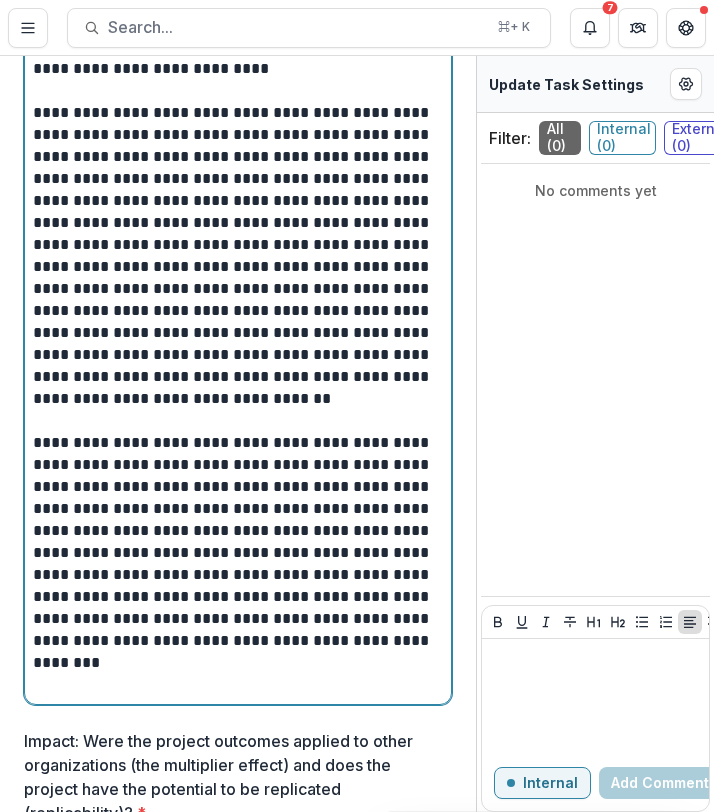 scroll, scrollTop: 1277, scrollLeft: 0, axis: vertical 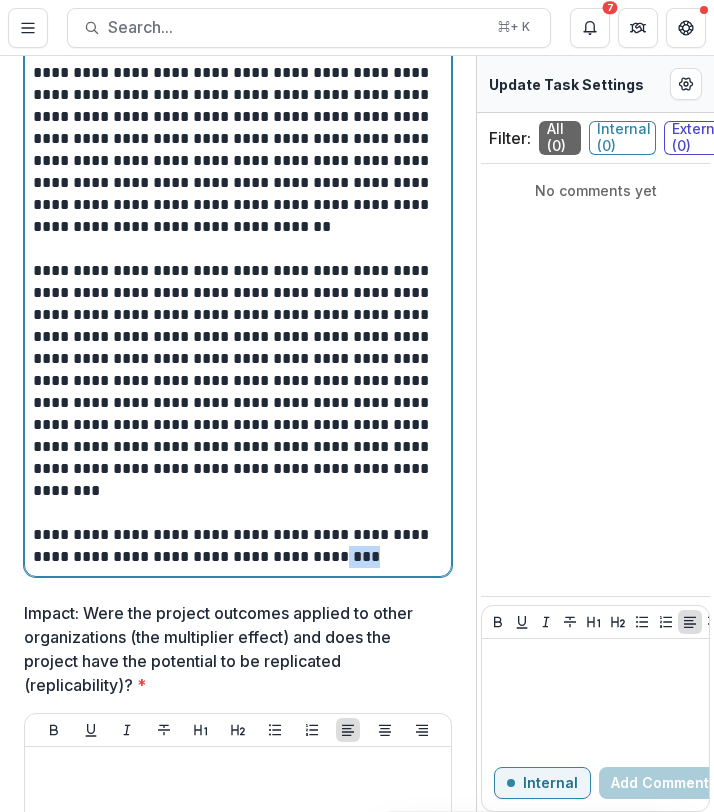 drag, startPoint x: 410, startPoint y: 611, endPoint x: 383, endPoint y: 611, distance: 27 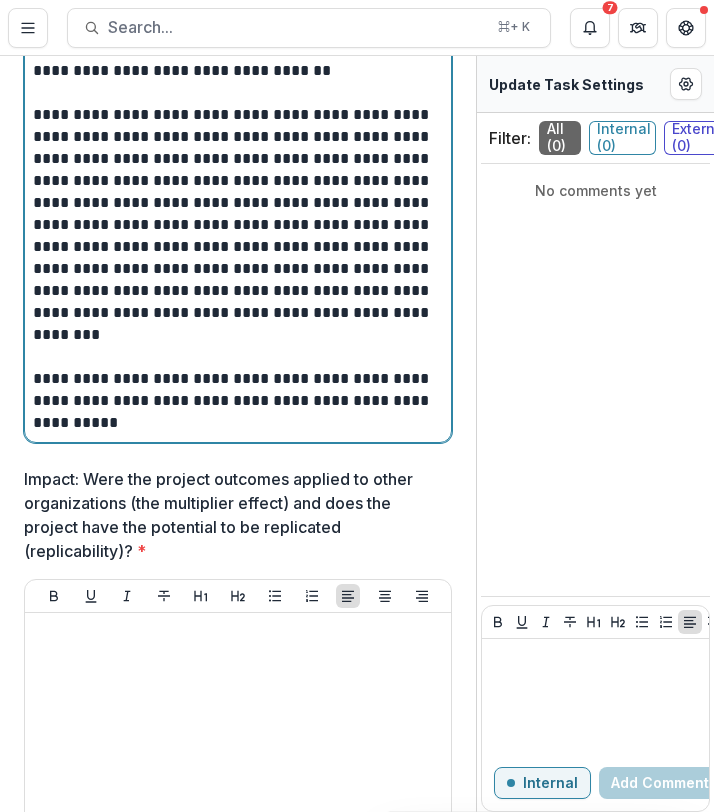 scroll, scrollTop: 1627, scrollLeft: 0, axis: vertical 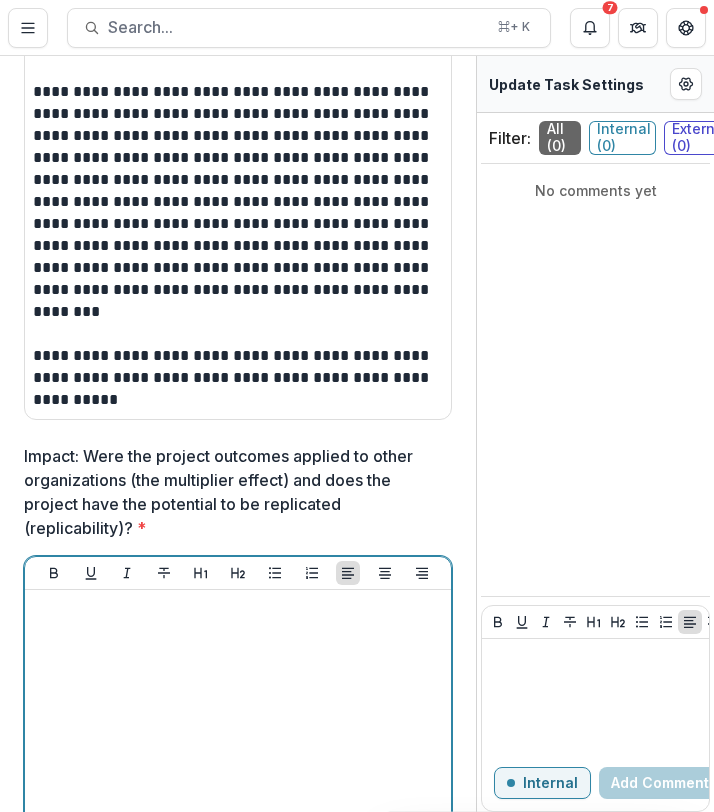 click at bounding box center [238, 609] 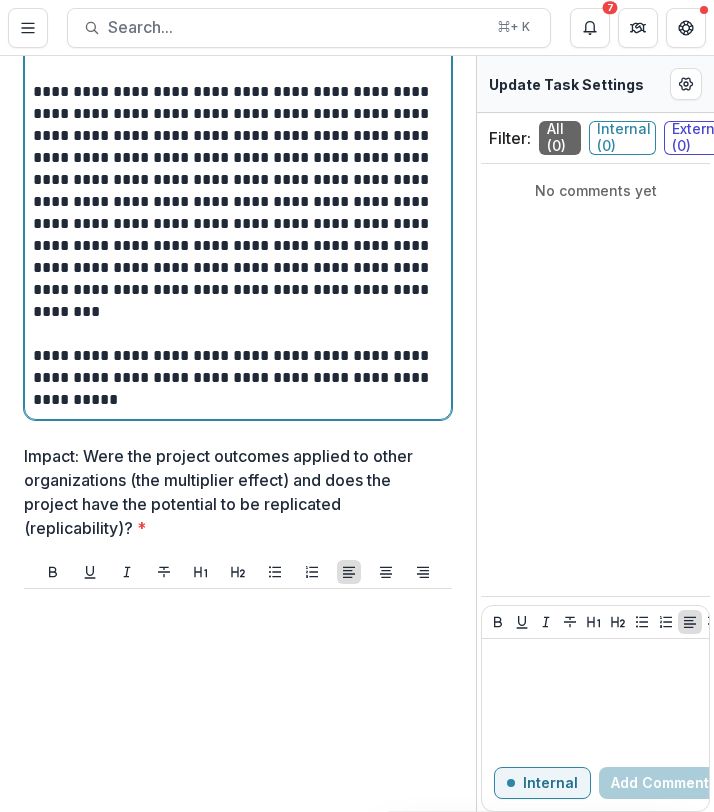 click on "**********" at bounding box center (235, 378) 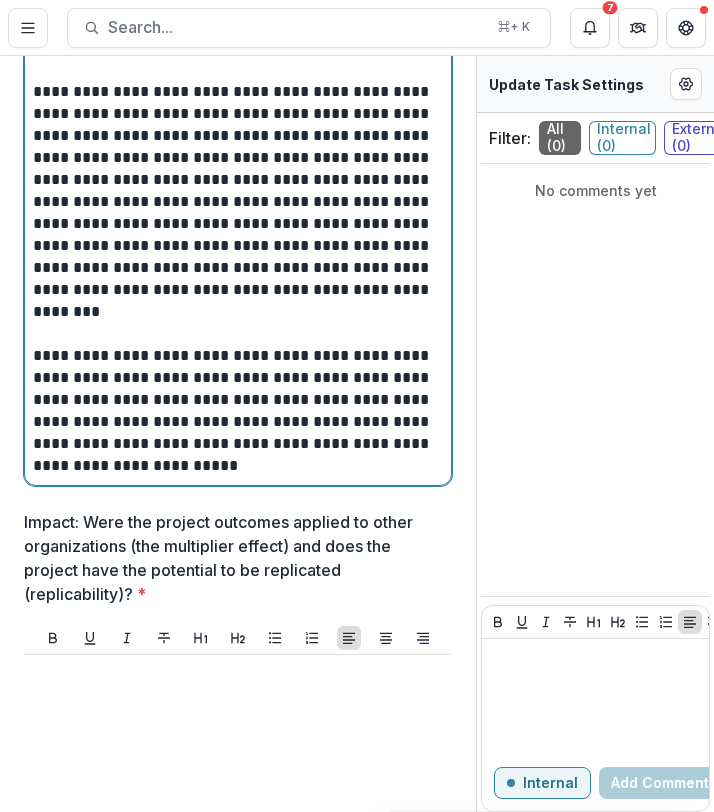 click on "**********" at bounding box center (235, 411) 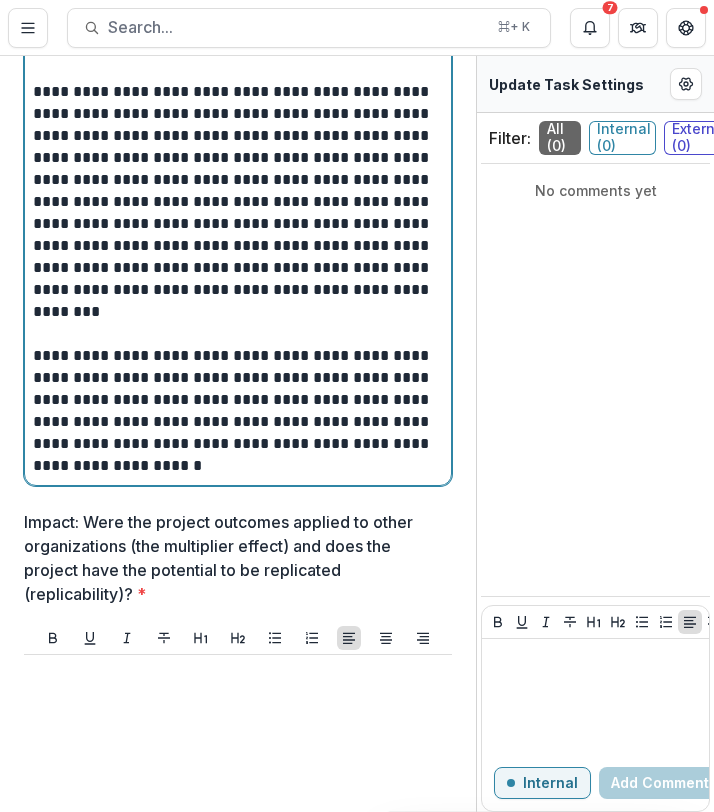 click on "**********" at bounding box center (235, 411) 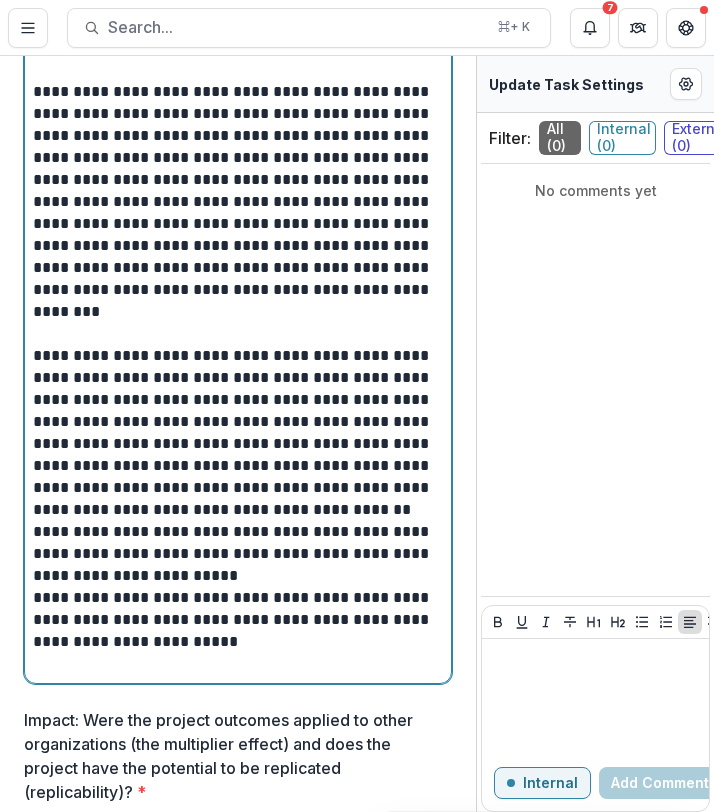 click on "**********" at bounding box center (235, 433) 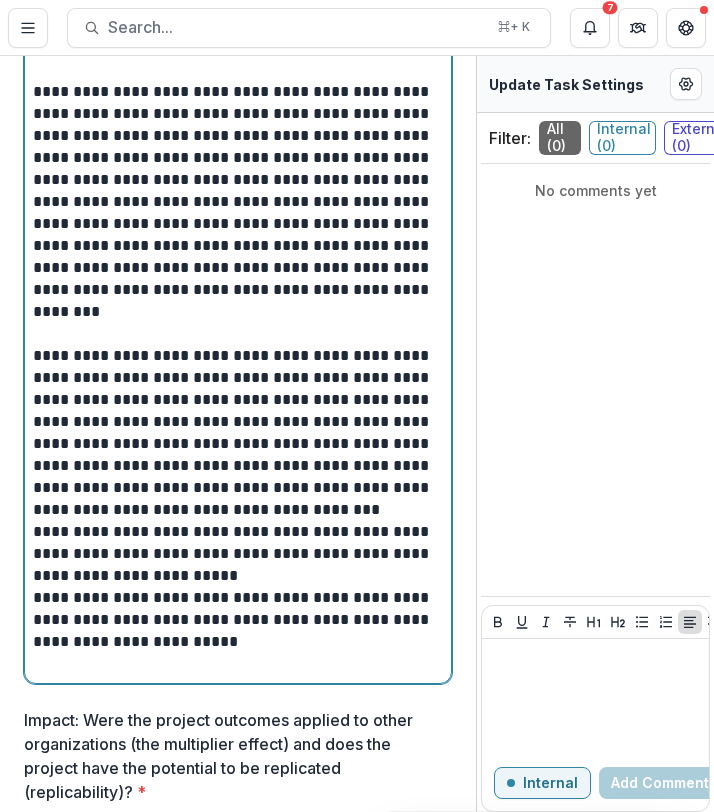click on "**********" at bounding box center [235, 433] 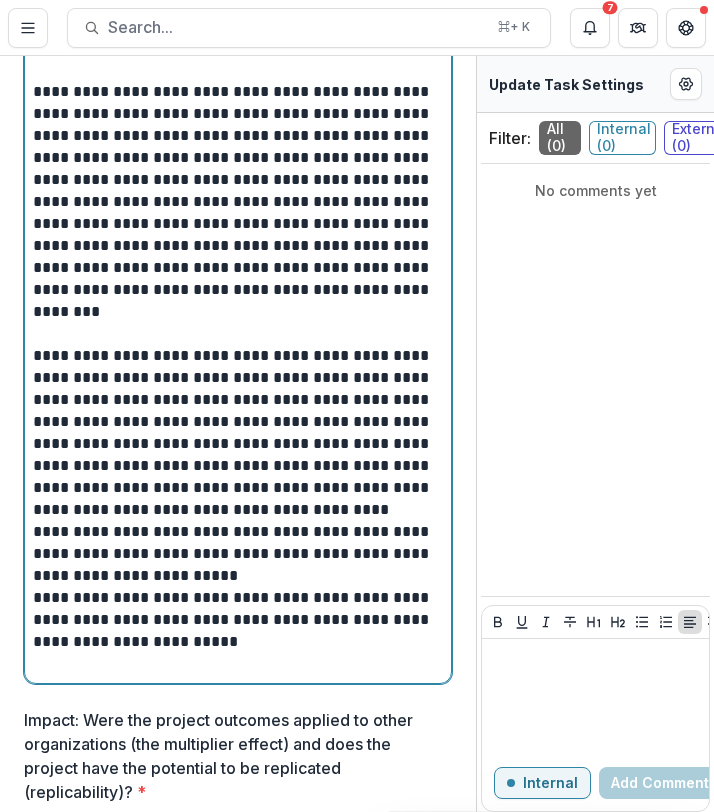 click on "**********" at bounding box center (235, 554) 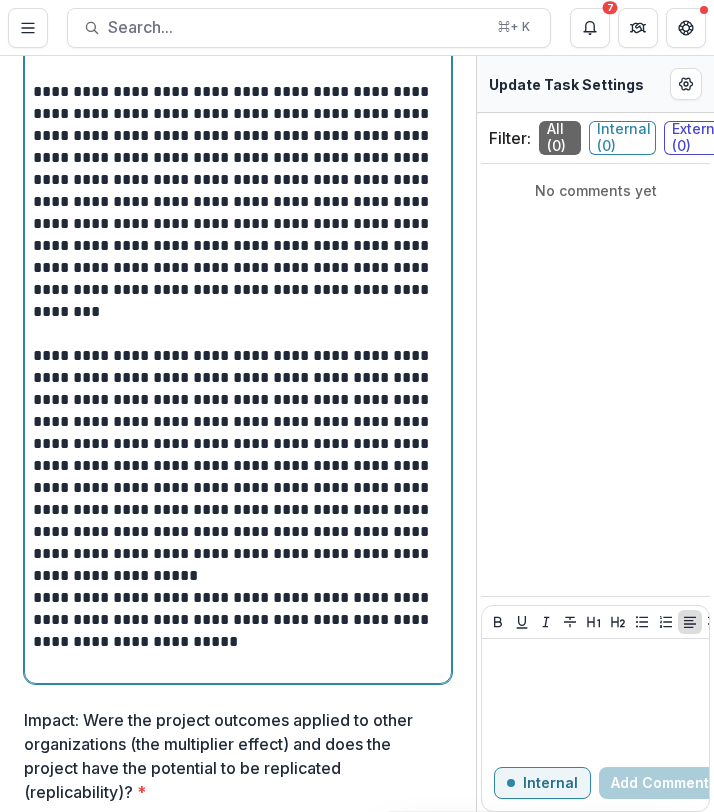 click on "**********" at bounding box center (235, 620) 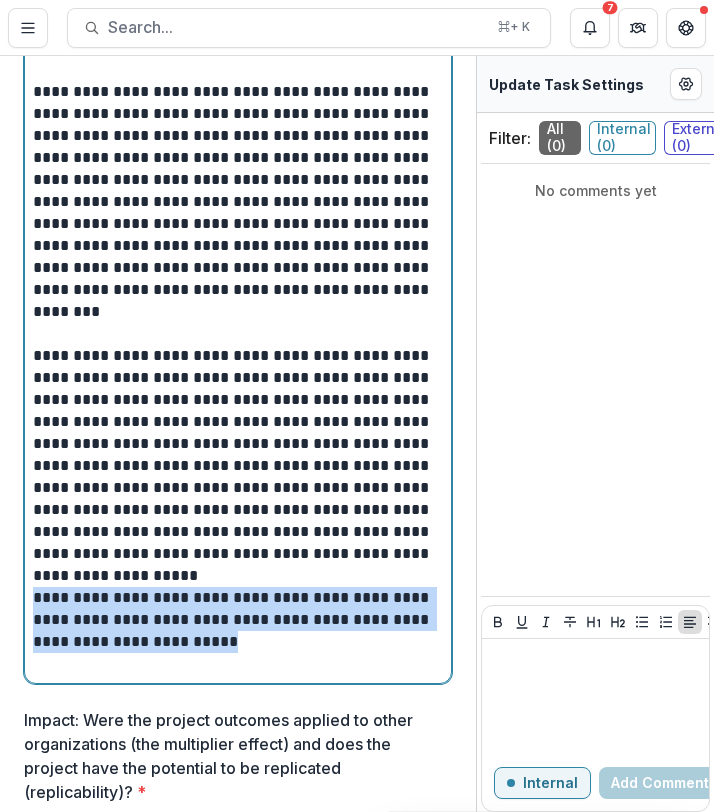 drag, startPoint x: 222, startPoint y: 701, endPoint x: 19, endPoint y: 653, distance: 208.5977 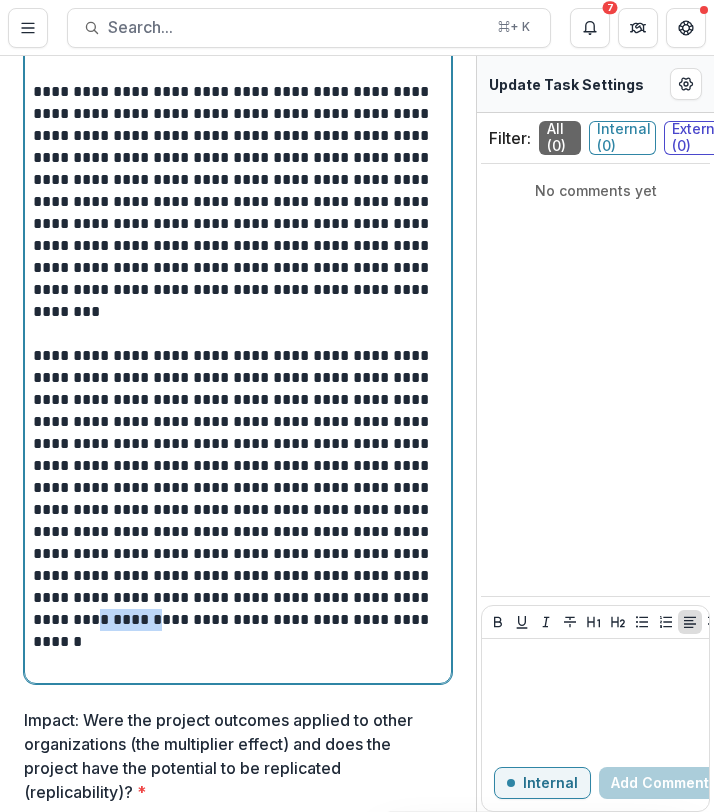 drag, startPoint x: 98, startPoint y: 669, endPoint x: 164, endPoint y: 668, distance: 66.007576 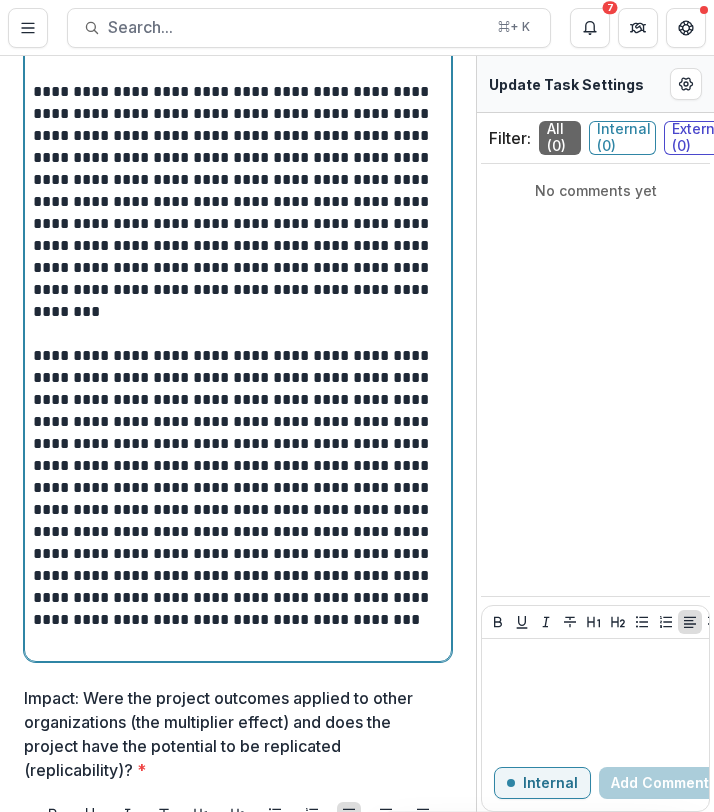 click on "**********" at bounding box center [235, 488] 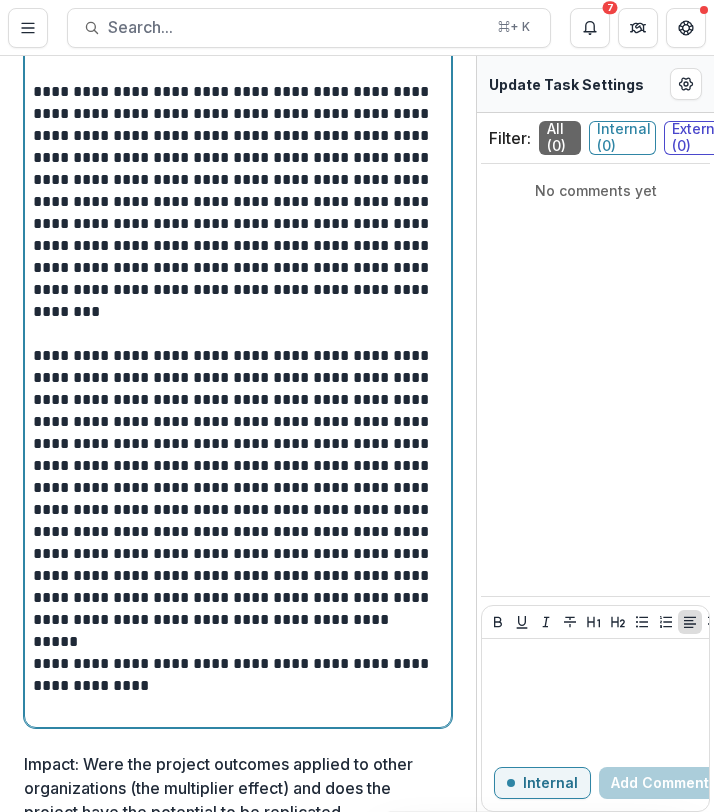 click on "**********" at bounding box center [235, 675] 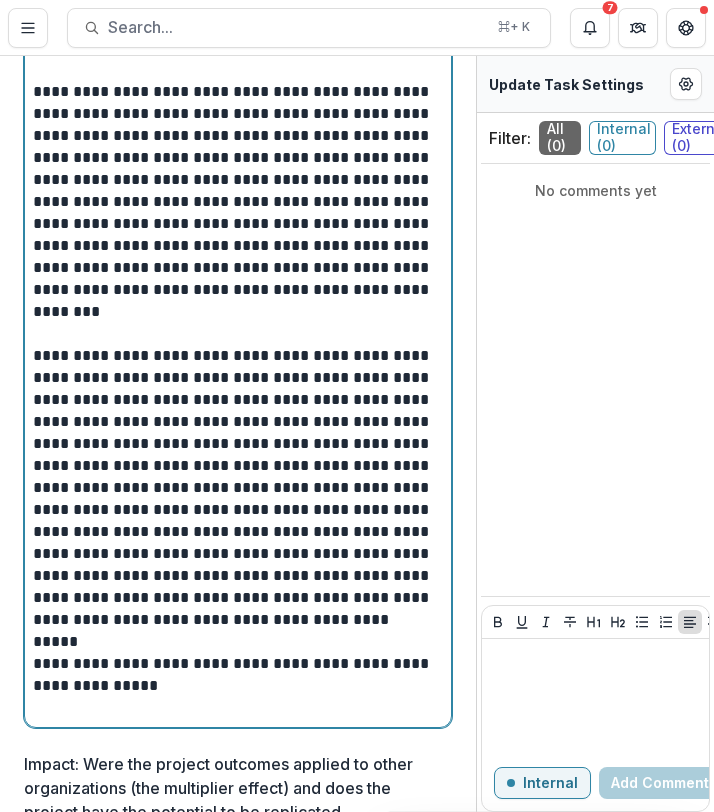 click at bounding box center (238, 708) 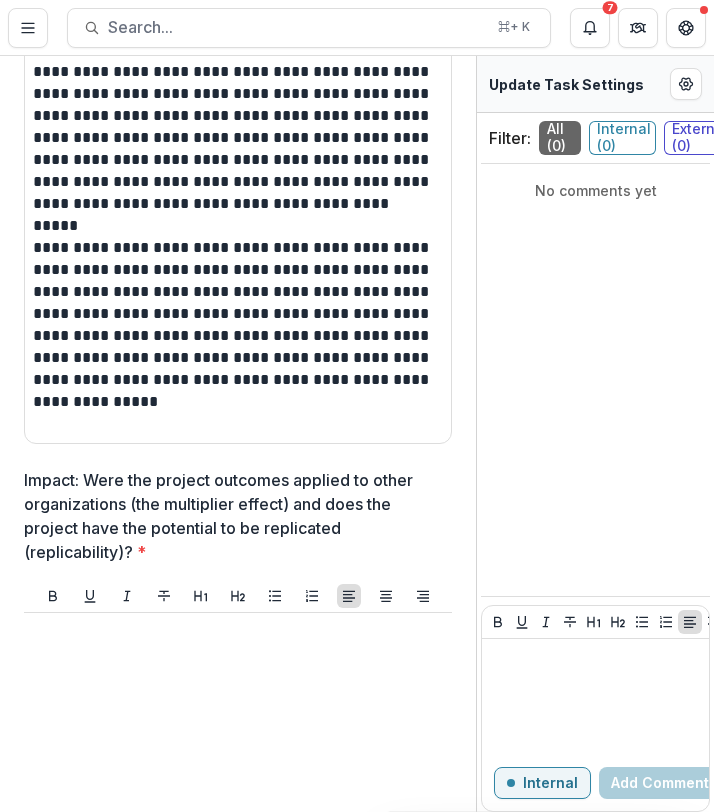 scroll, scrollTop: 2044, scrollLeft: 0, axis: vertical 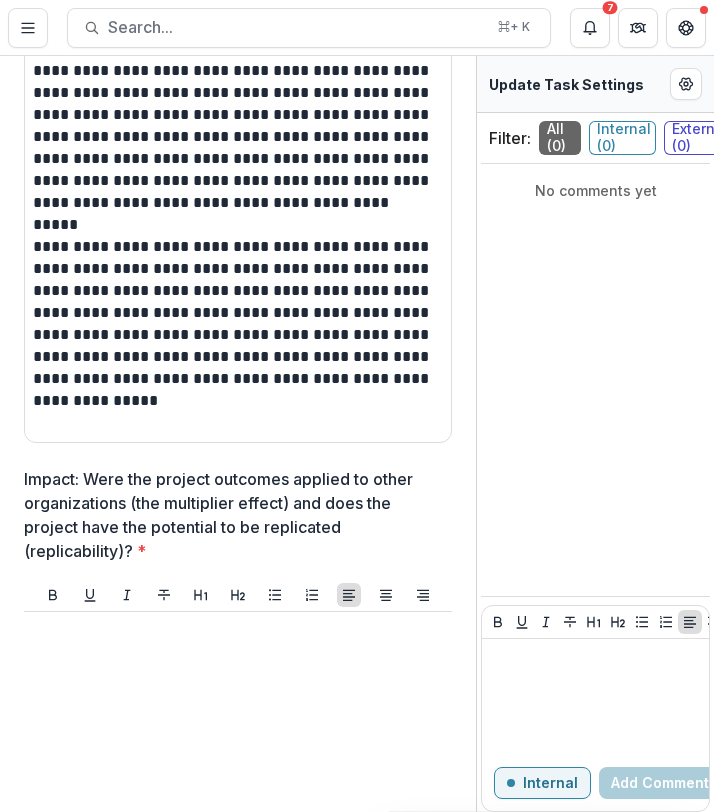 click at bounding box center (238, 770) 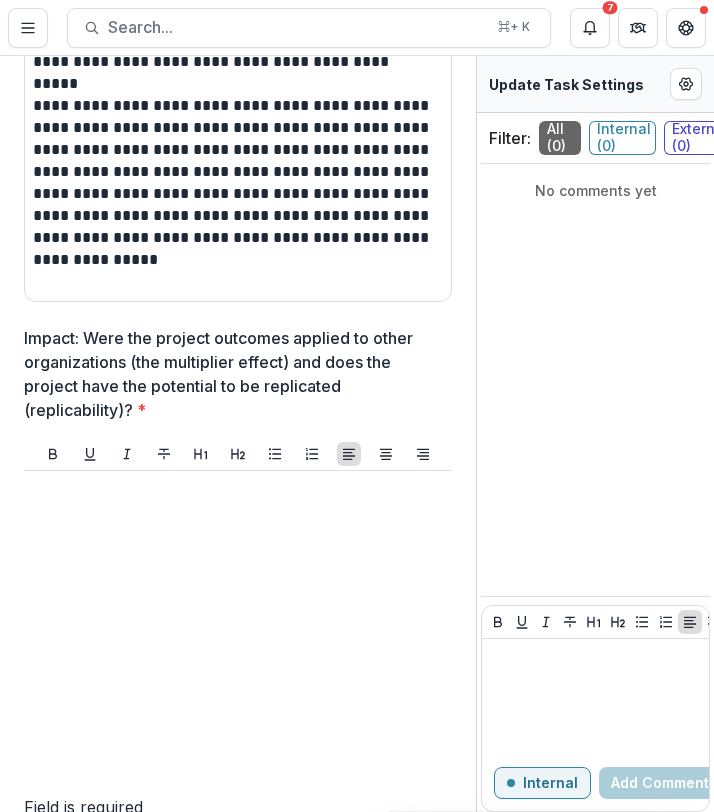 scroll, scrollTop: 2209, scrollLeft: 0, axis: vertical 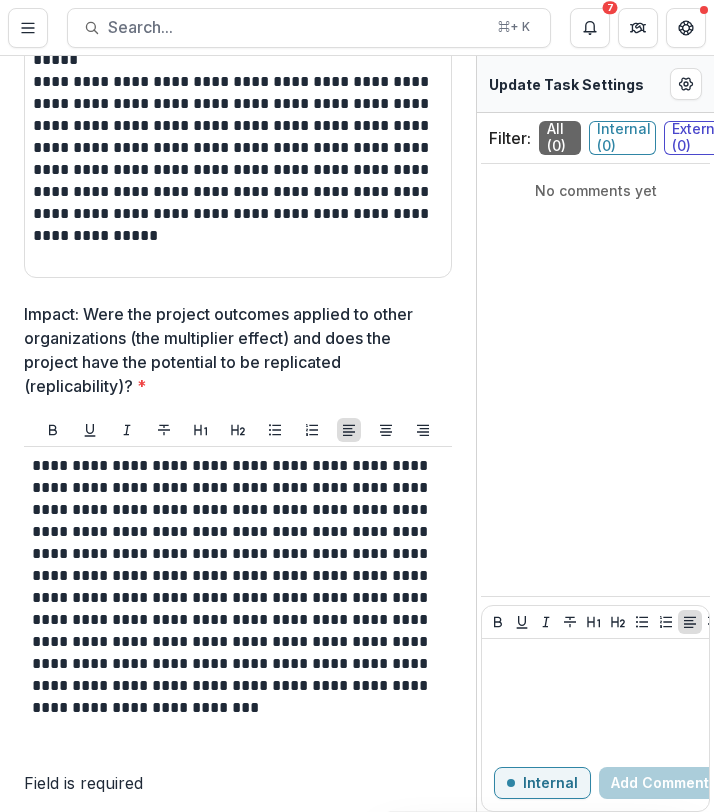 click on "**********" at bounding box center [234, 587] 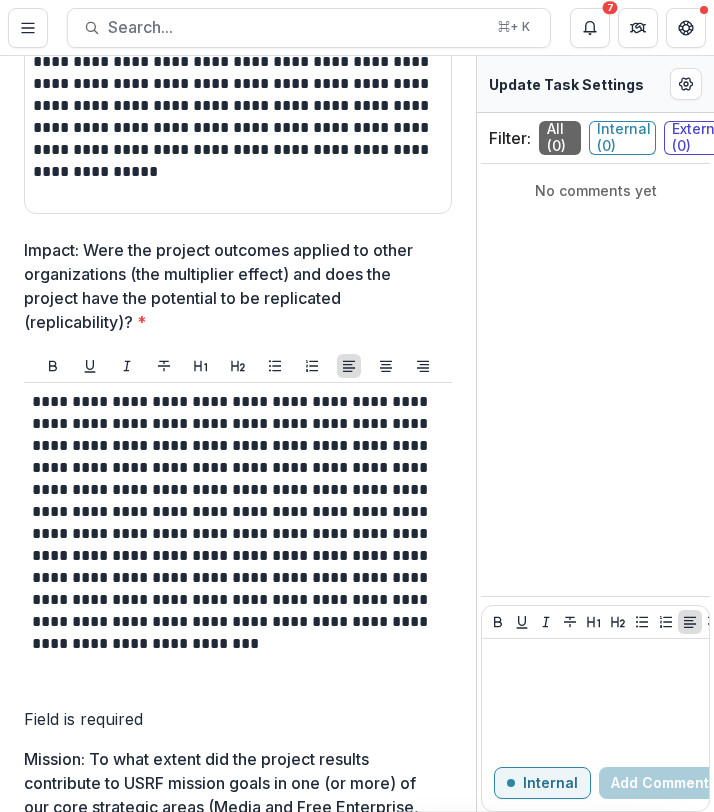 scroll, scrollTop: 2277, scrollLeft: 0, axis: vertical 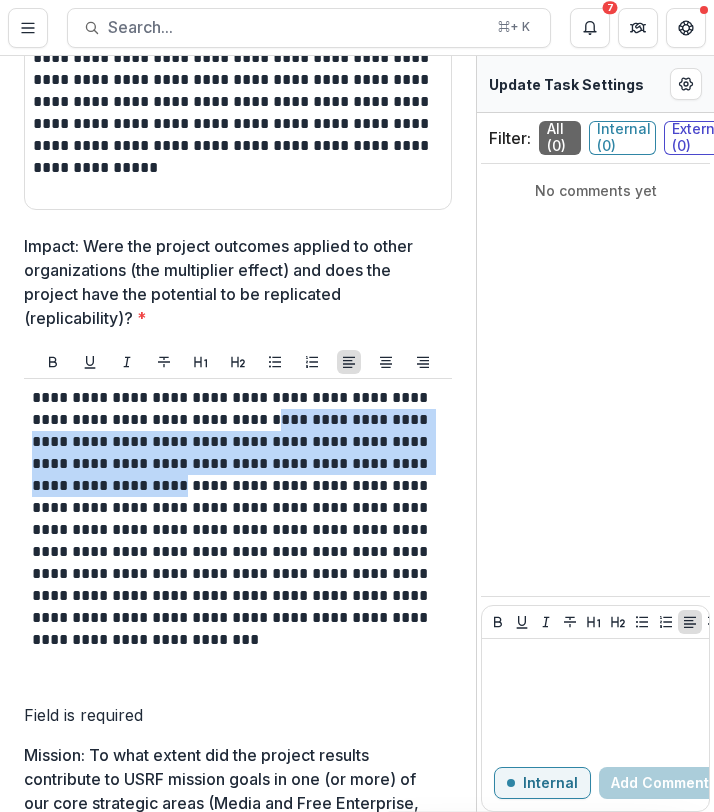 drag, startPoint x: 173, startPoint y: 531, endPoint x: 266, endPoint y: 461, distance: 116.40017 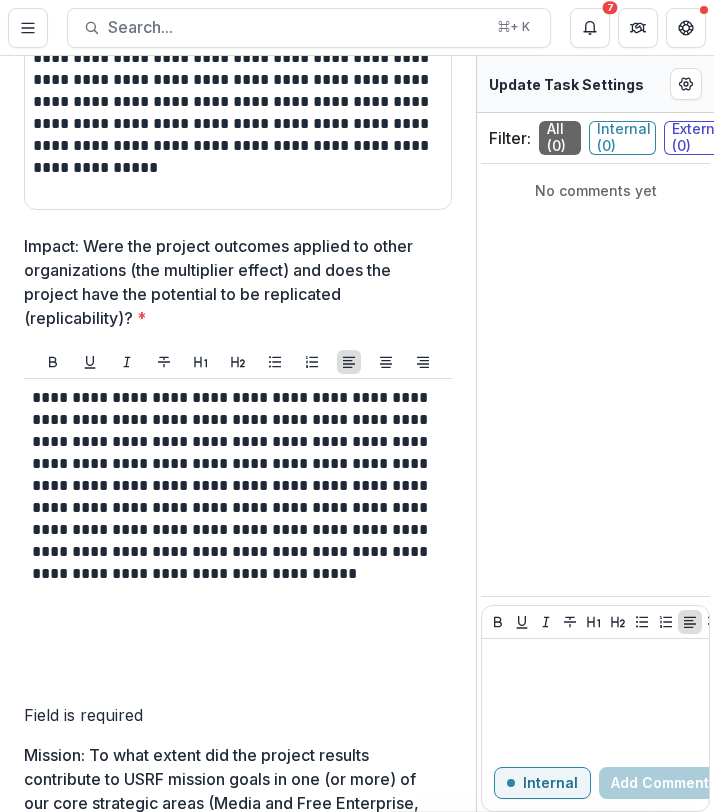 click on "**********" at bounding box center [234, 486] 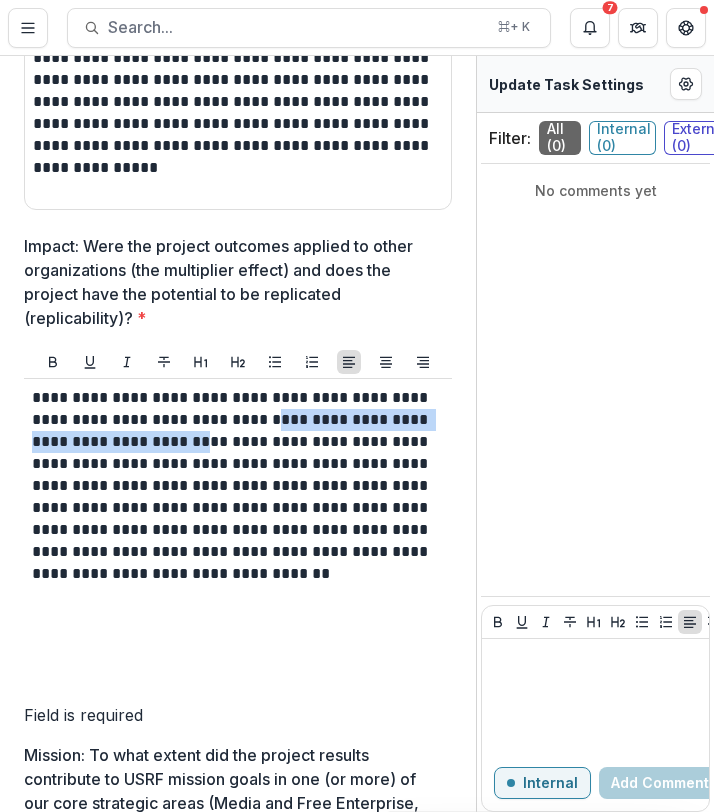 drag, startPoint x: 232, startPoint y: 493, endPoint x: 270, endPoint y: 473, distance: 42.941822 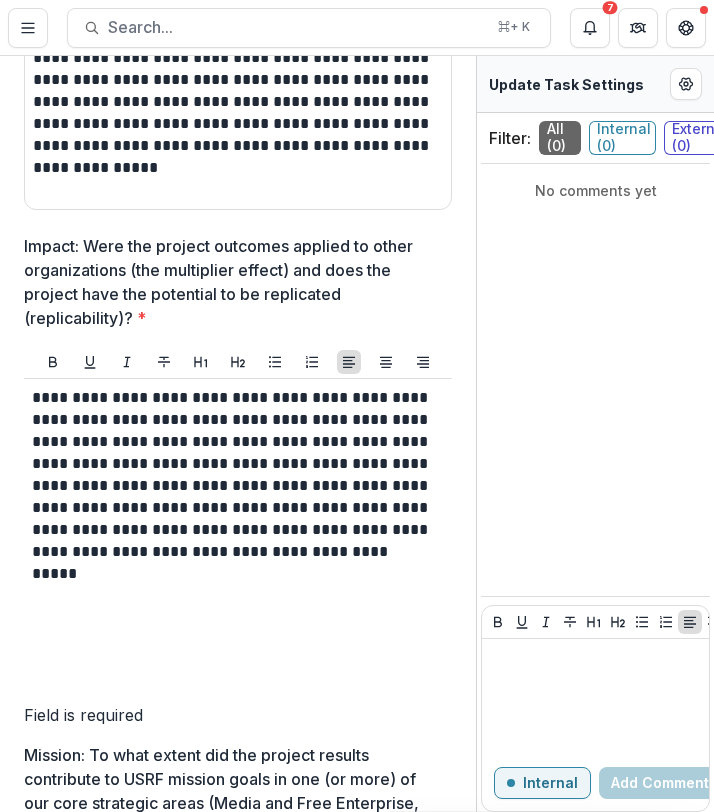click on "**********" at bounding box center (234, 475) 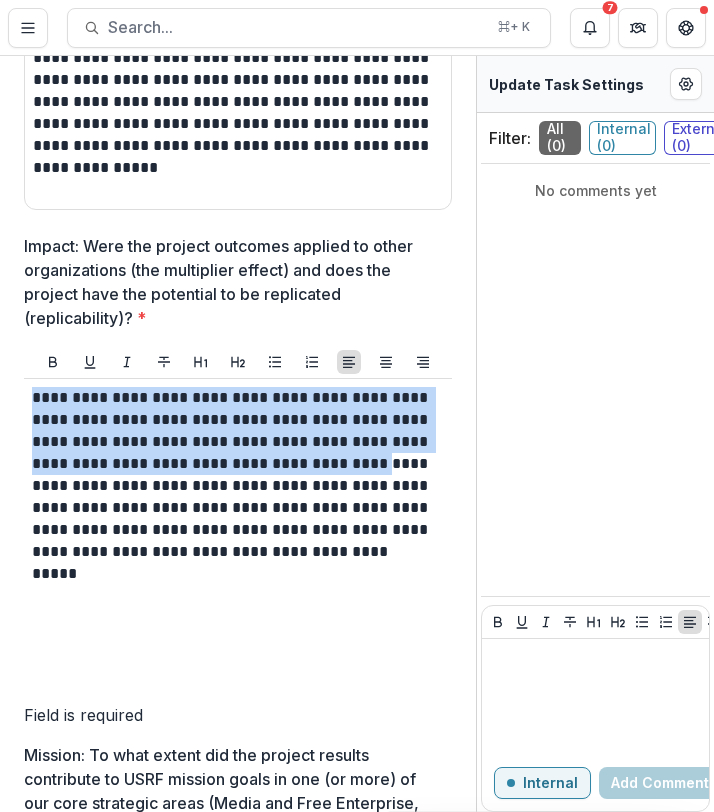 drag, startPoint x: 34, startPoint y: 443, endPoint x: 423, endPoint y: 513, distance: 395.24802 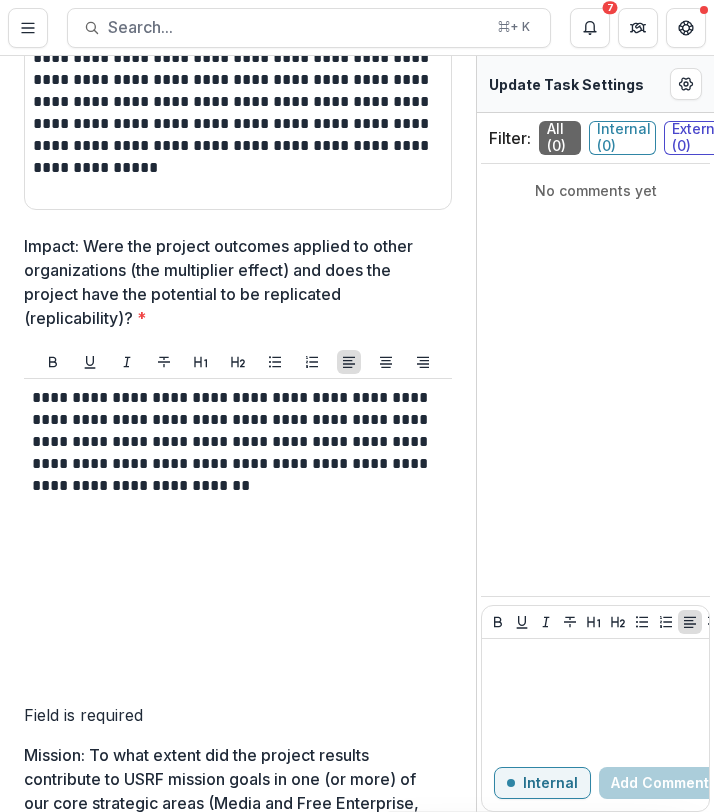 click on "**********" at bounding box center [234, 442] 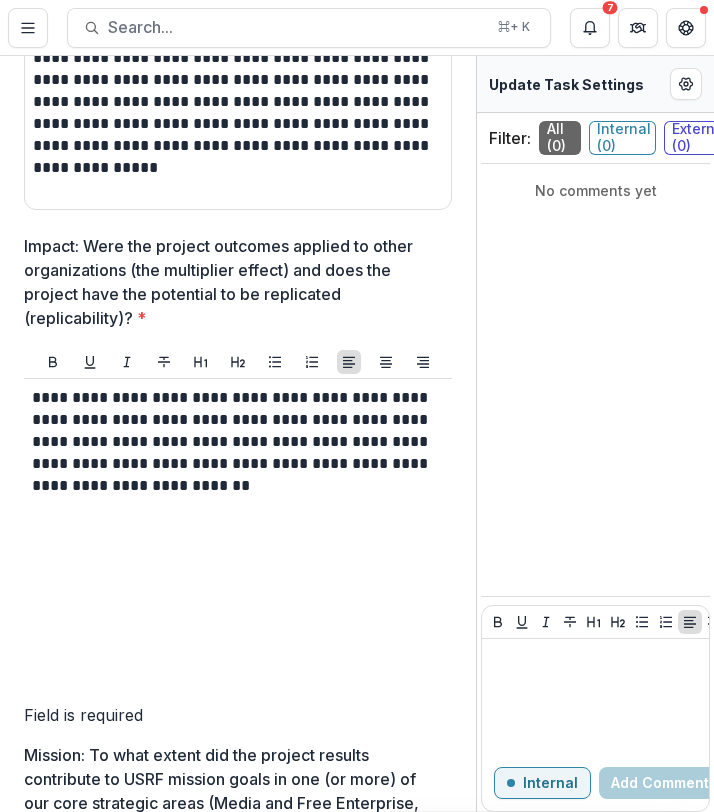 click on "**********" at bounding box center [234, 442] 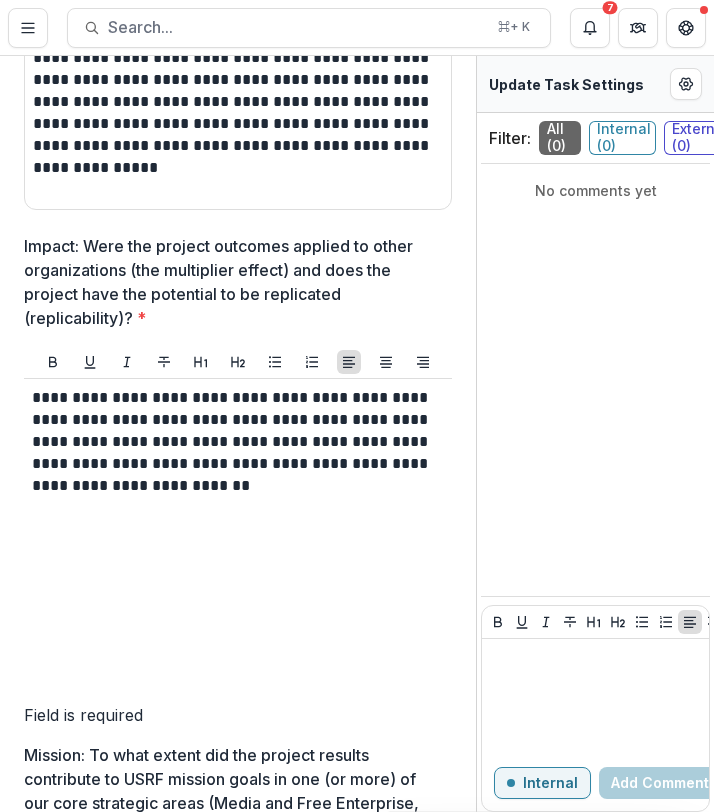 click on "**********" at bounding box center (234, 442) 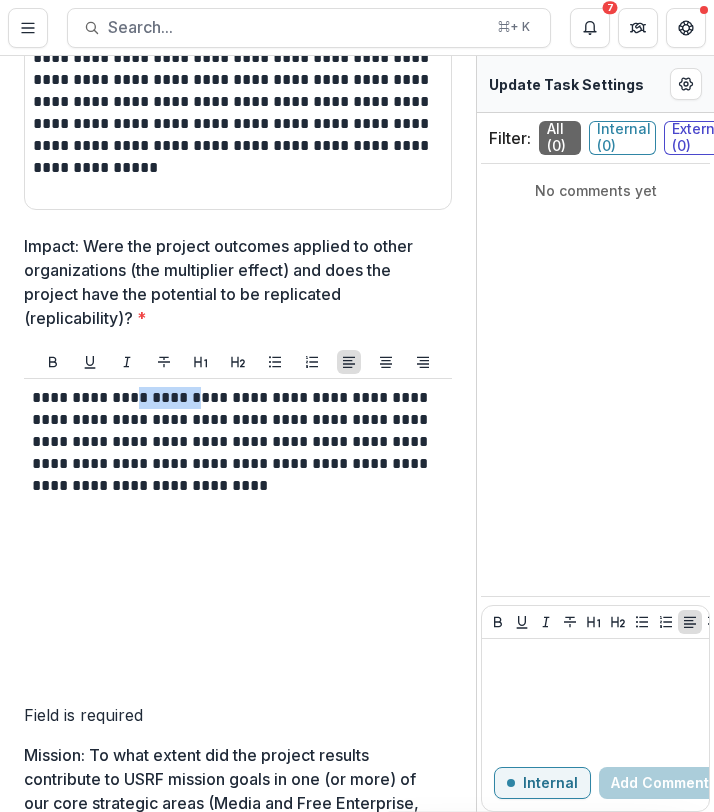 drag, startPoint x: 197, startPoint y: 451, endPoint x: 143, endPoint y: 451, distance: 54 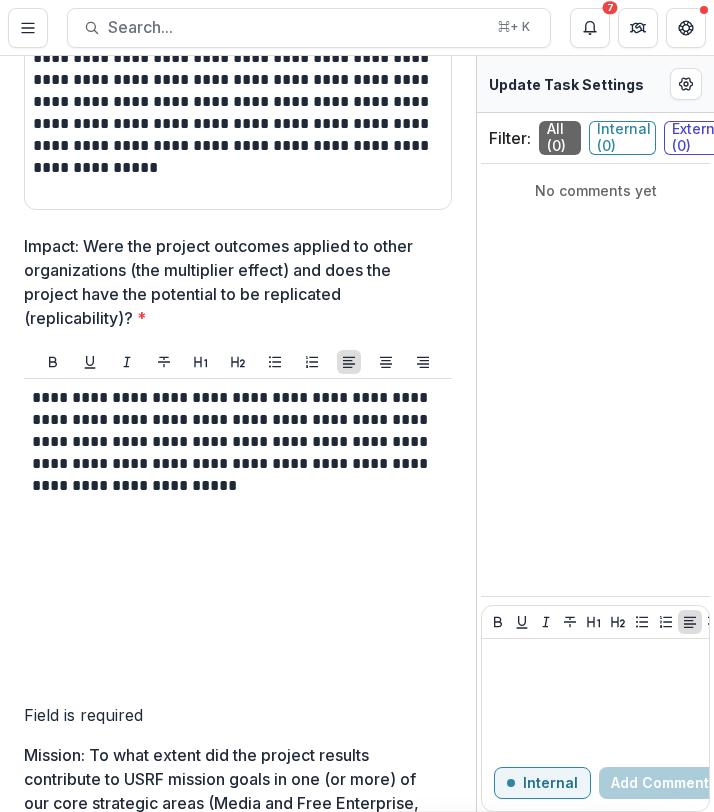 click on "**********" at bounding box center [234, 442] 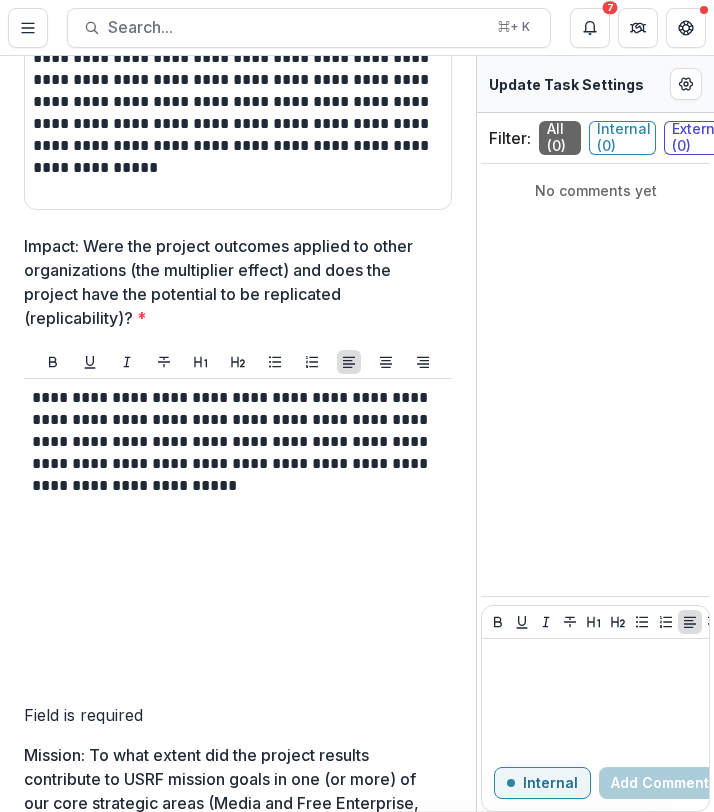 click on "**********" at bounding box center (234, 442) 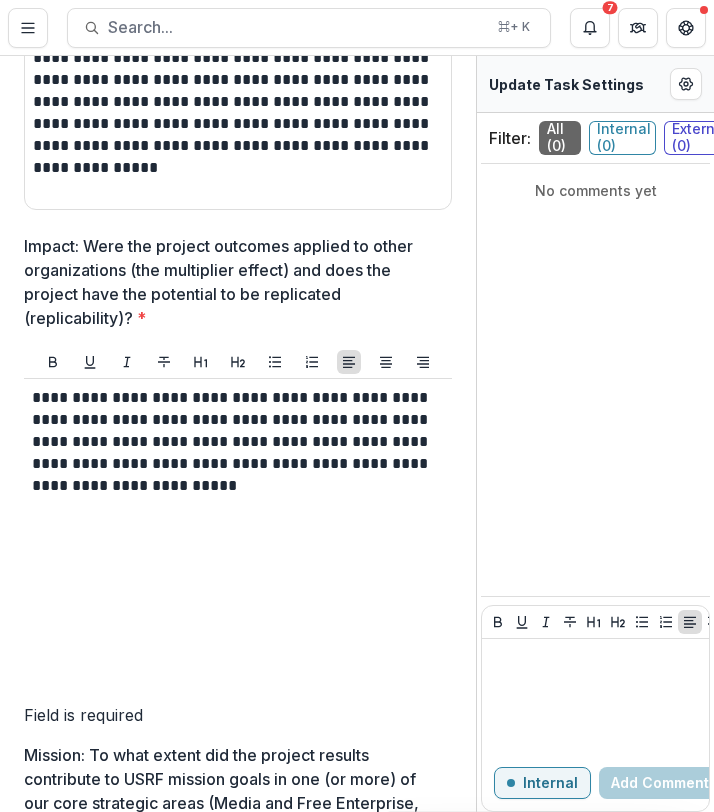 click on "**********" at bounding box center [234, 442] 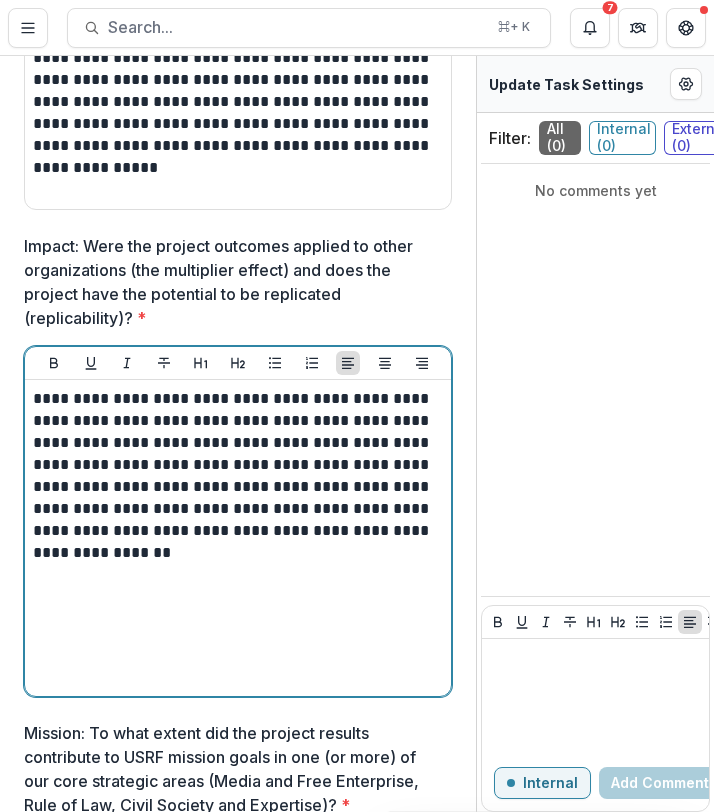 click on "**********" at bounding box center [235, 476] 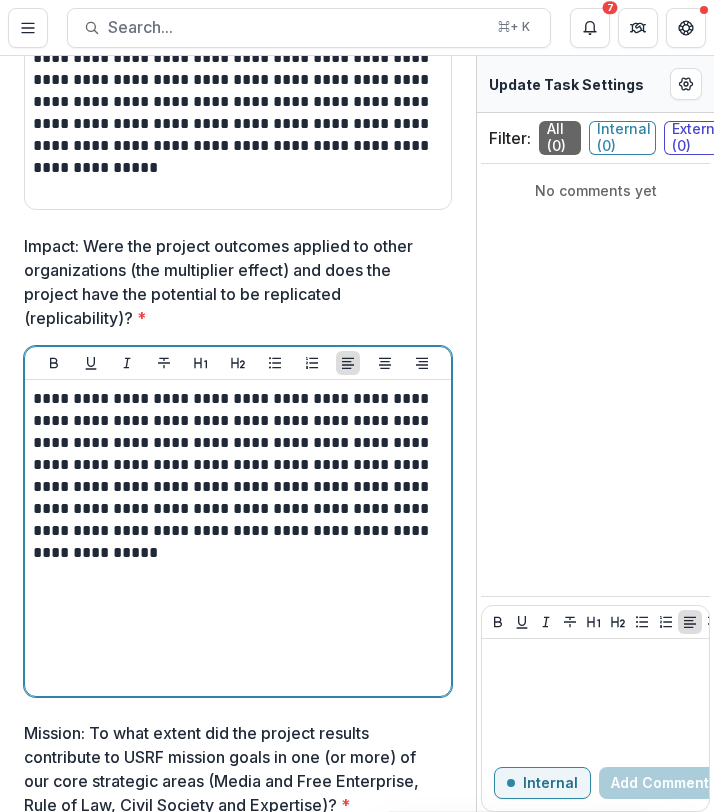 click on "**********" at bounding box center [235, 476] 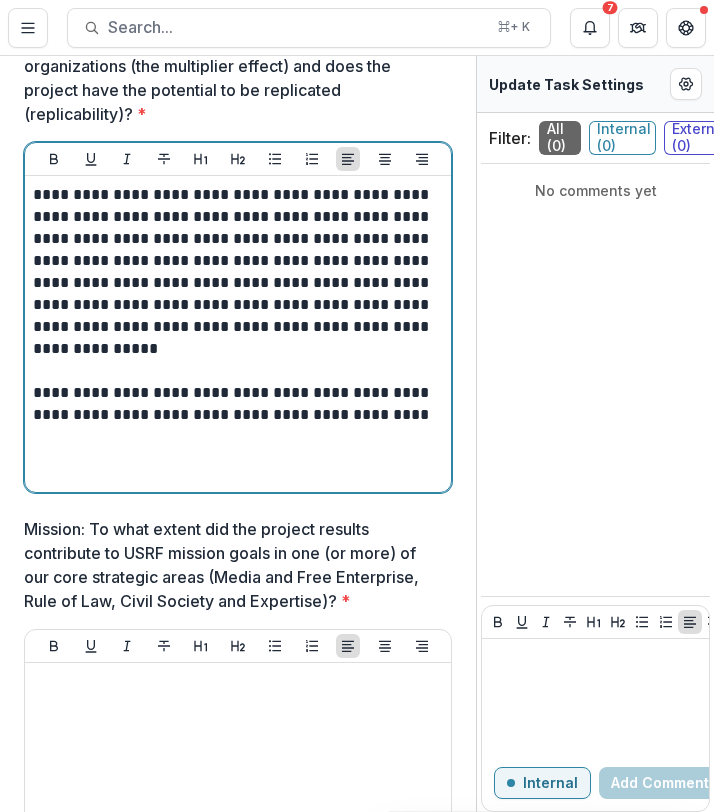 scroll, scrollTop: 2530, scrollLeft: 0, axis: vertical 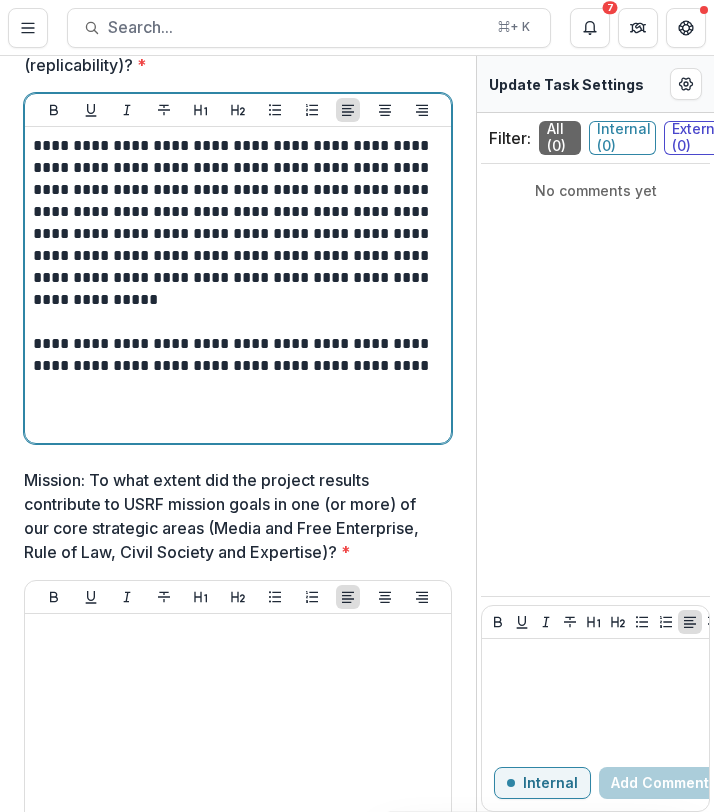 click on "**********" at bounding box center [235, 366] 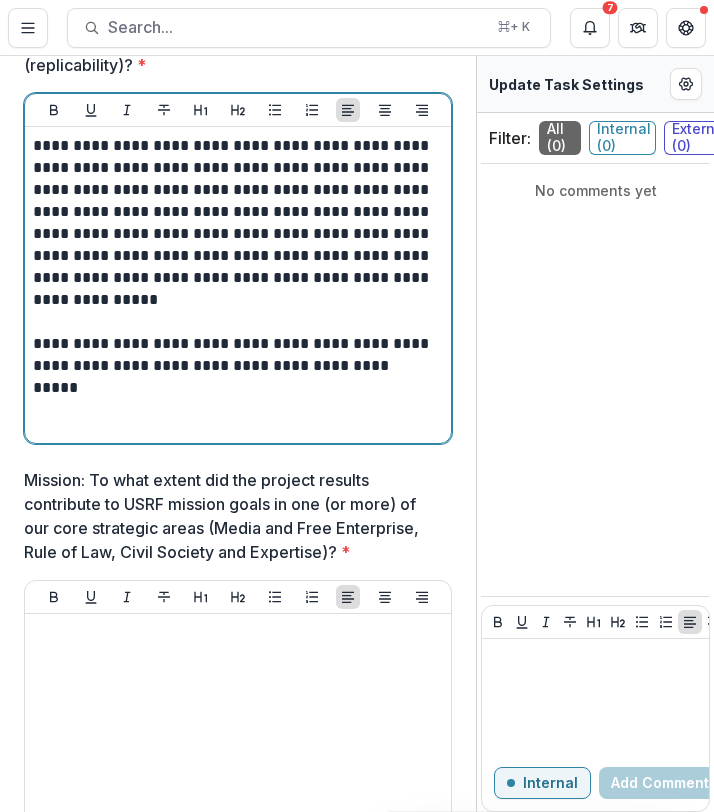 click on "**********" at bounding box center [235, 366] 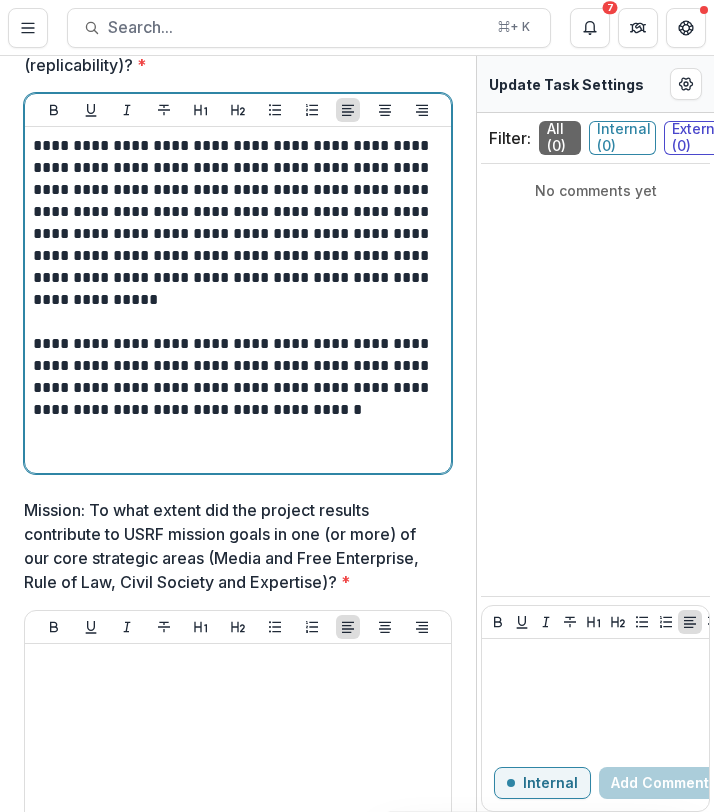 drag, startPoint x: 238, startPoint y: 484, endPoint x: 178, endPoint y: 473, distance: 61 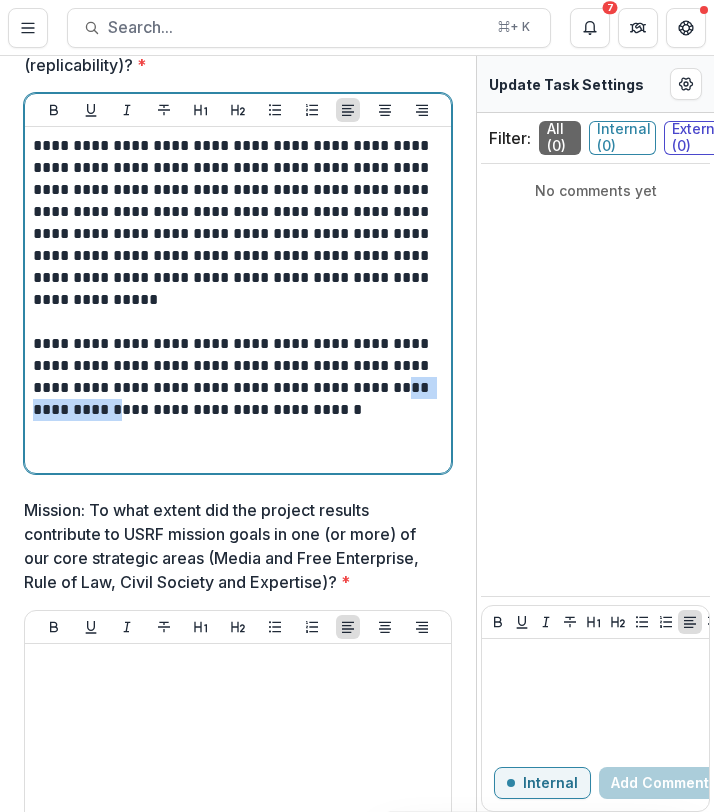 drag, startPoint x: 215, startPoint y: 459, endPoint x: 100, endPoint y: 463, distance: 115.06954 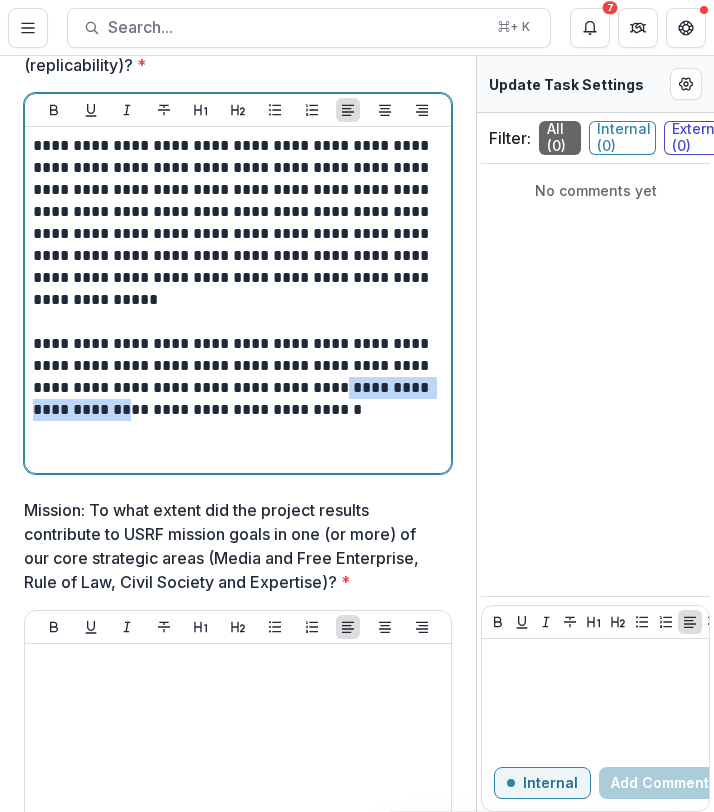drag, startPoint x: 225, startPoint y: 461, endPoint x: 32, endPoint y: 465, distance: 193.04144 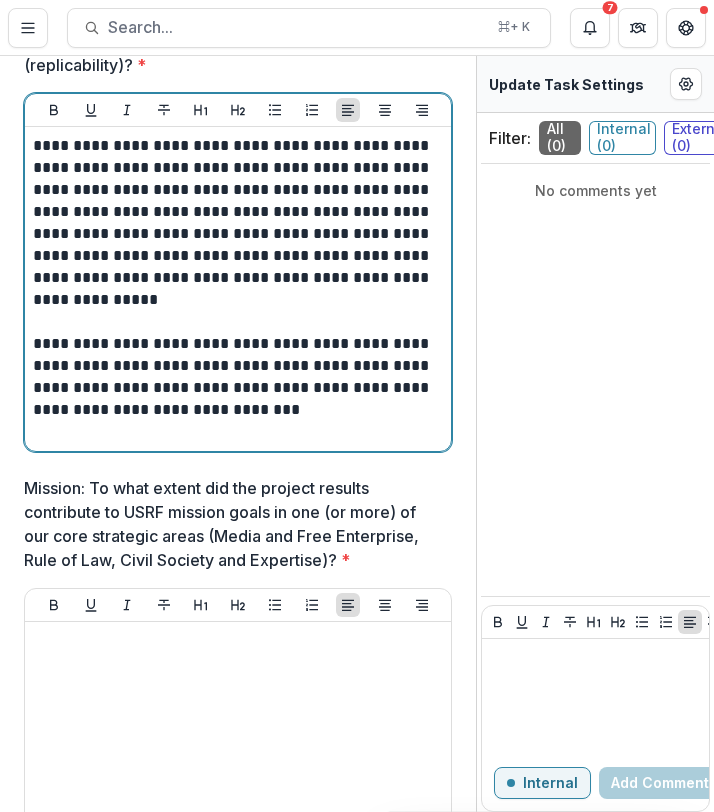 click on "**********" at bounding box center (235, 377) 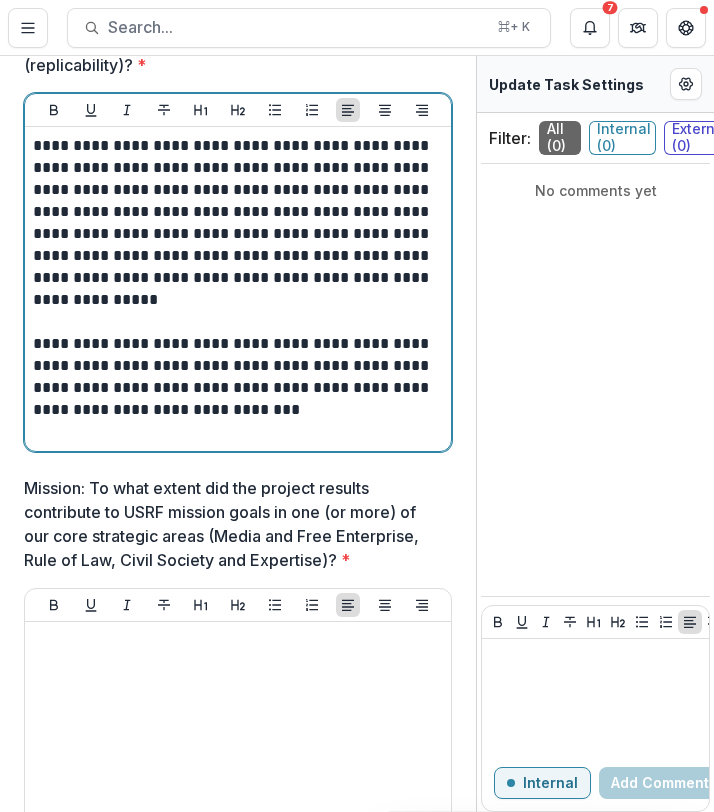 click on "**********" at bounding box center (235, 377) 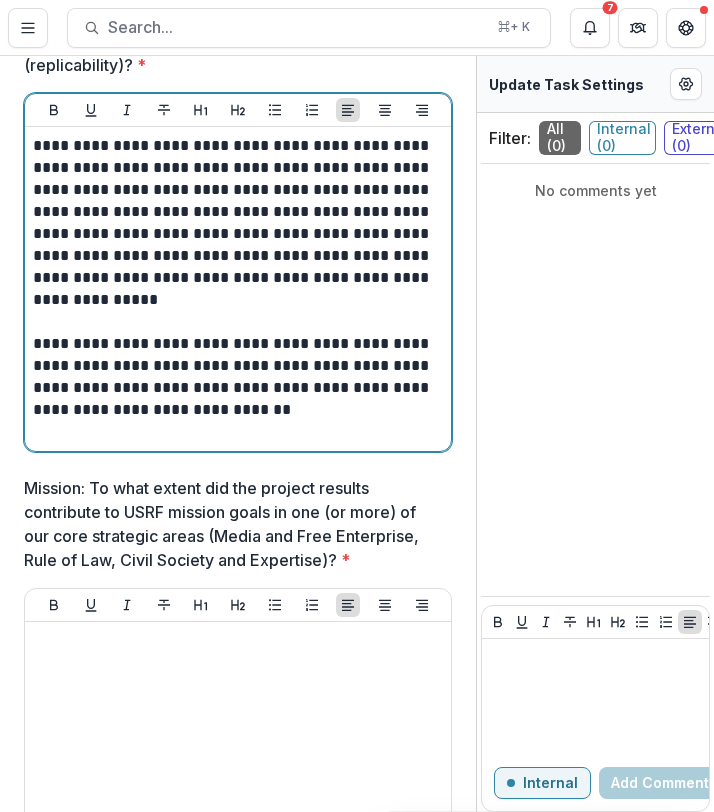 click on "**********" at bounding box center (235, 377) 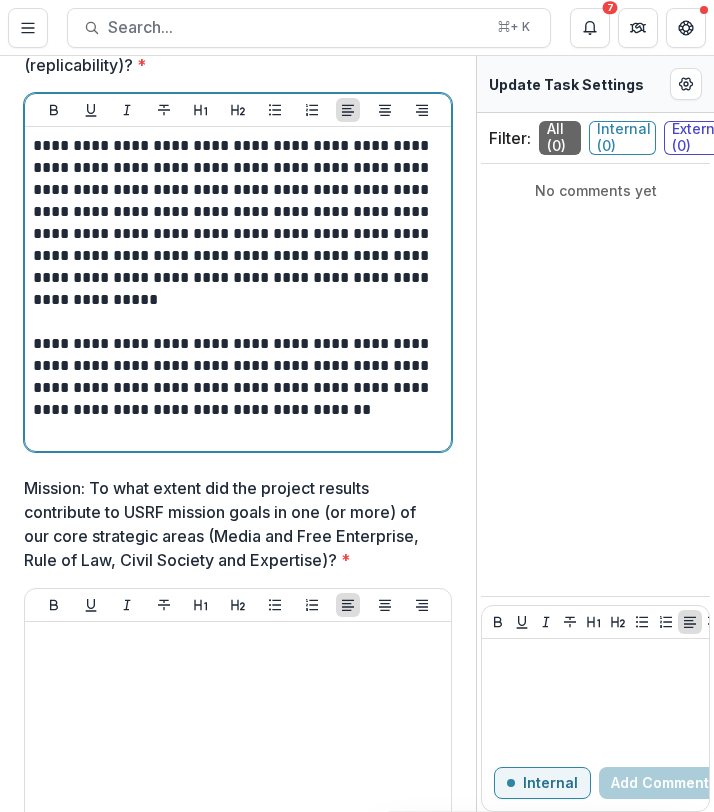scroll, scrollTop: 2749, scrollLeft: 0, axis: vertical 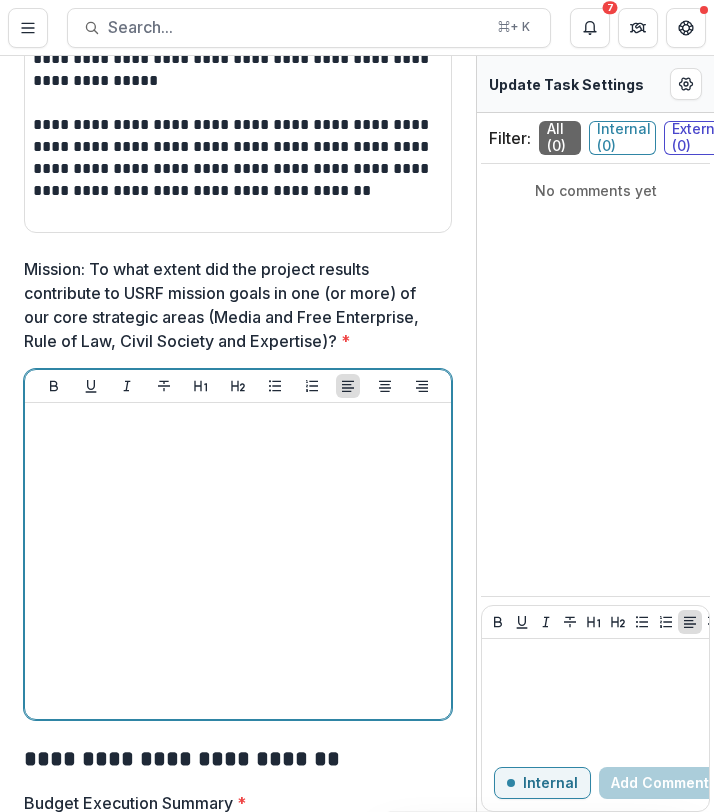 click at bounding box center (238, 561) 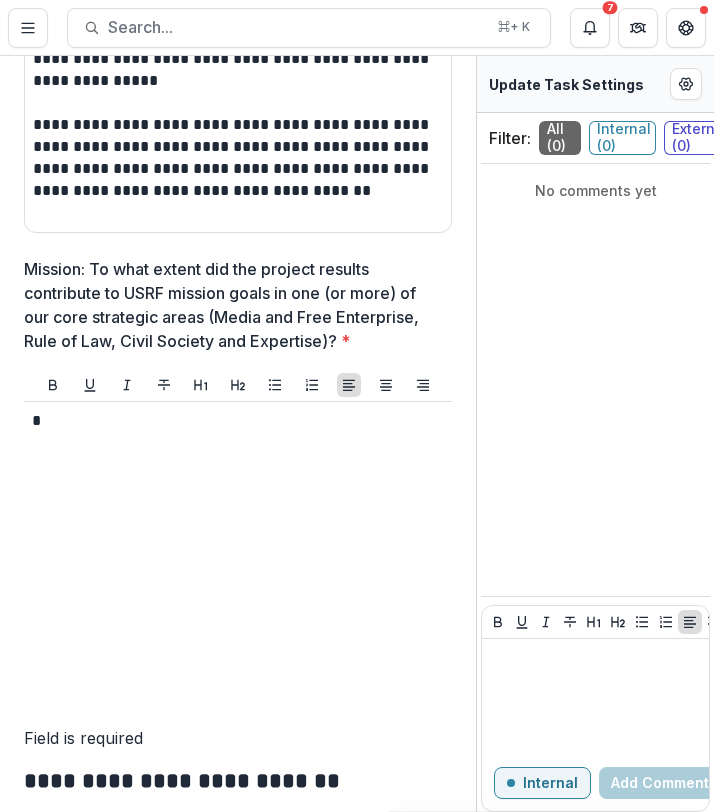 type 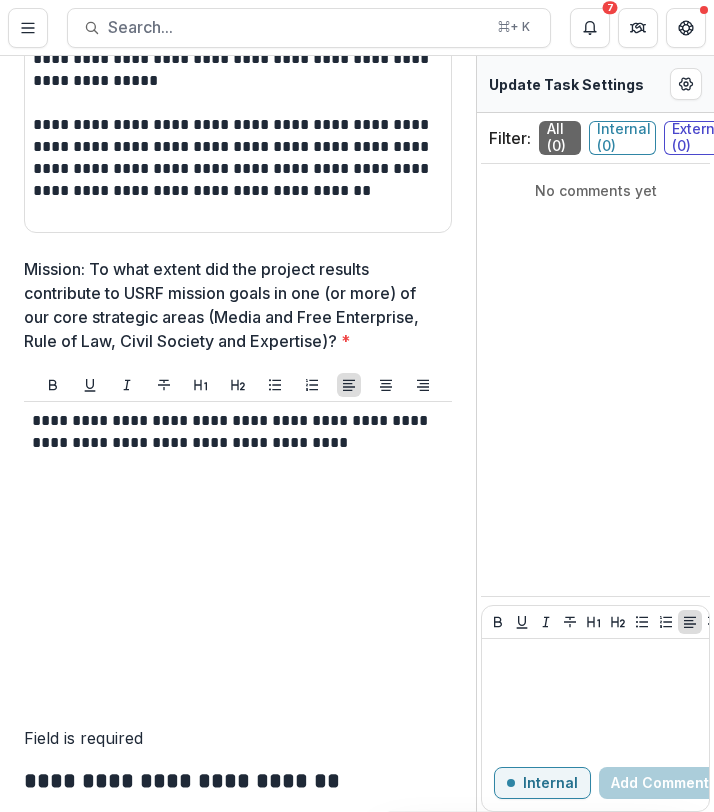 click on "**********" at bounding box center [234, 432] 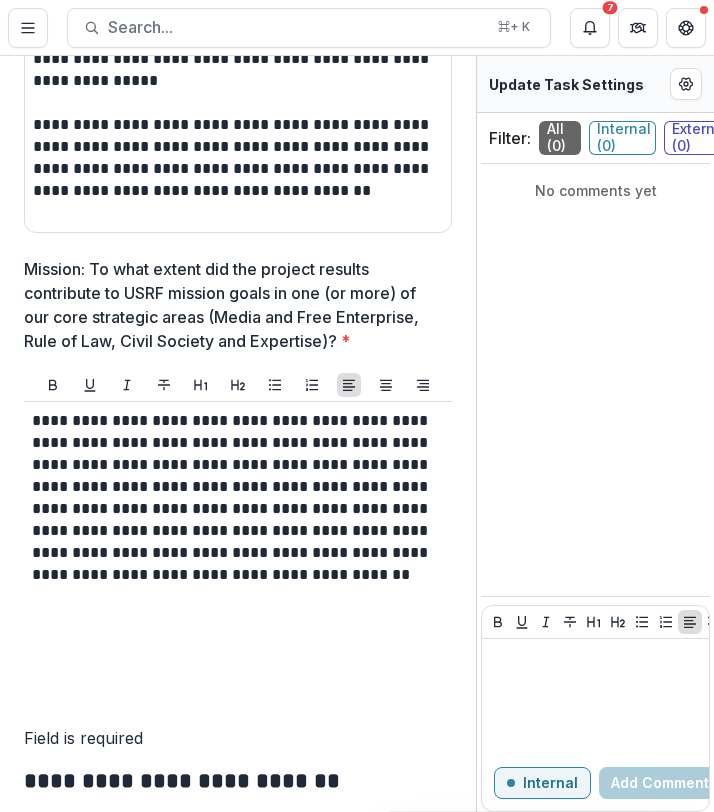 click on "**********" at bounding box center [234, 498] 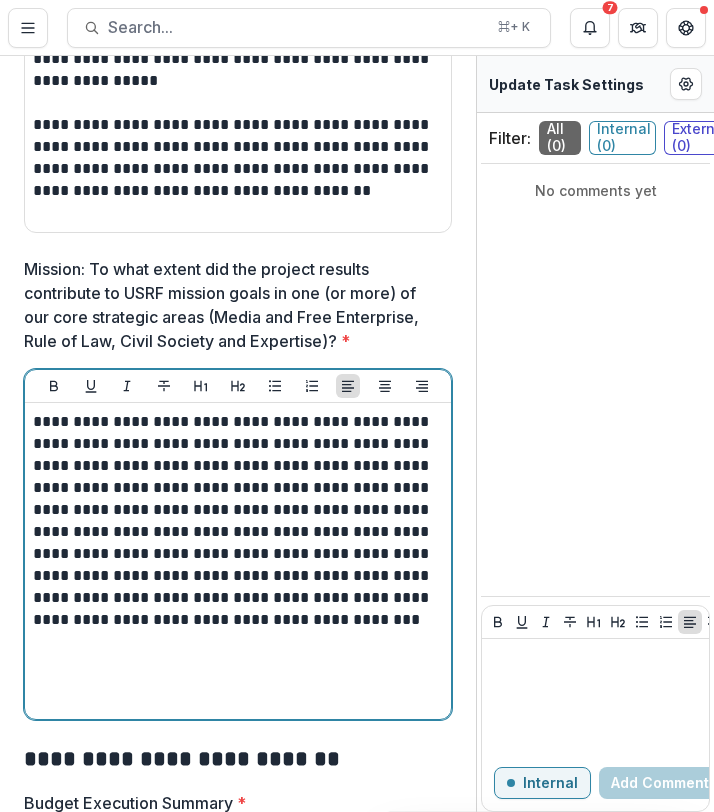 click on "**********" at bounding box center (235, 521) 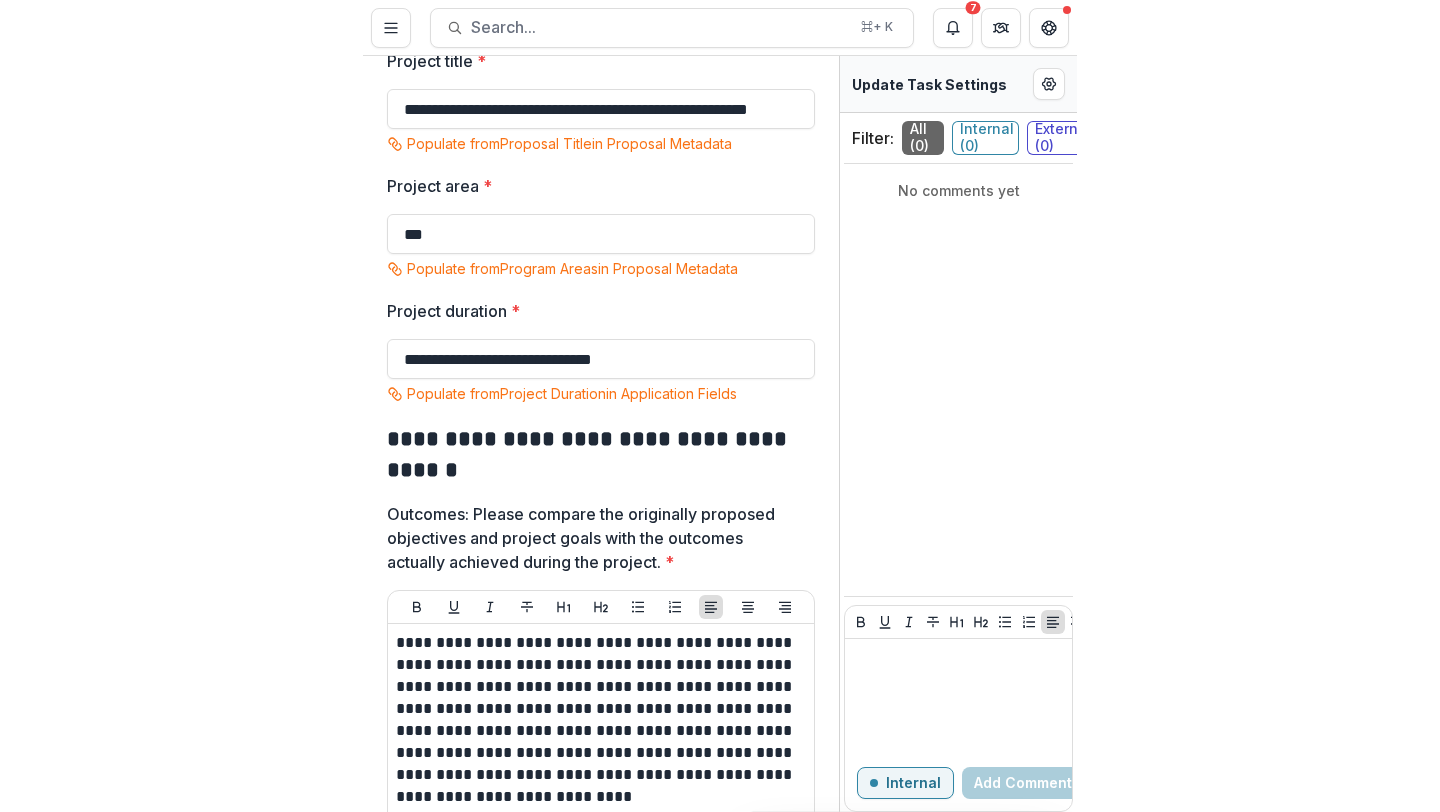 scroll, scrollTop: 486, scrollLeft: 0, axis: vertical 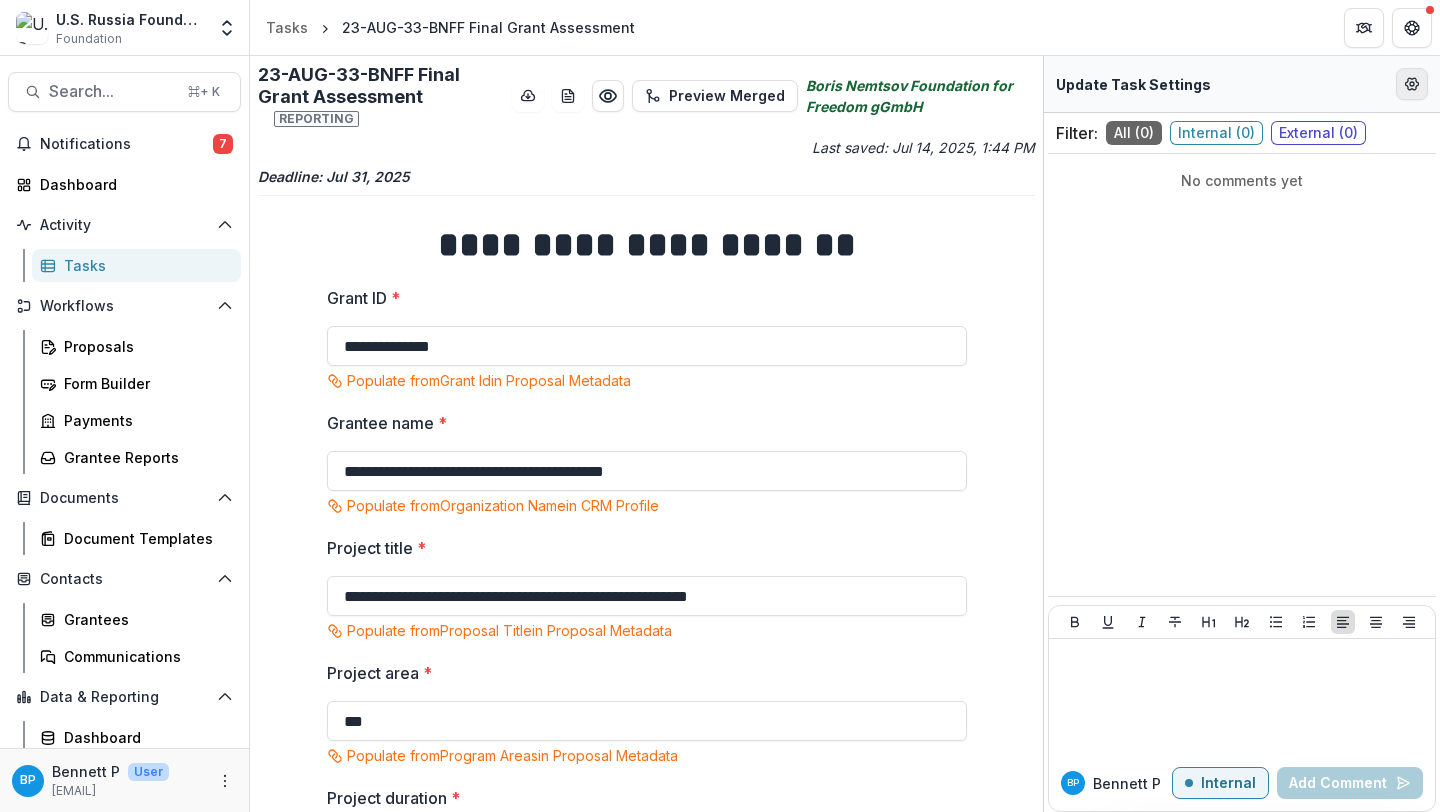 click at bounding box center (1412, 84) 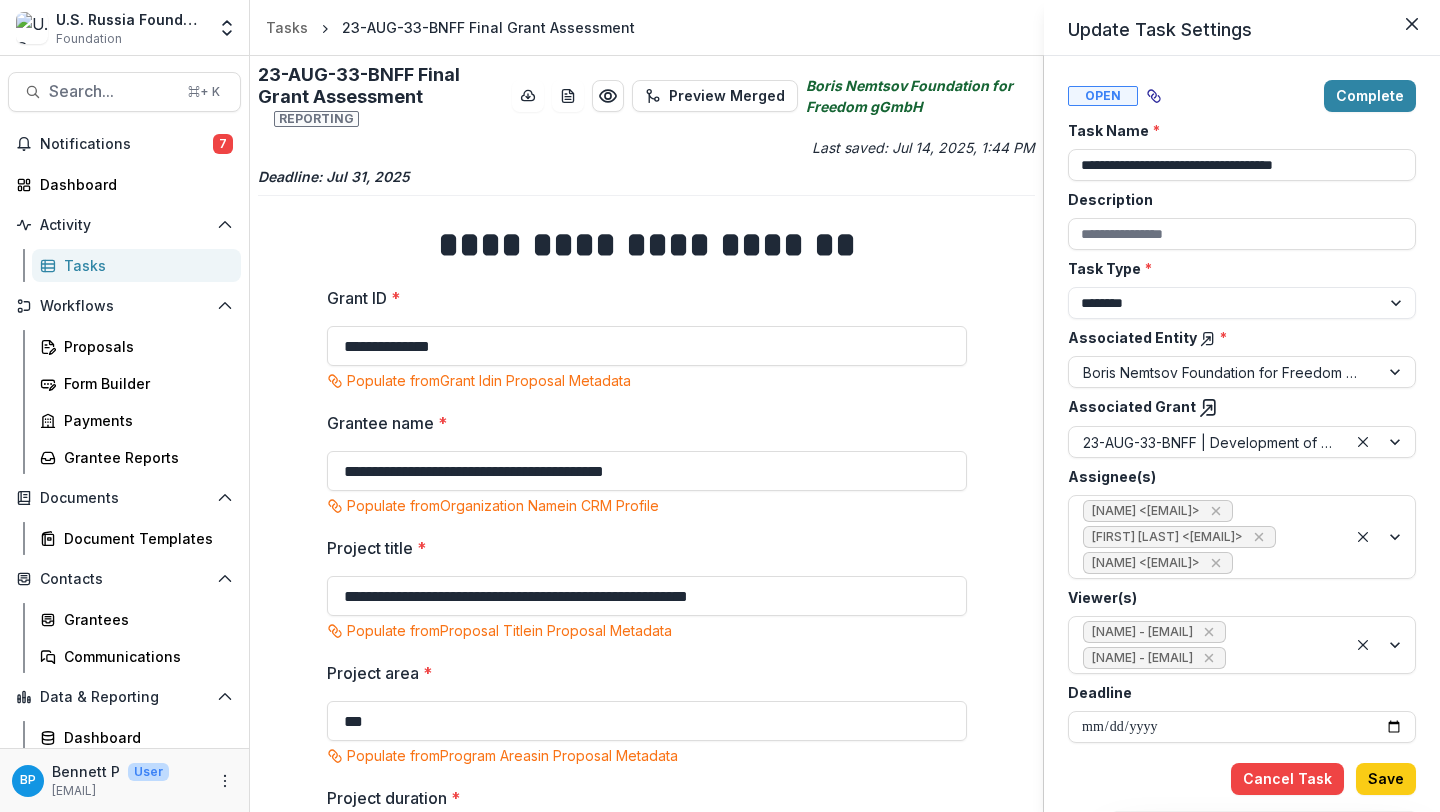 scroll, scrollTop: 32, scrollLeft: 0, axis: vertical 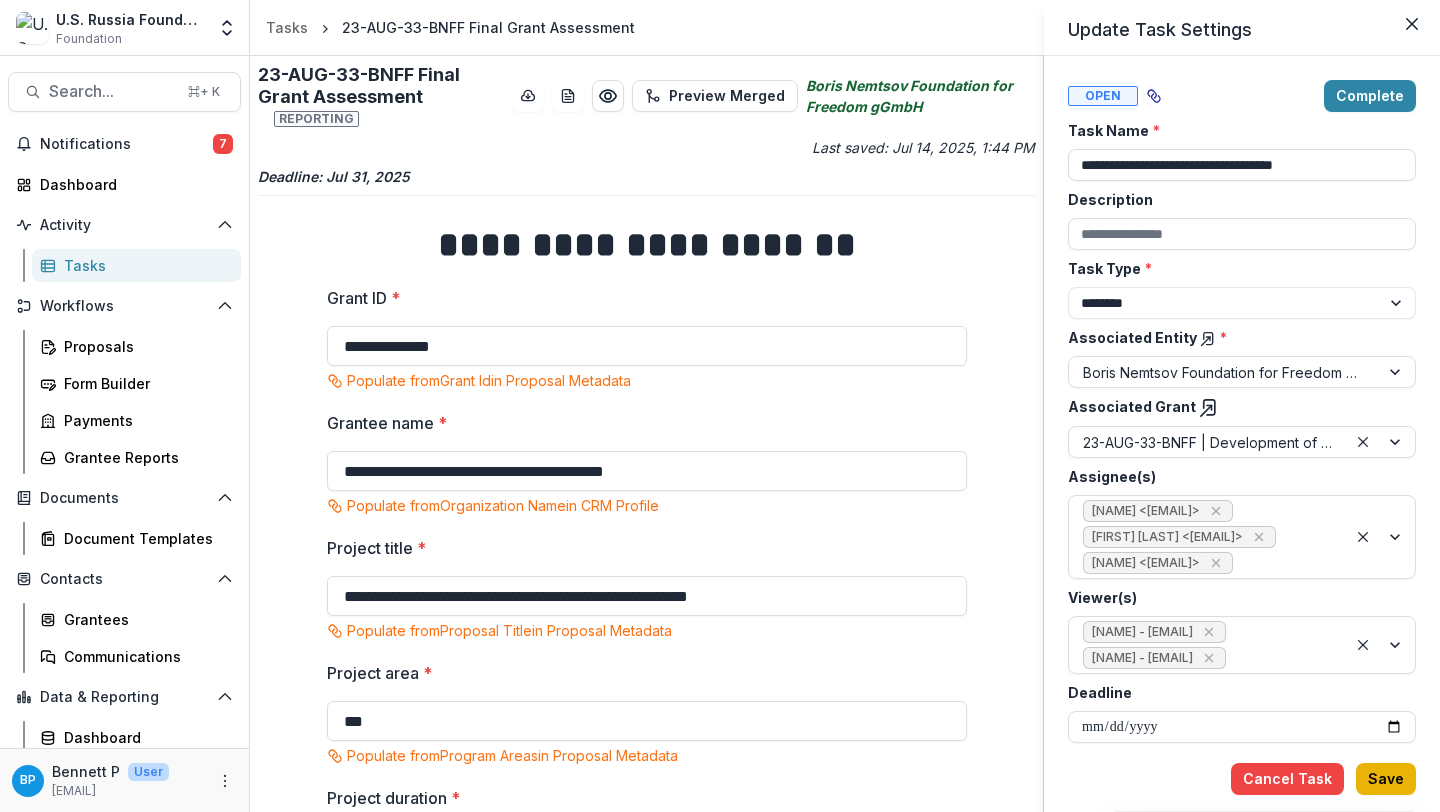 click on "Save" at bounding box center [1386, 779] 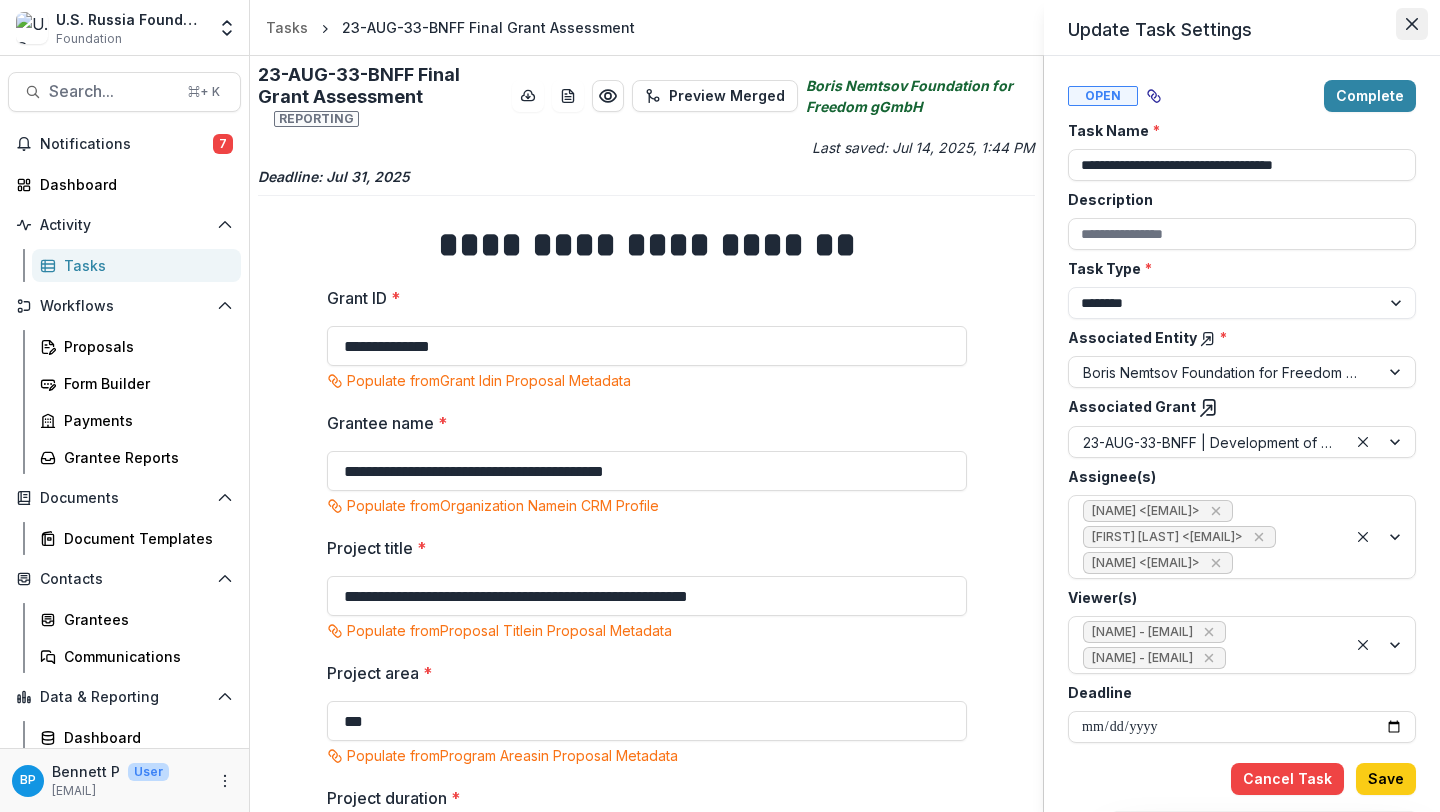 click at bounding box center (1412, 24) 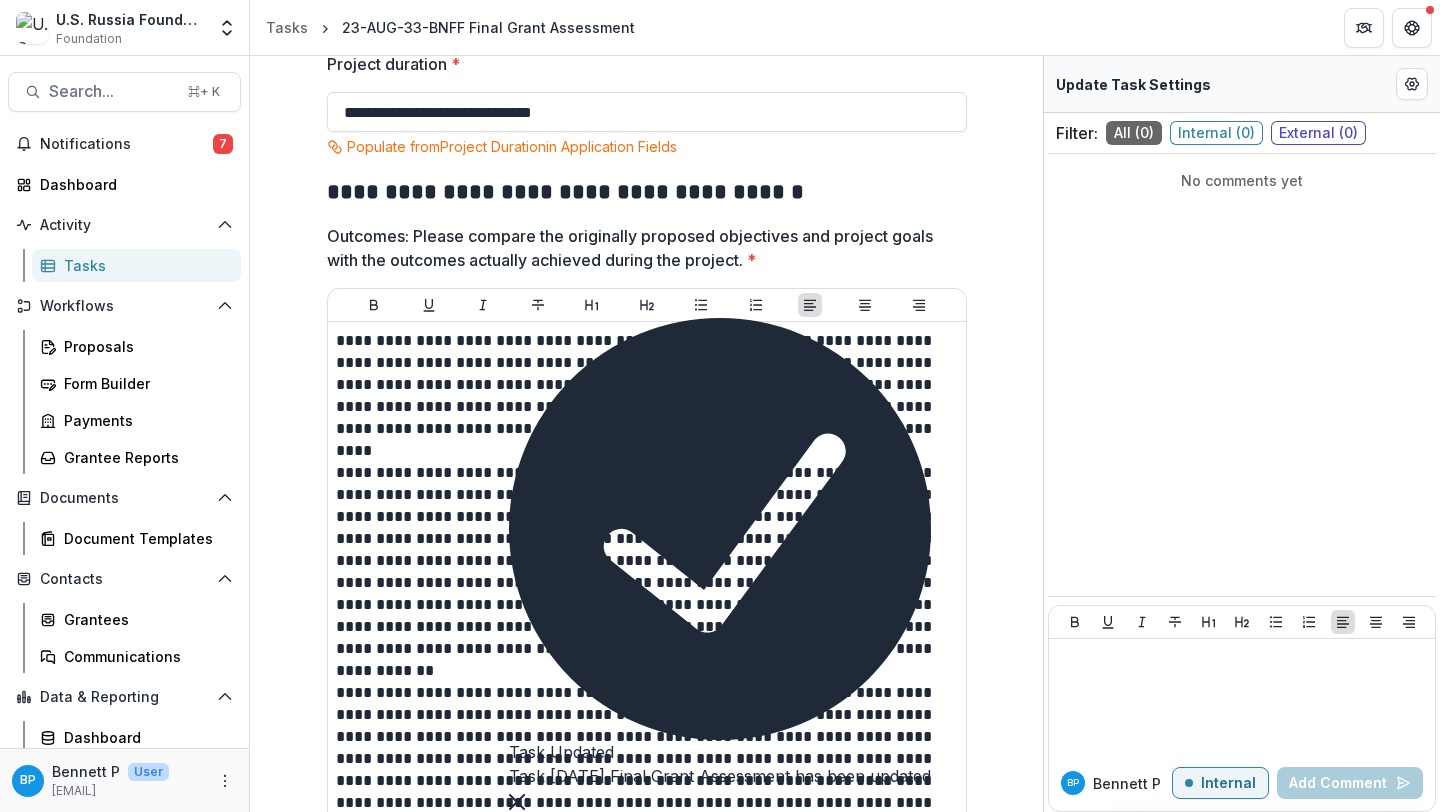scroll, scrollTop: 733, scrollLeft: 0, axis: vertical 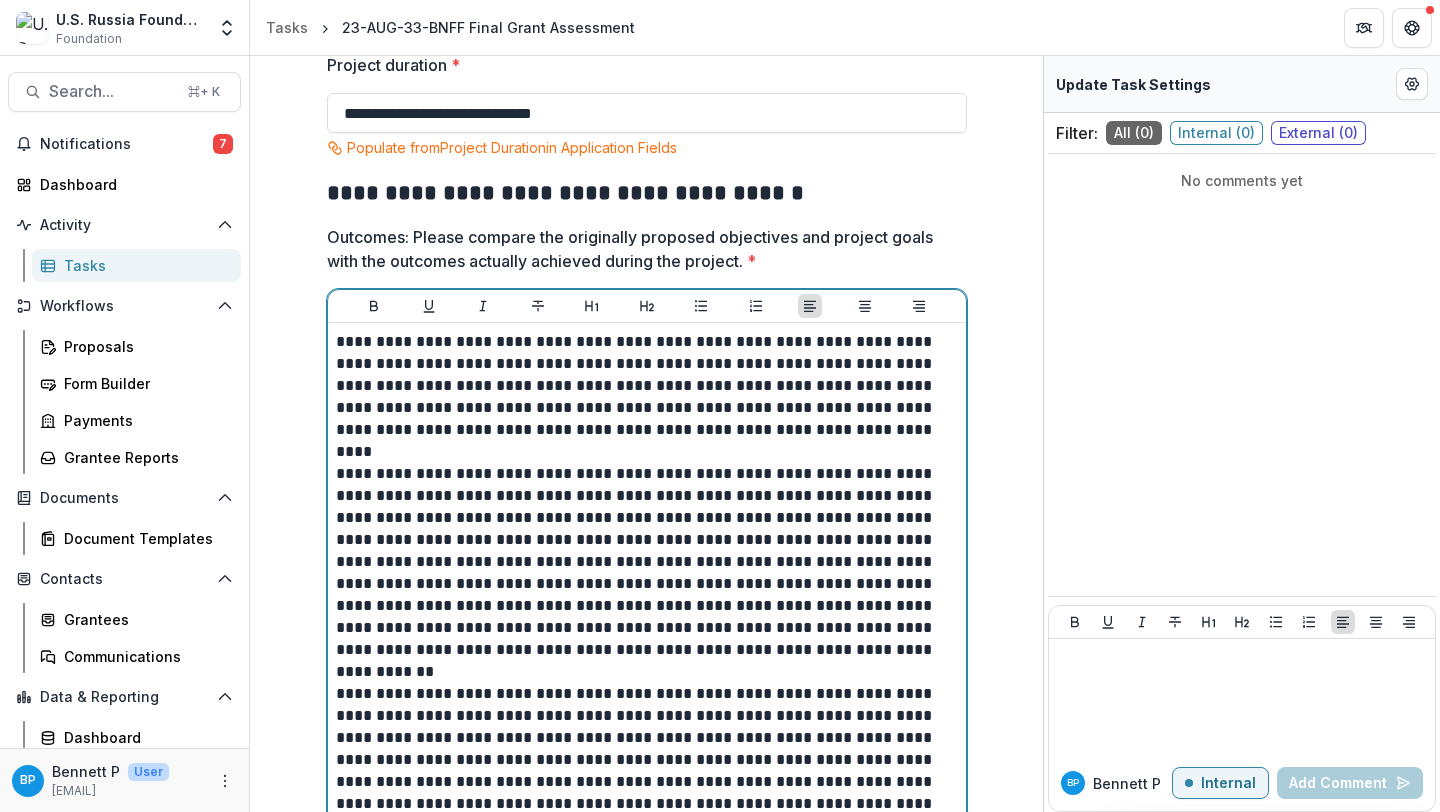 click on "**********" at bounding box center [647, 386] 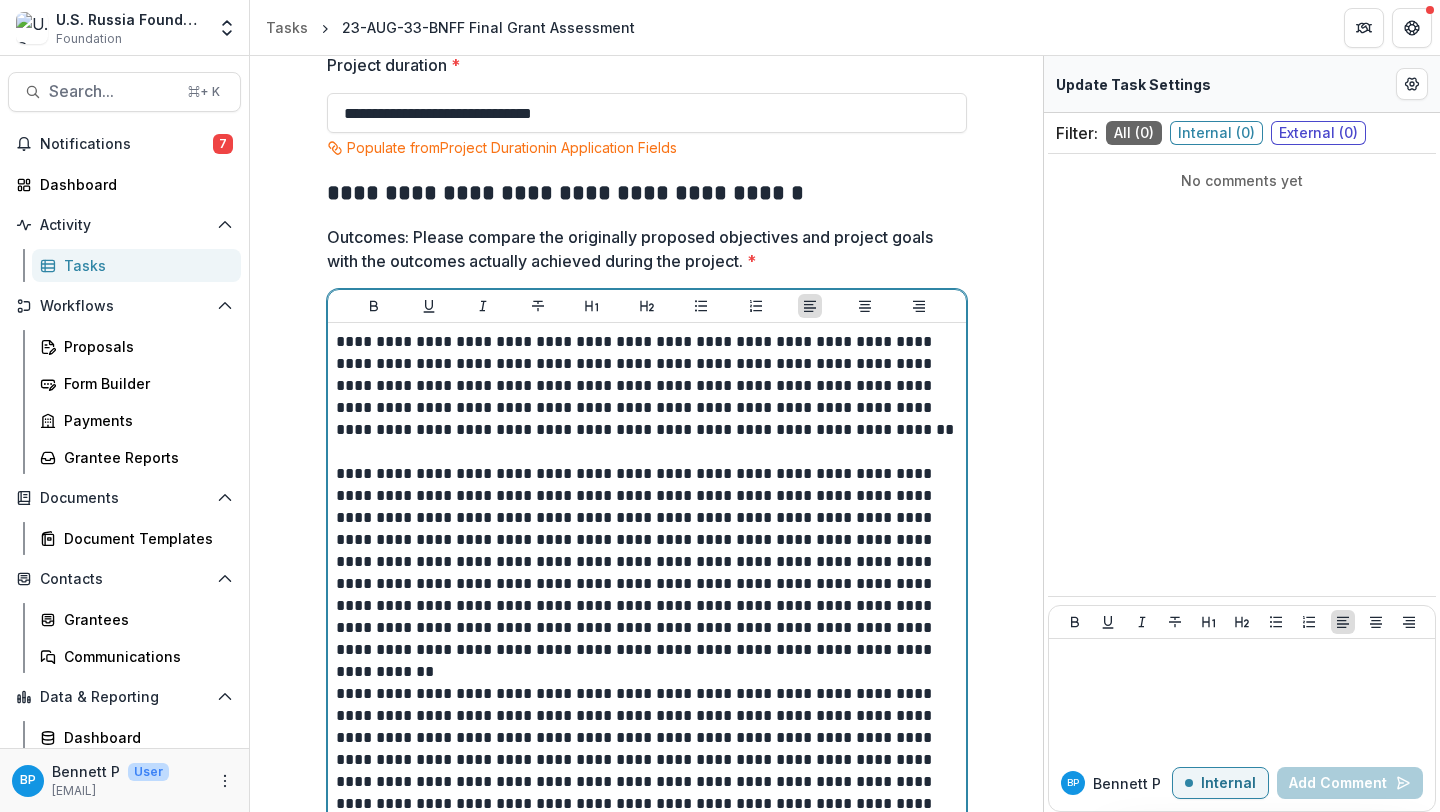 click on "**********" at bounding box center (647, 386) 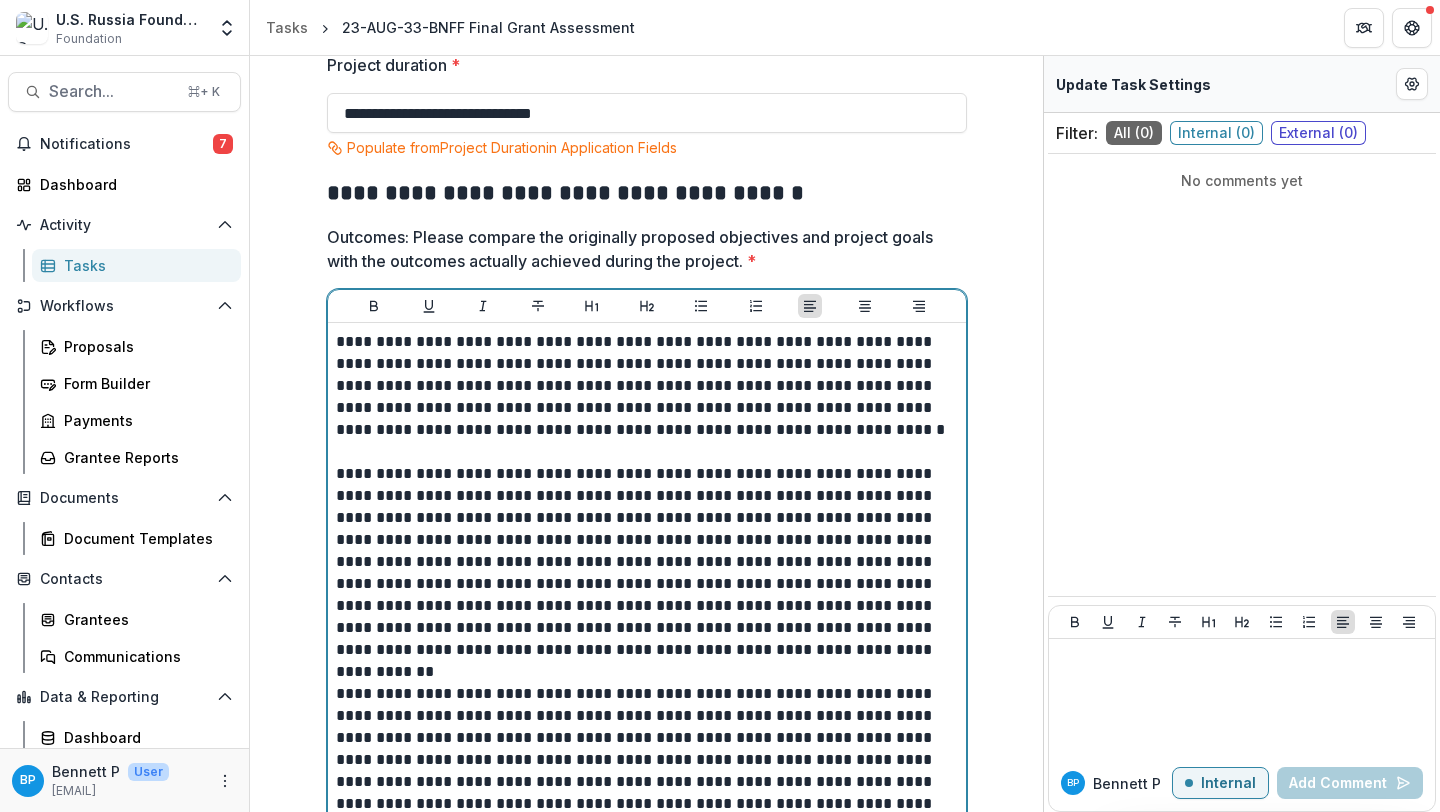 click on "**********" at bounding box center [647, 386] 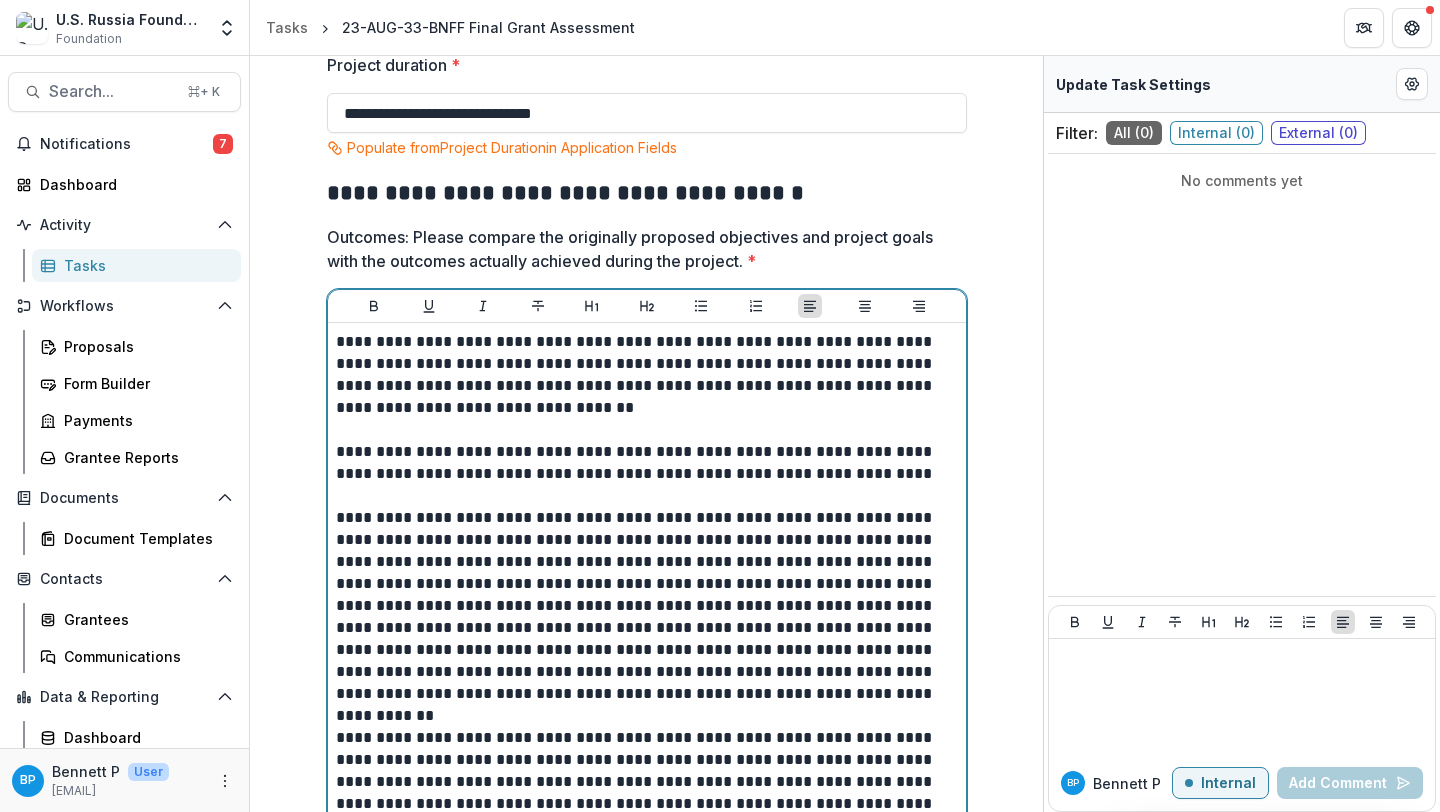 drag, startPoint x: 668, startPoint y: 414, endPoint x: 656, endPoint y: 414, distance: 12 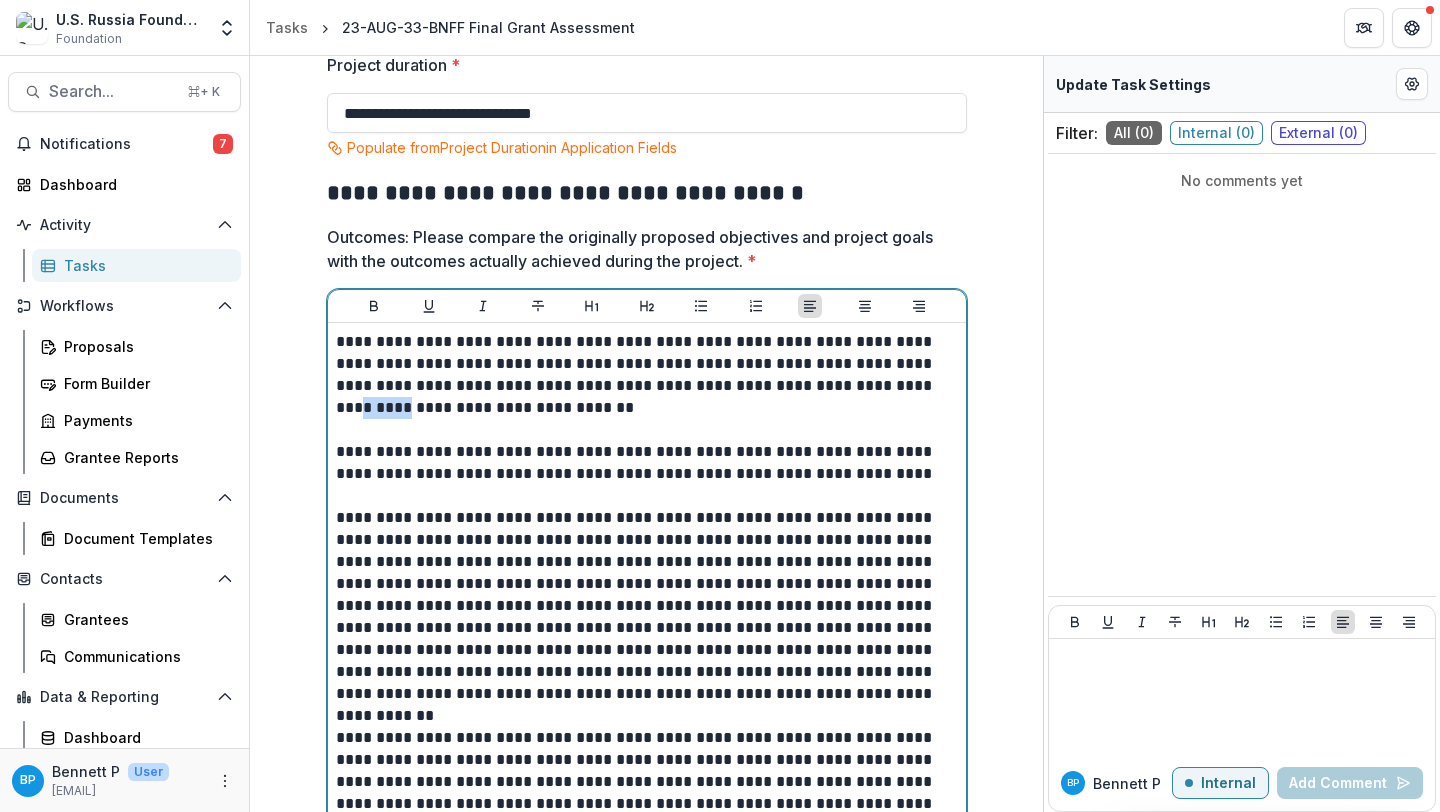 drag, startPoint x: 424, startPoint y: 409, endPoint x: 380, endPoint y: 409, distance: 44 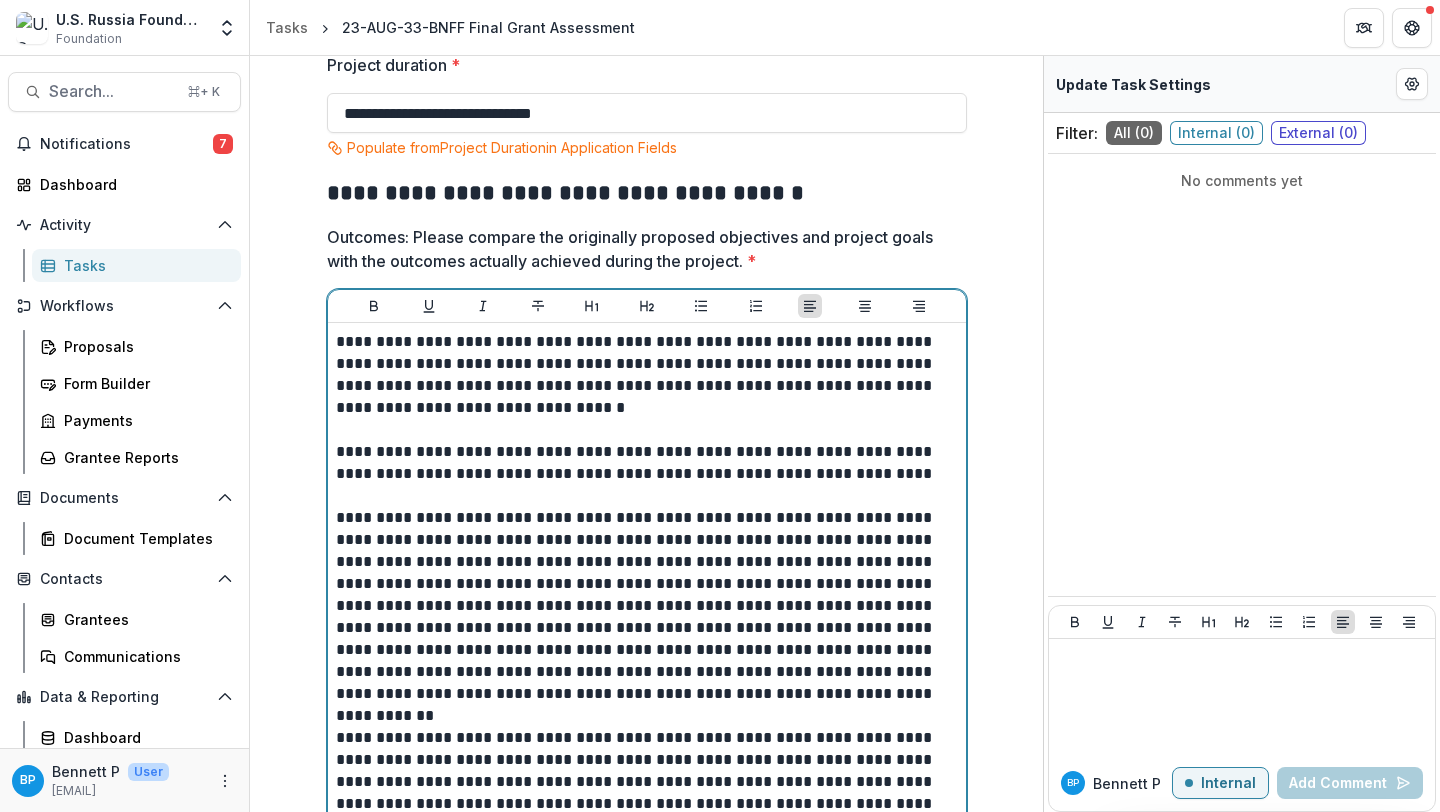 click on "**********" at bounding box center [647, 375] 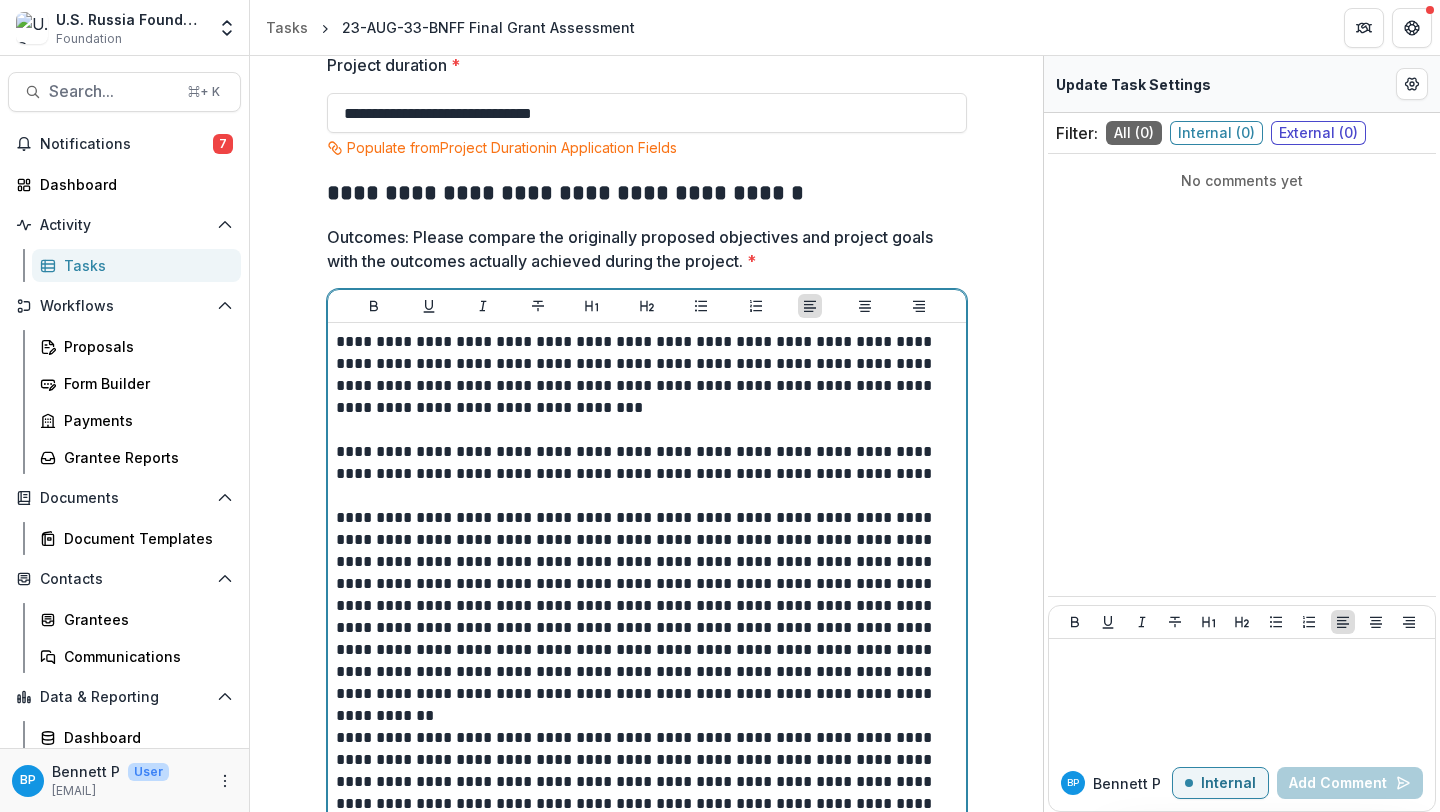 click on "**********" at bounding box center [647, 375] 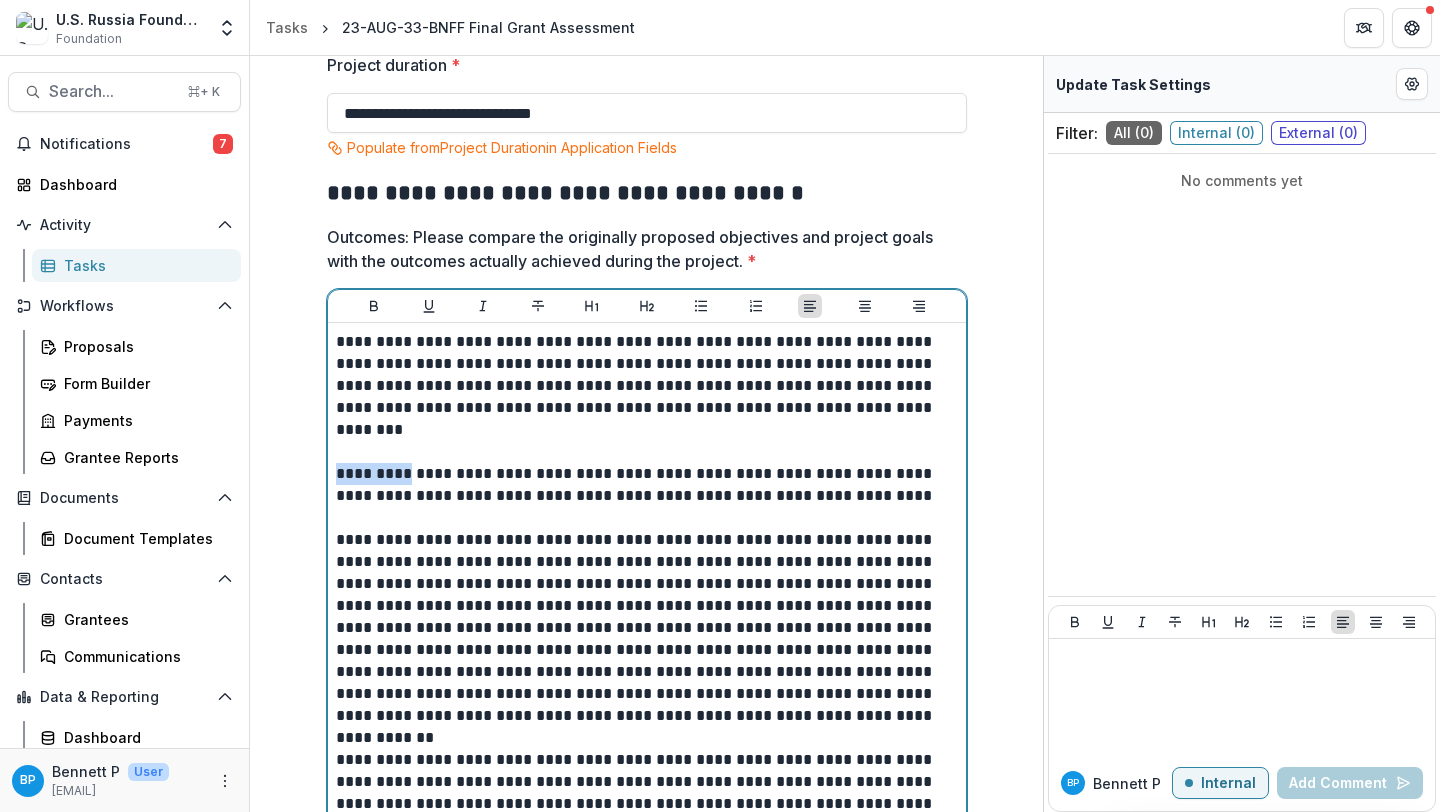 drag, startPoint x: 405, startPoint y: 469, endPoint x: 313, endPoint y: 467, distance: 92.021736 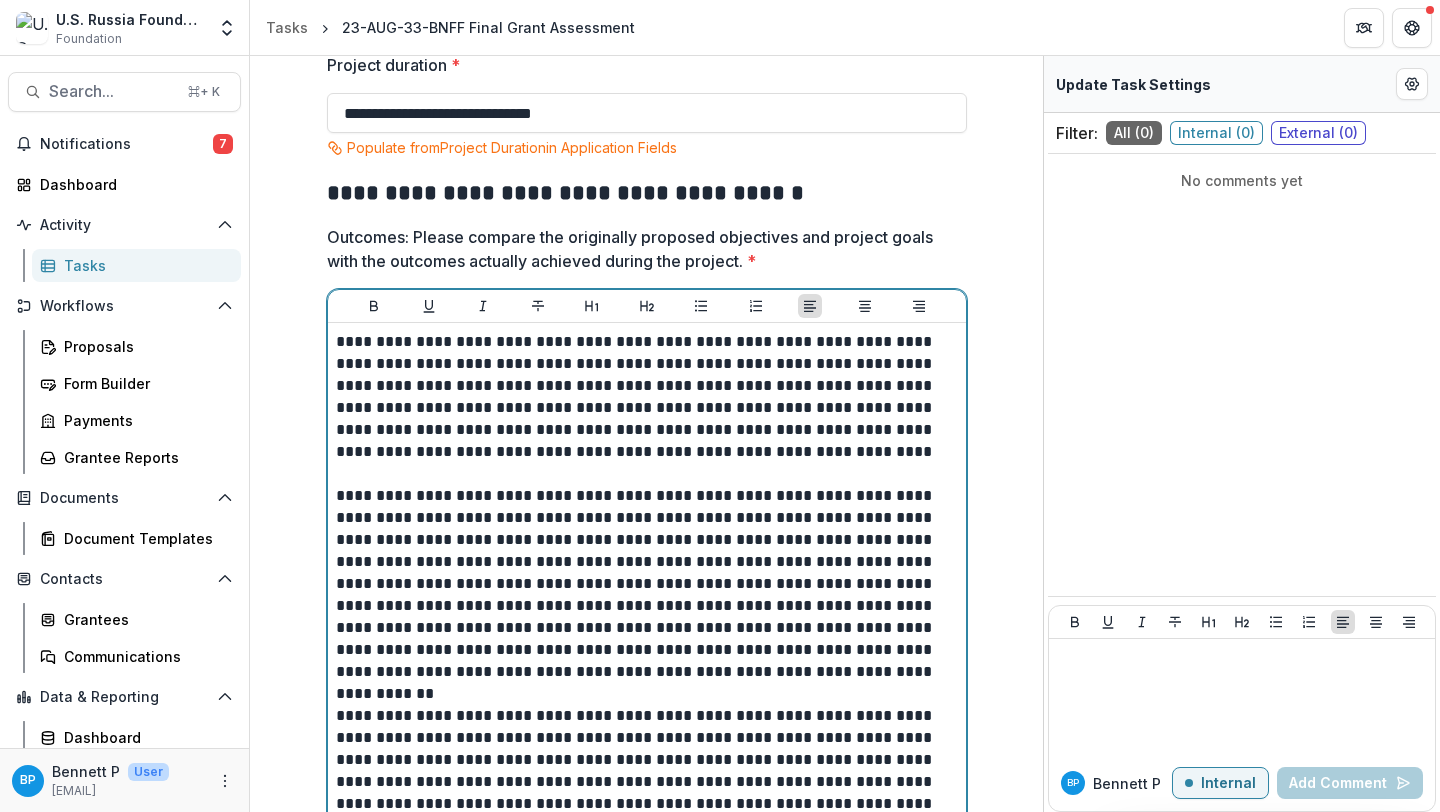 click on "**********" at bounding box center (647, 397) 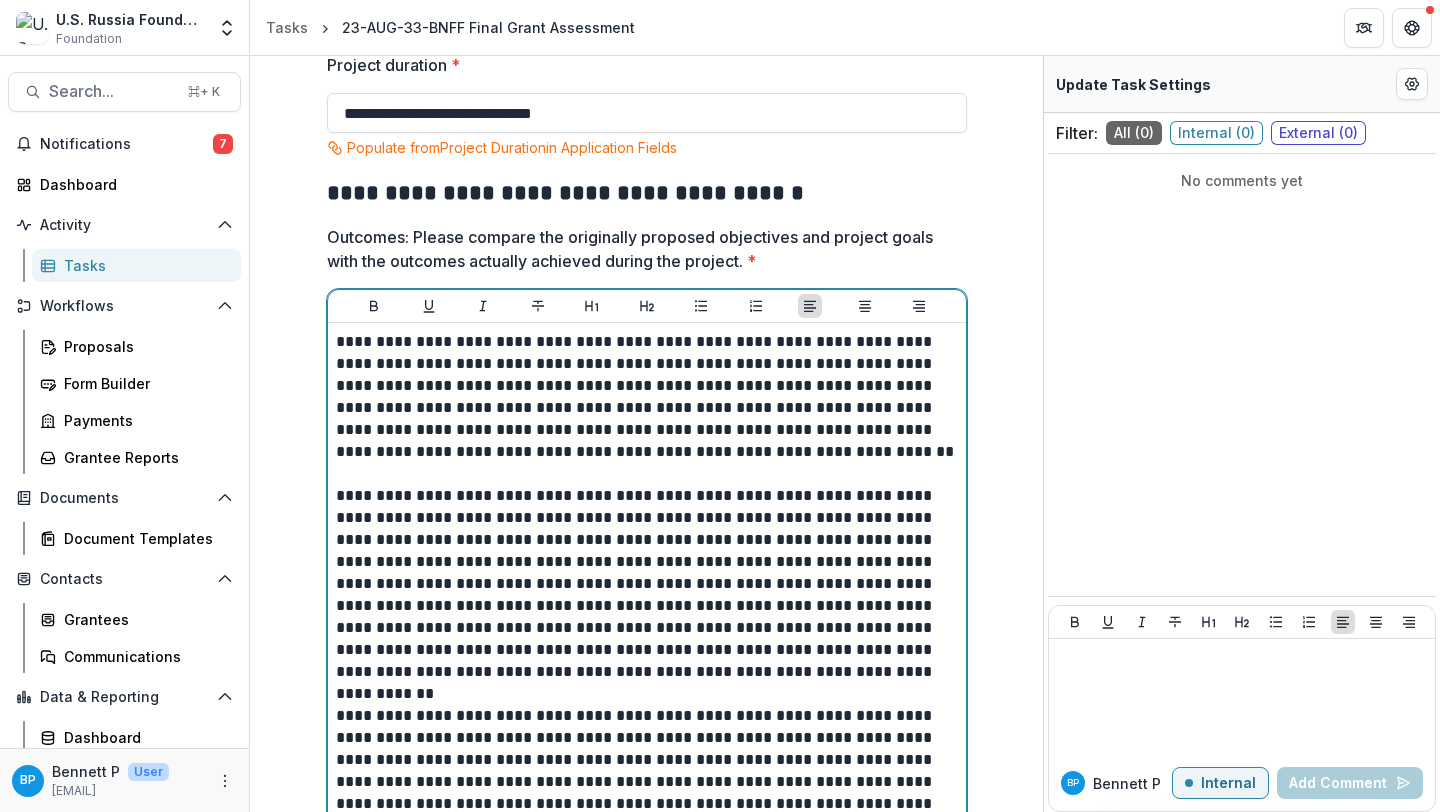 click on "**********" at bounding box center [647, 397] 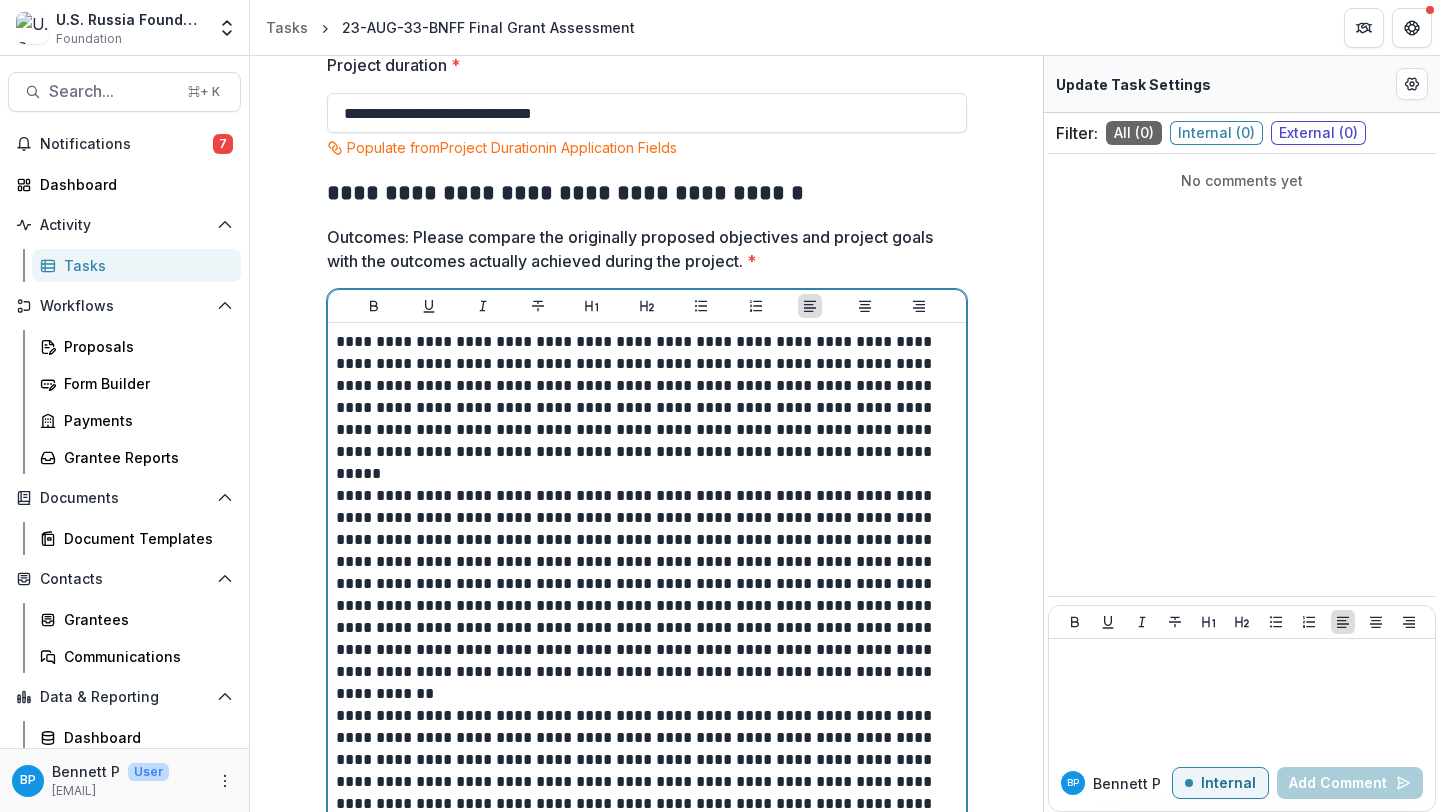 click on "**********" at bounding box center [647, 397] 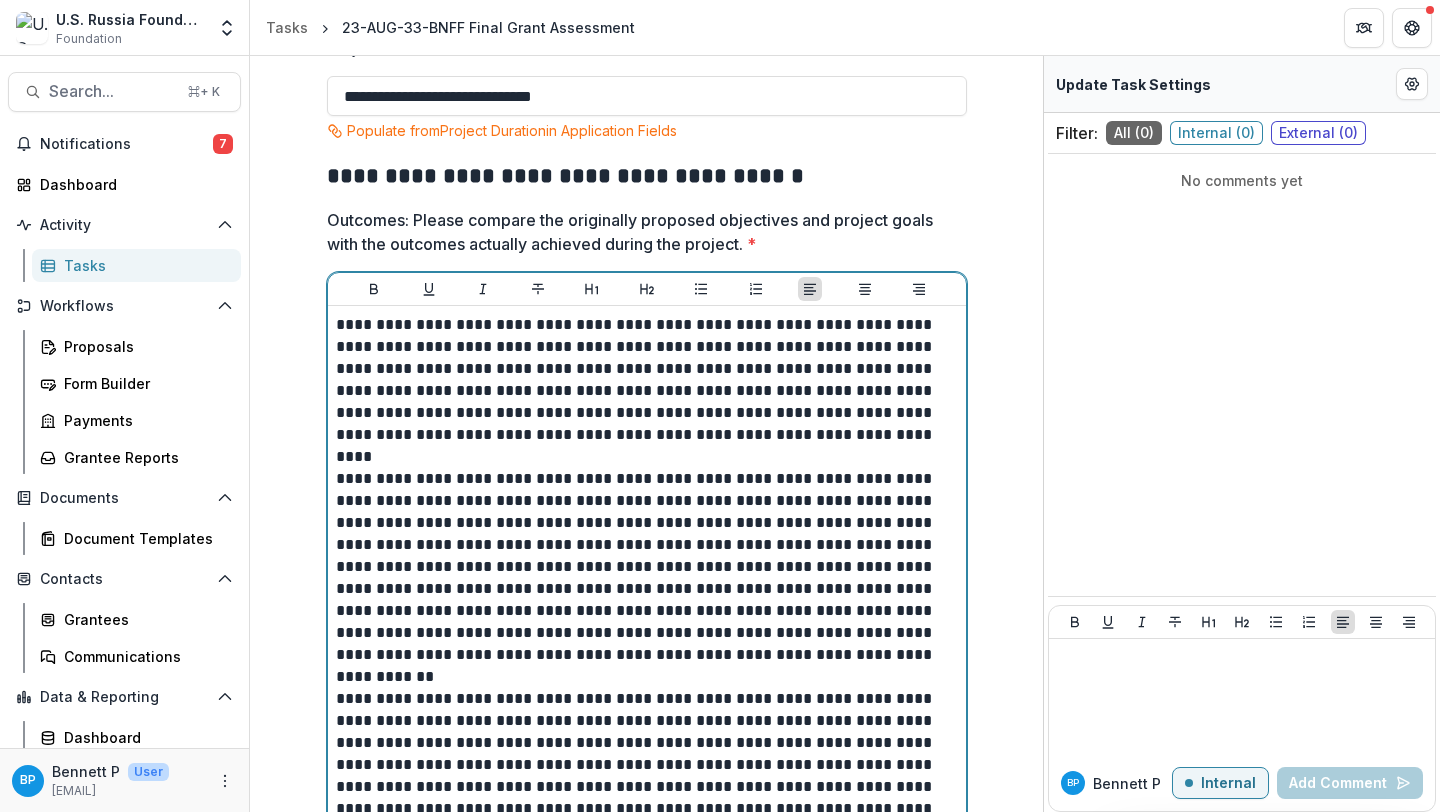 scroll, scrollTop: 758, scrollLeft: 0, axis: vertical 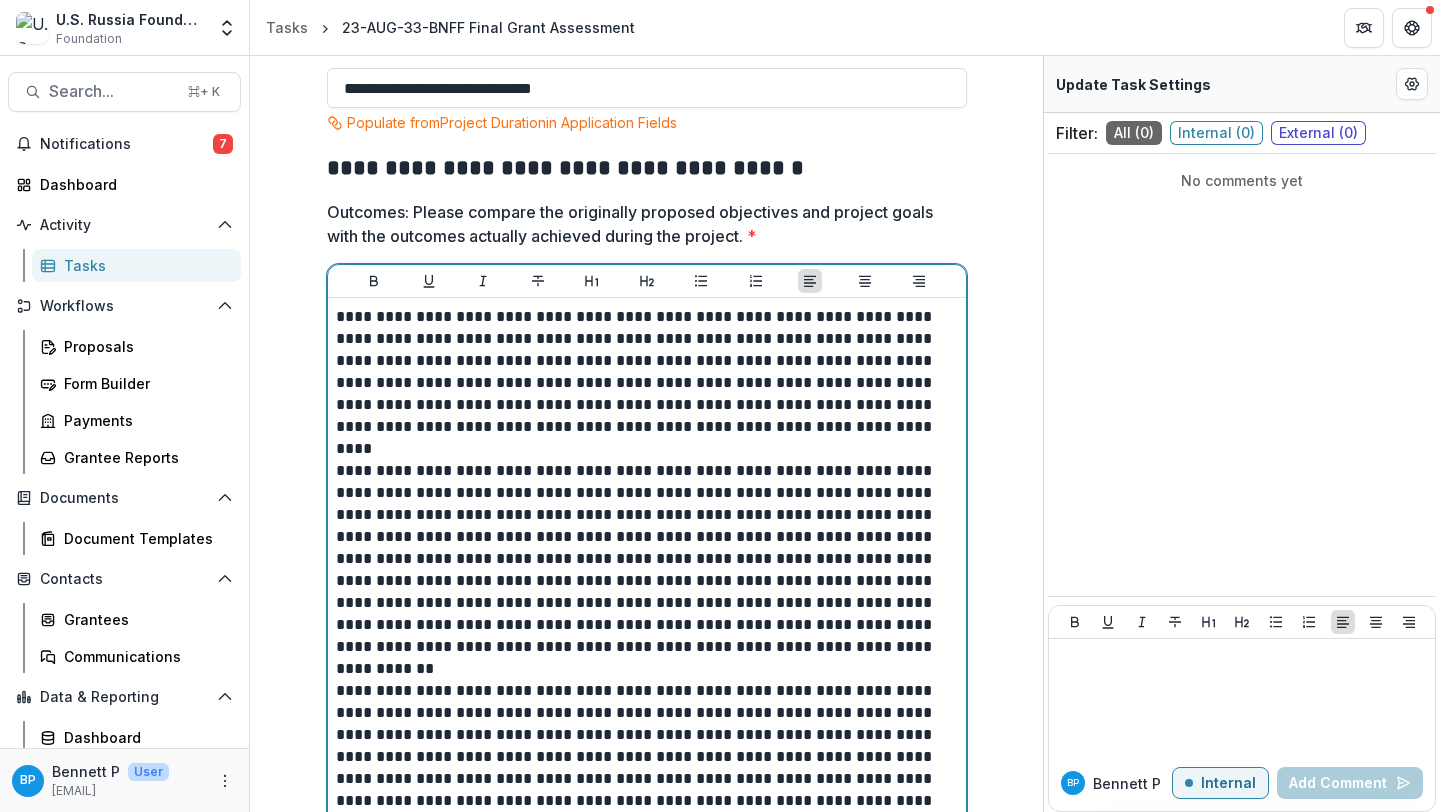 click on "**********" at bounding box center [647, 372] 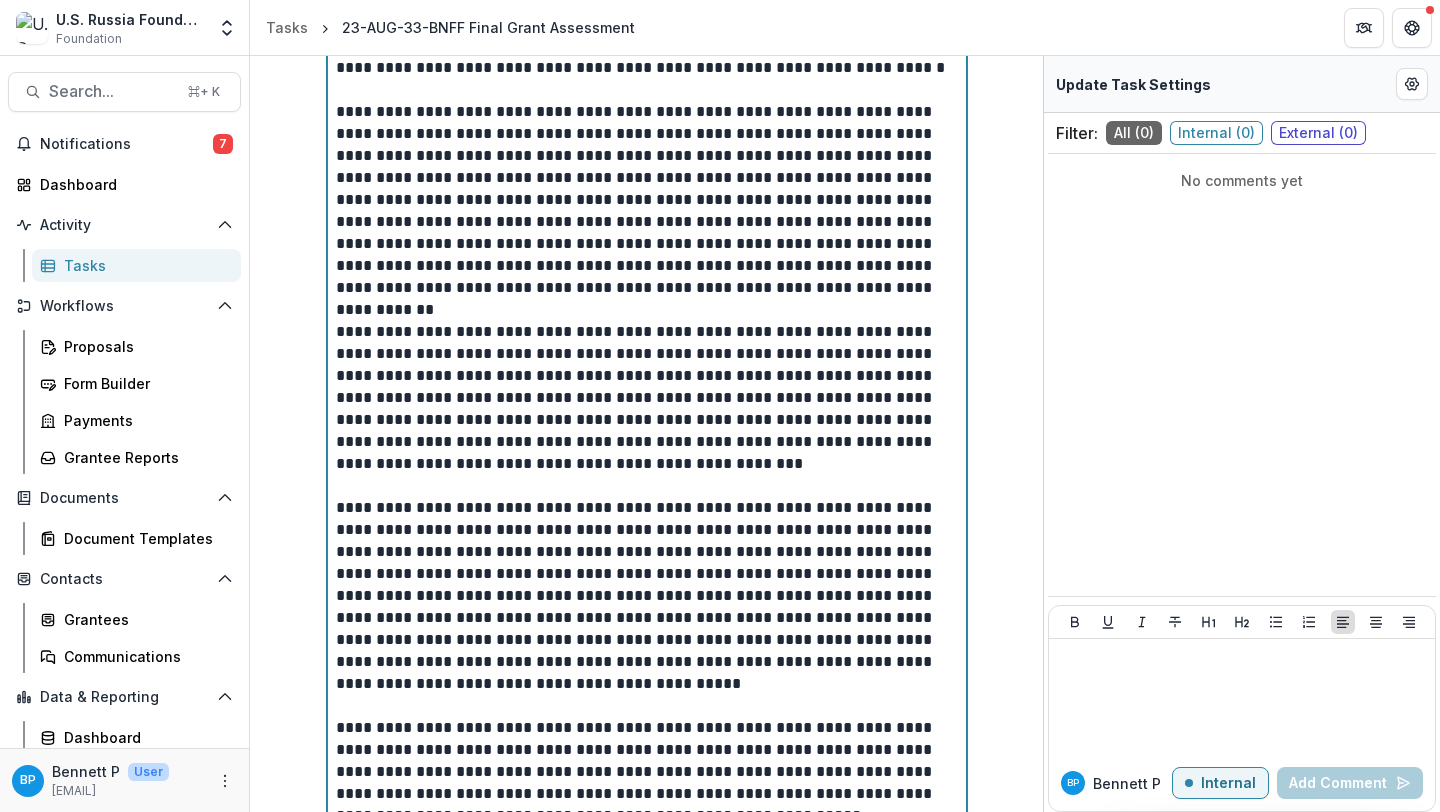 scroll, scrollTop: 1118, scrollLeft: 0, axis: vertical 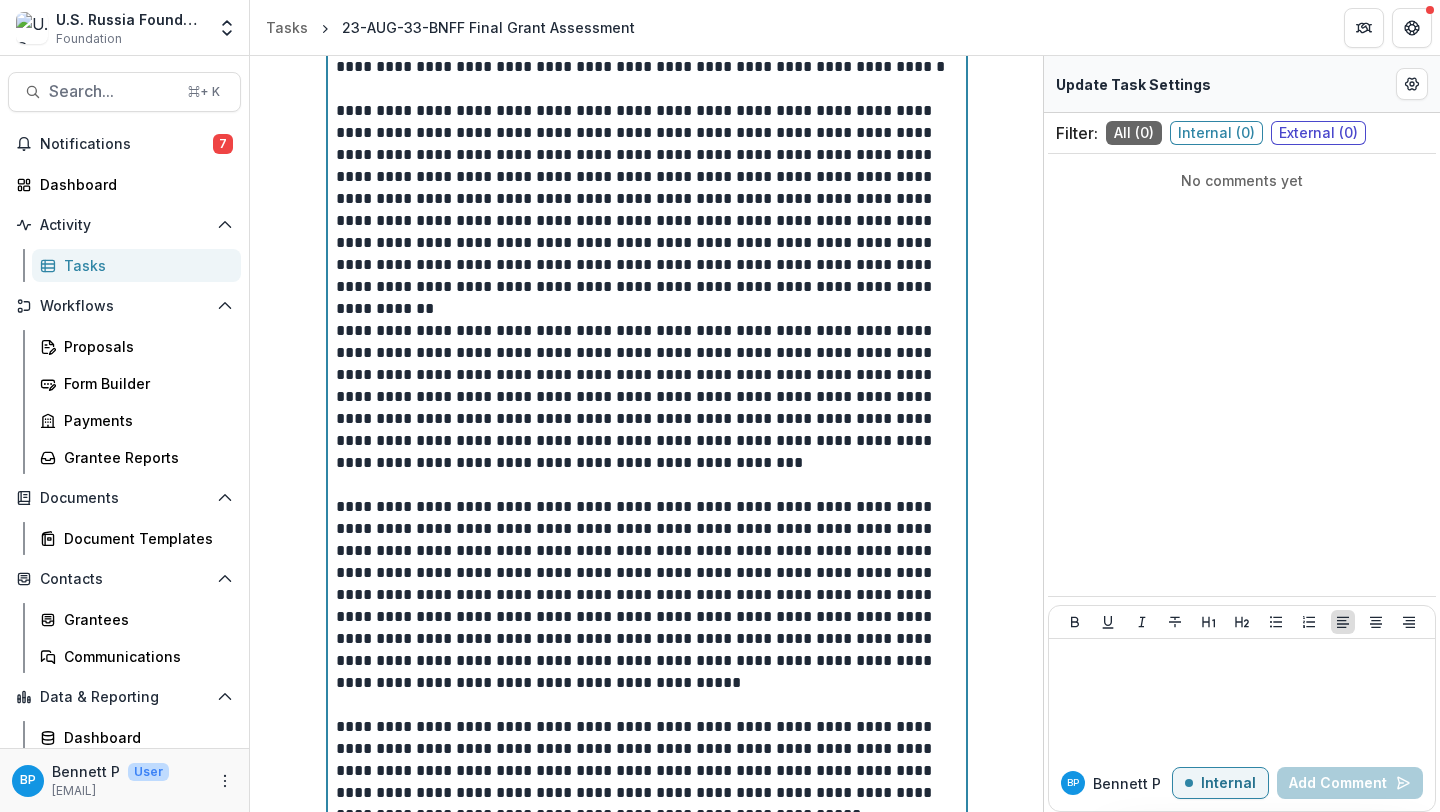 click at bounding box center (647, 485) 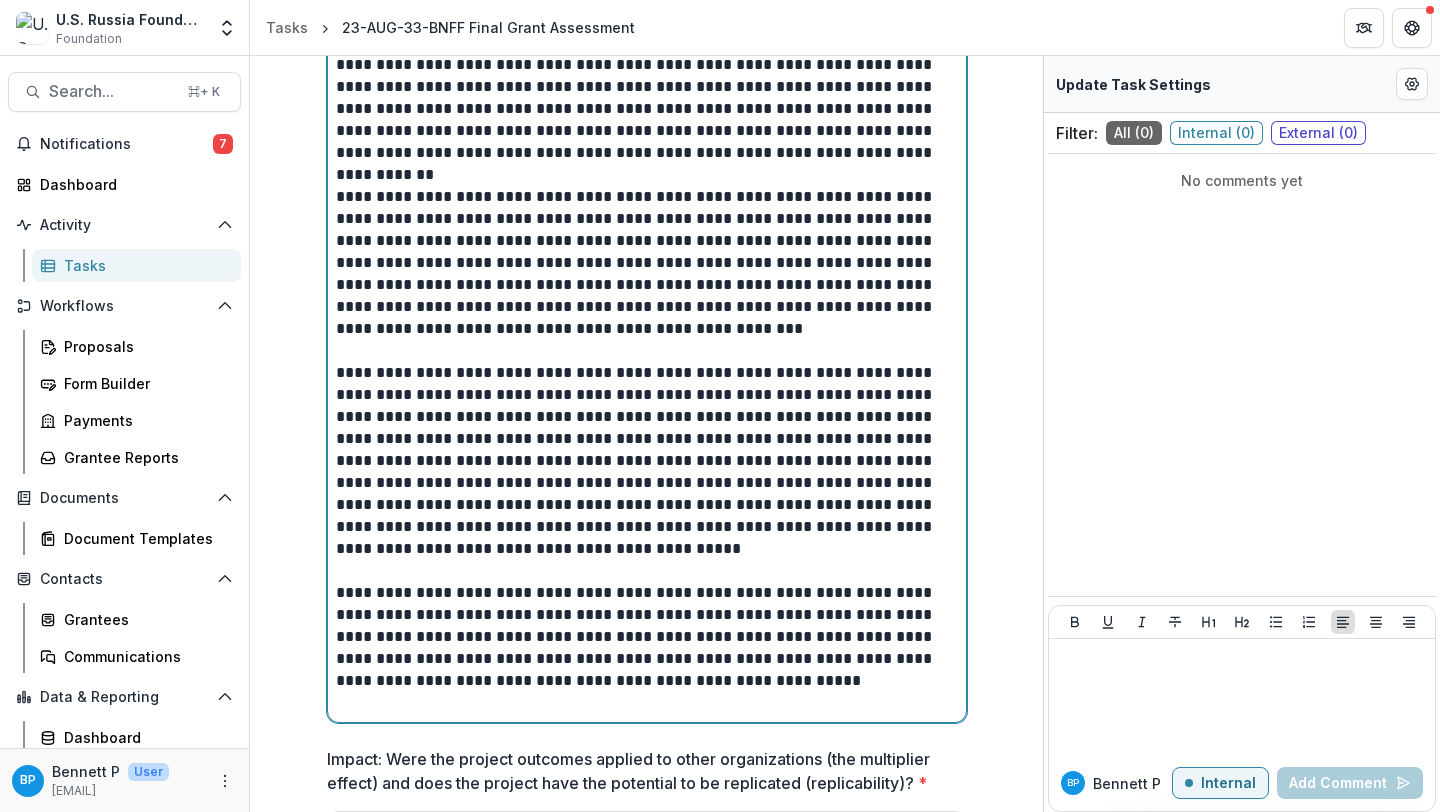 scroll, scrollTop: 1256, scrollLeft: 0, axis: vertical 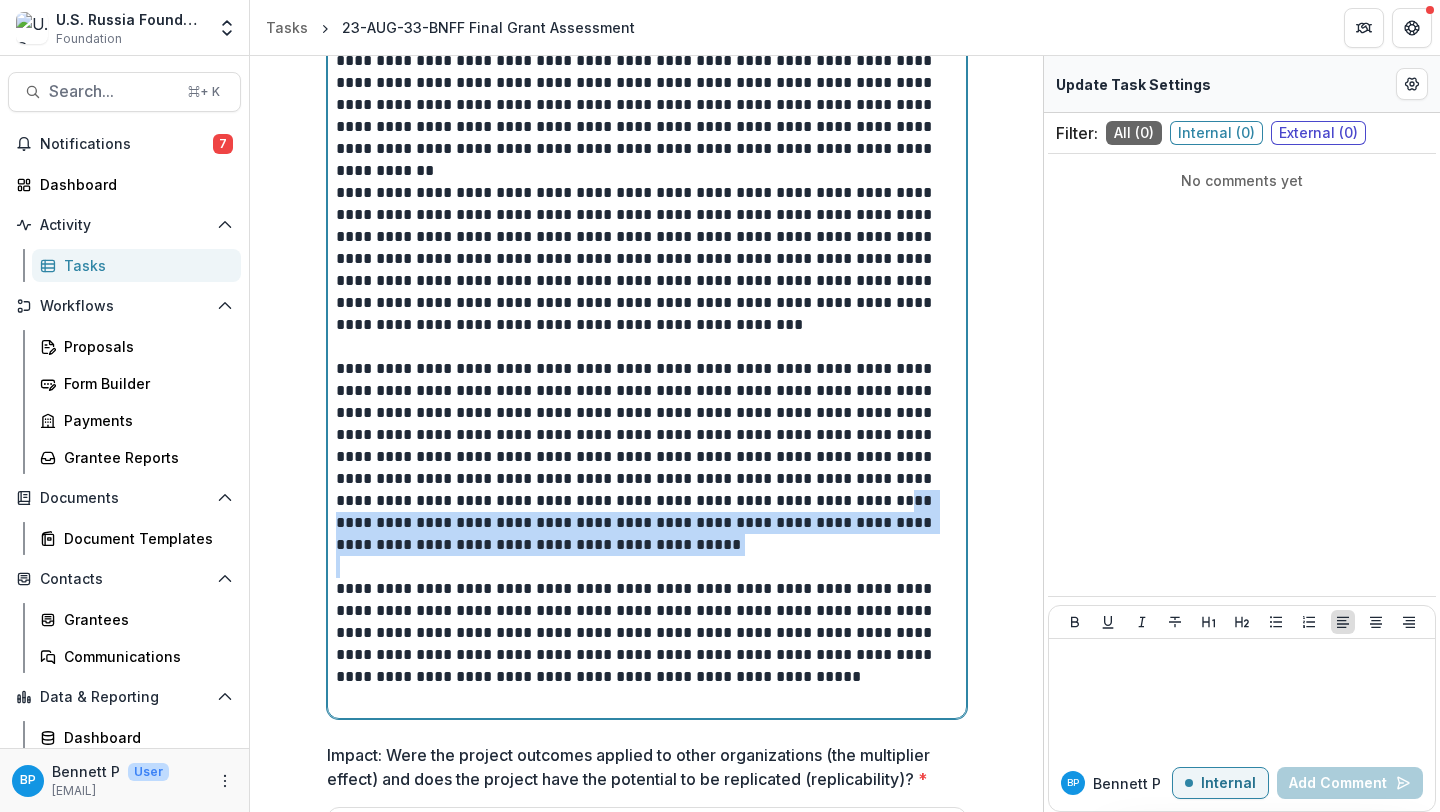 drag, startPoint x: 677, startPoint y: 495, endPoint x: 732, endPoint y: 556, distance: 82.13403 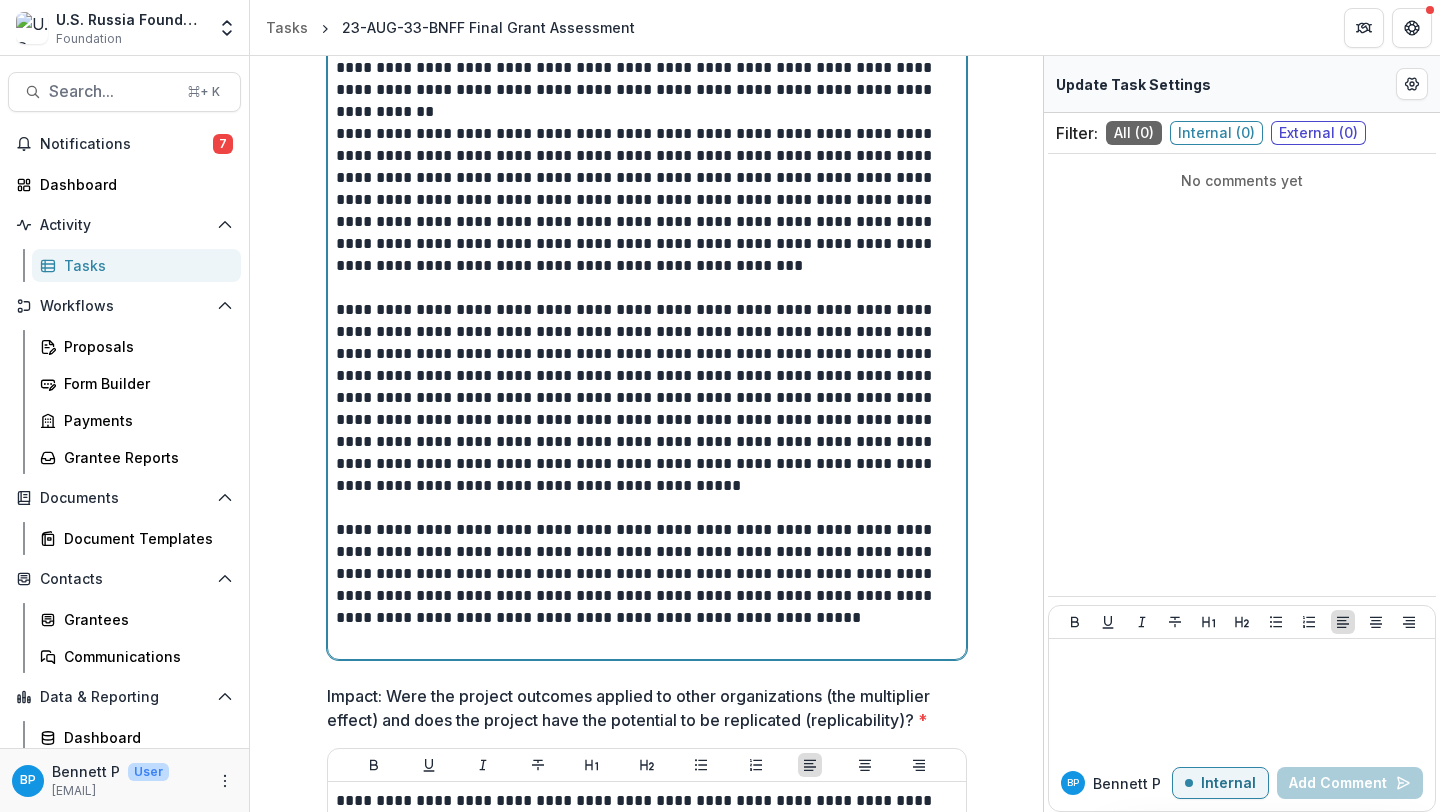 scroll, scrollTop: 1314, scrollLeft: 0, axis: vertical 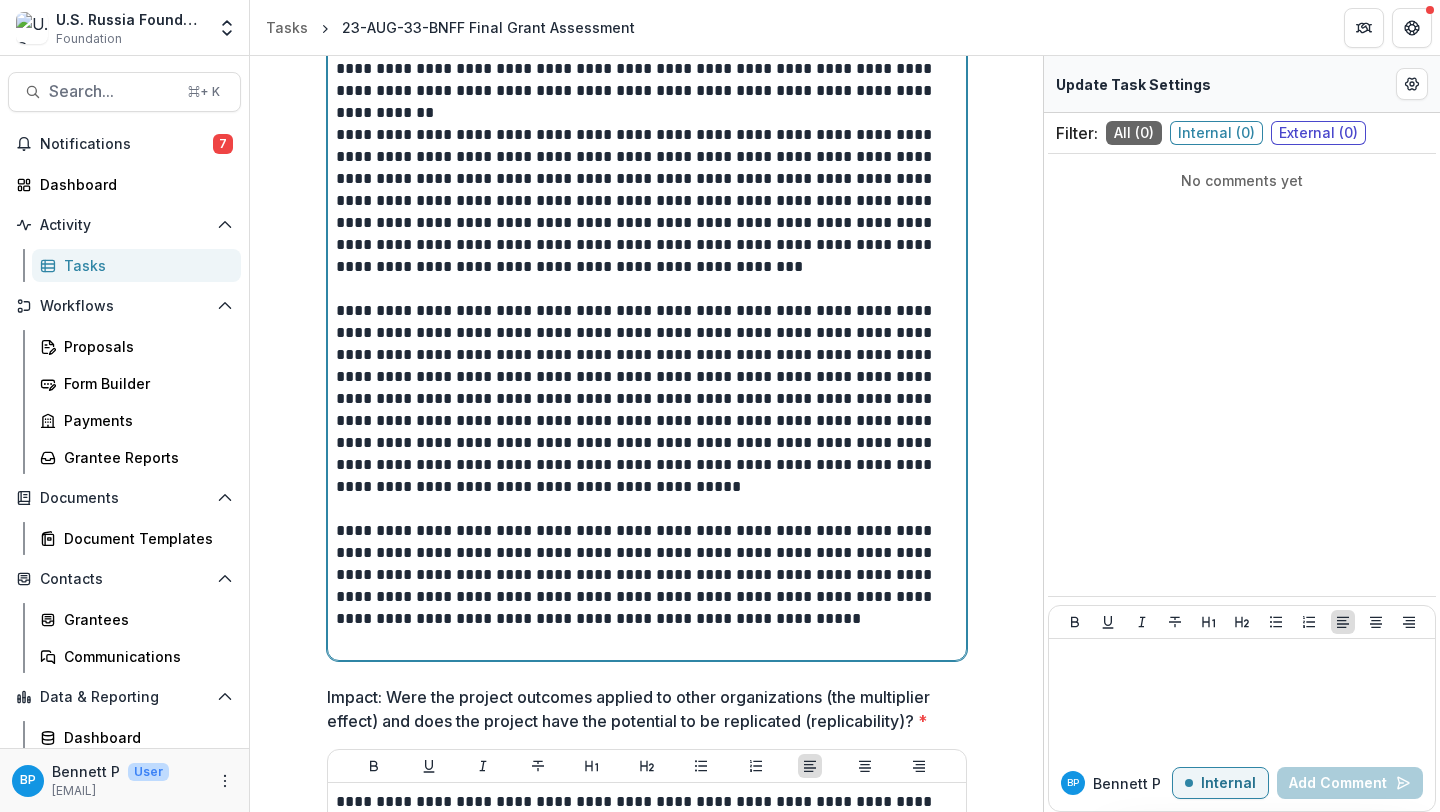 click on "**********" at bounding box center (647, 575) 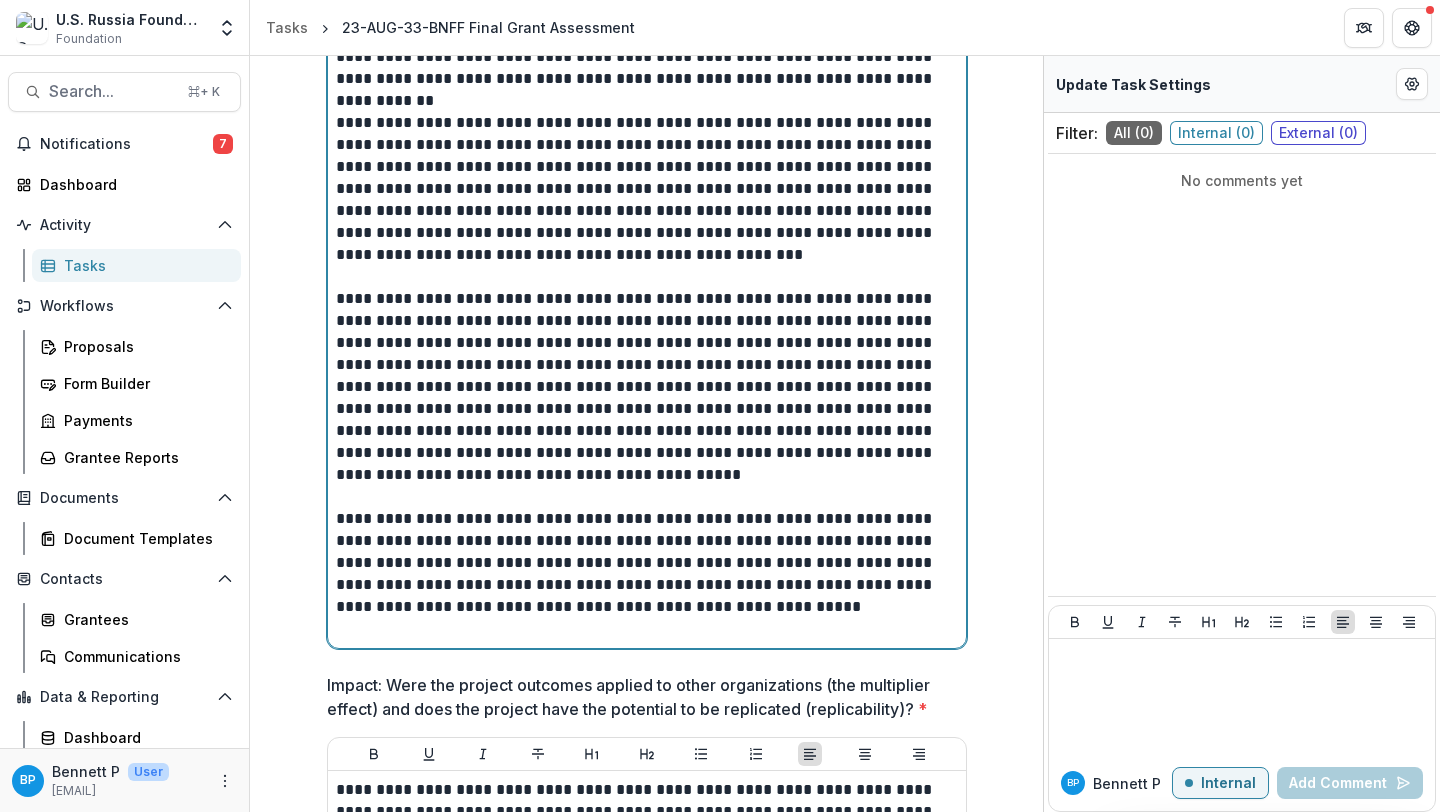 scroll, scrollTop: 1327, scrollLeft: 0, axis: vertical 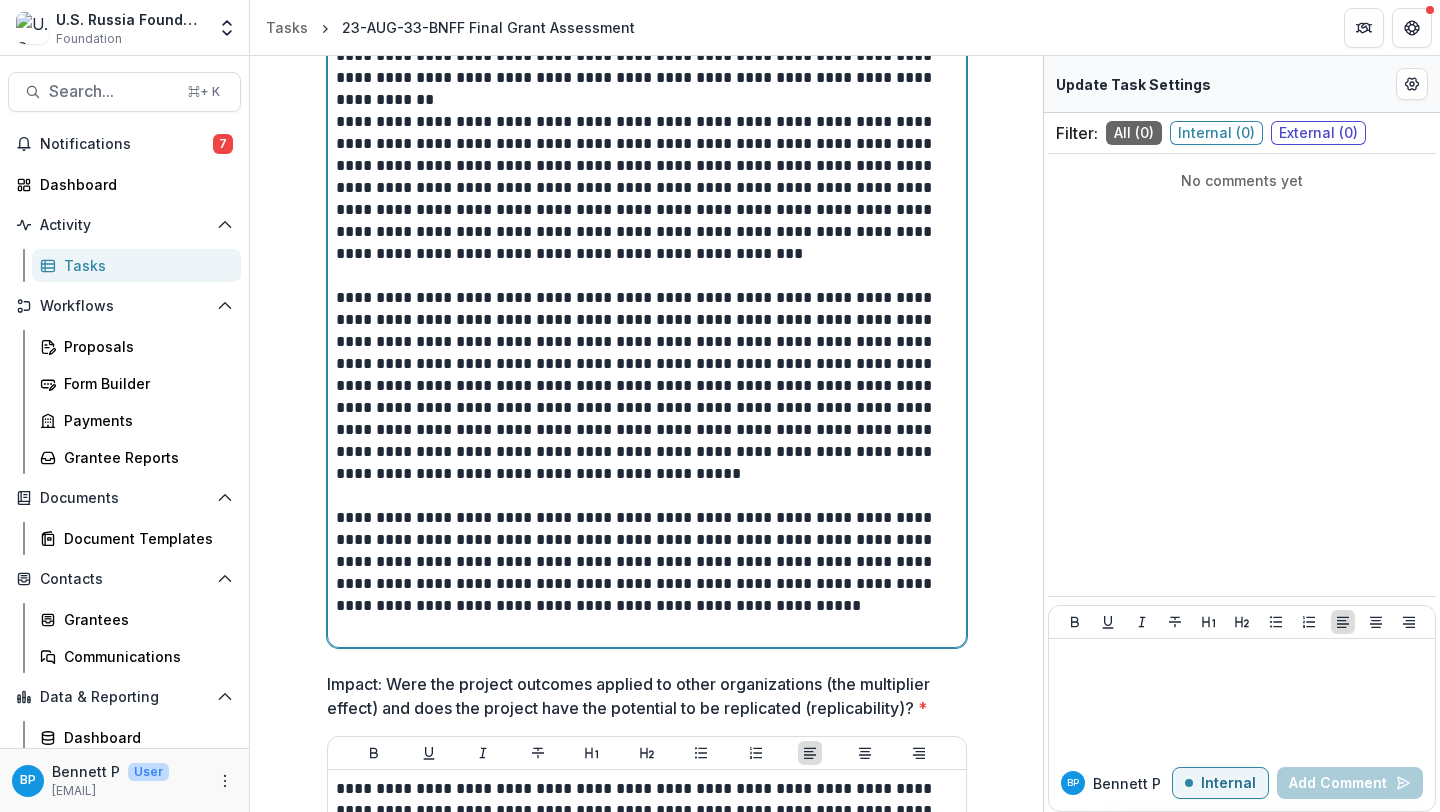 click at bounding box center (647, 628) 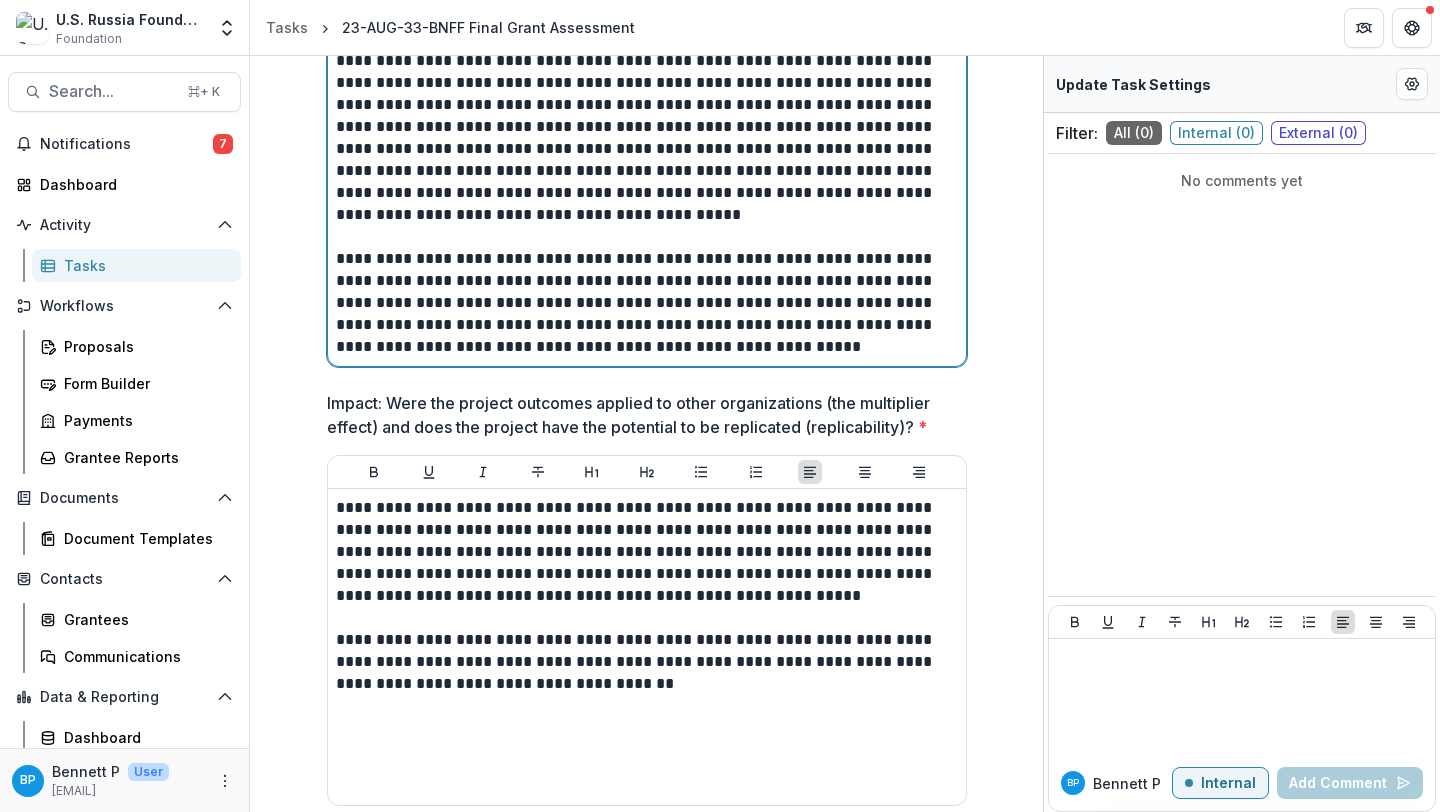 scroll, scrollTop: 1603, scrollLeft: 0, axis: vertical 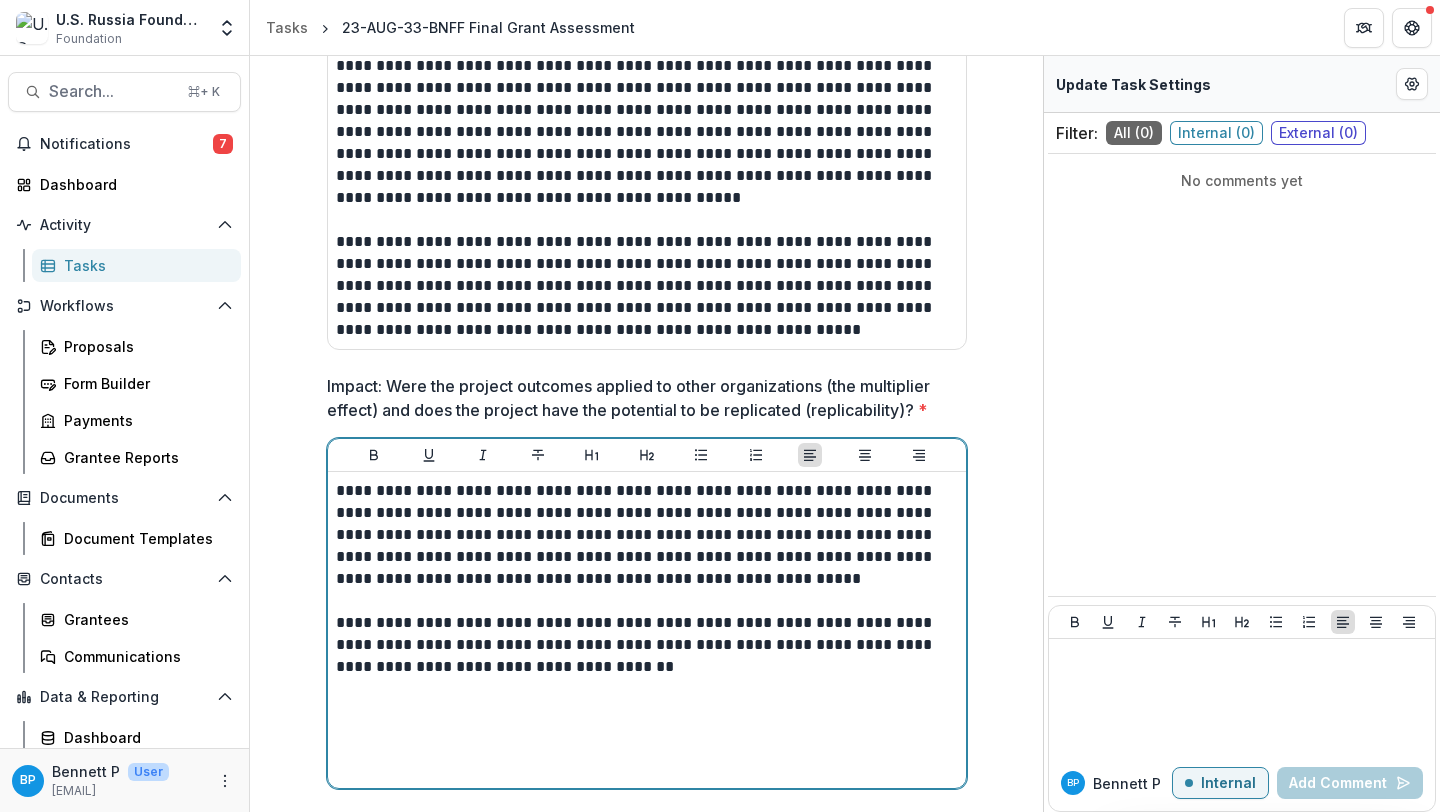 drag, startPoint x: 816, startPoint y: 533, endPoint x: 829, endPoint y: 582, distance: 50.695168 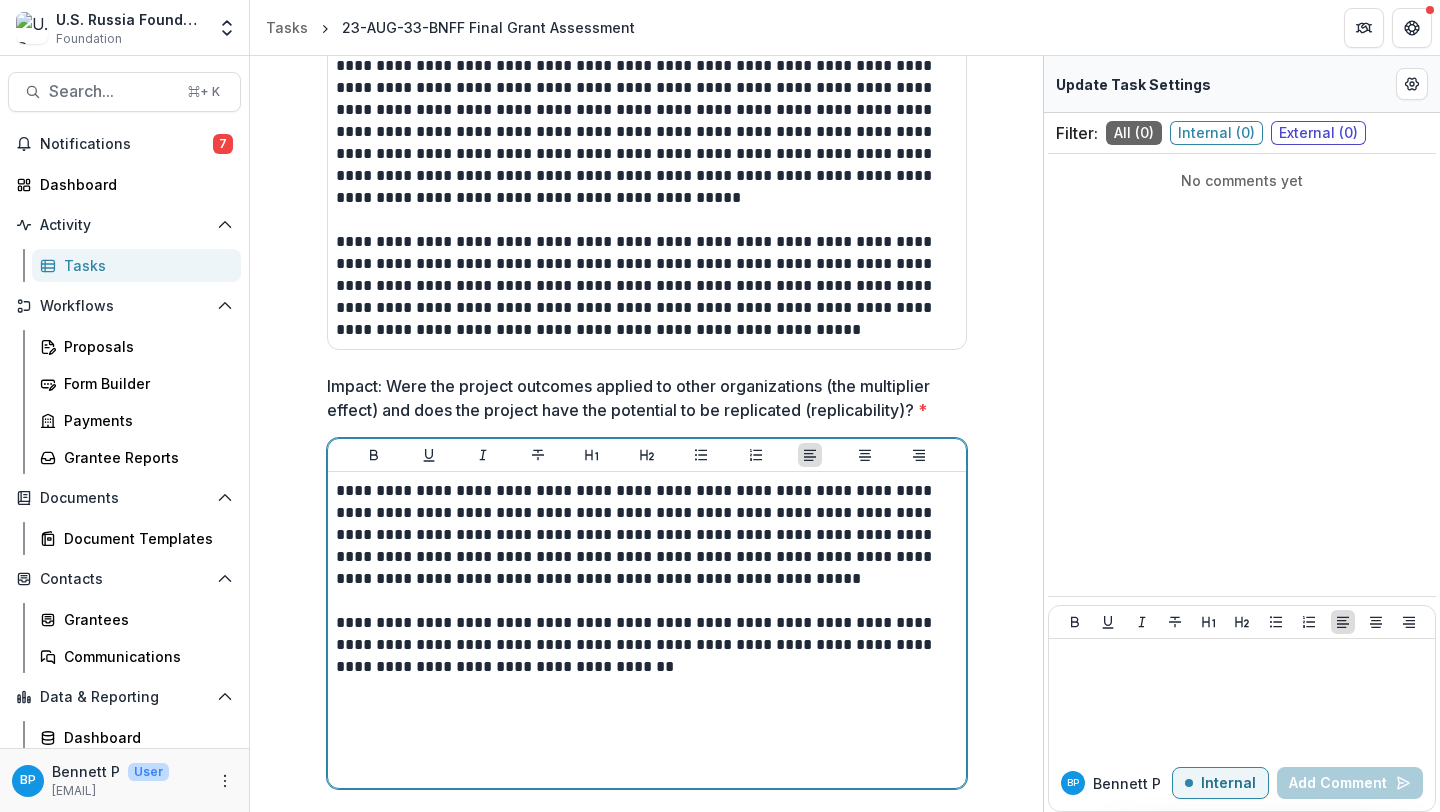 click on "**********" at bounding box center [647, 535] 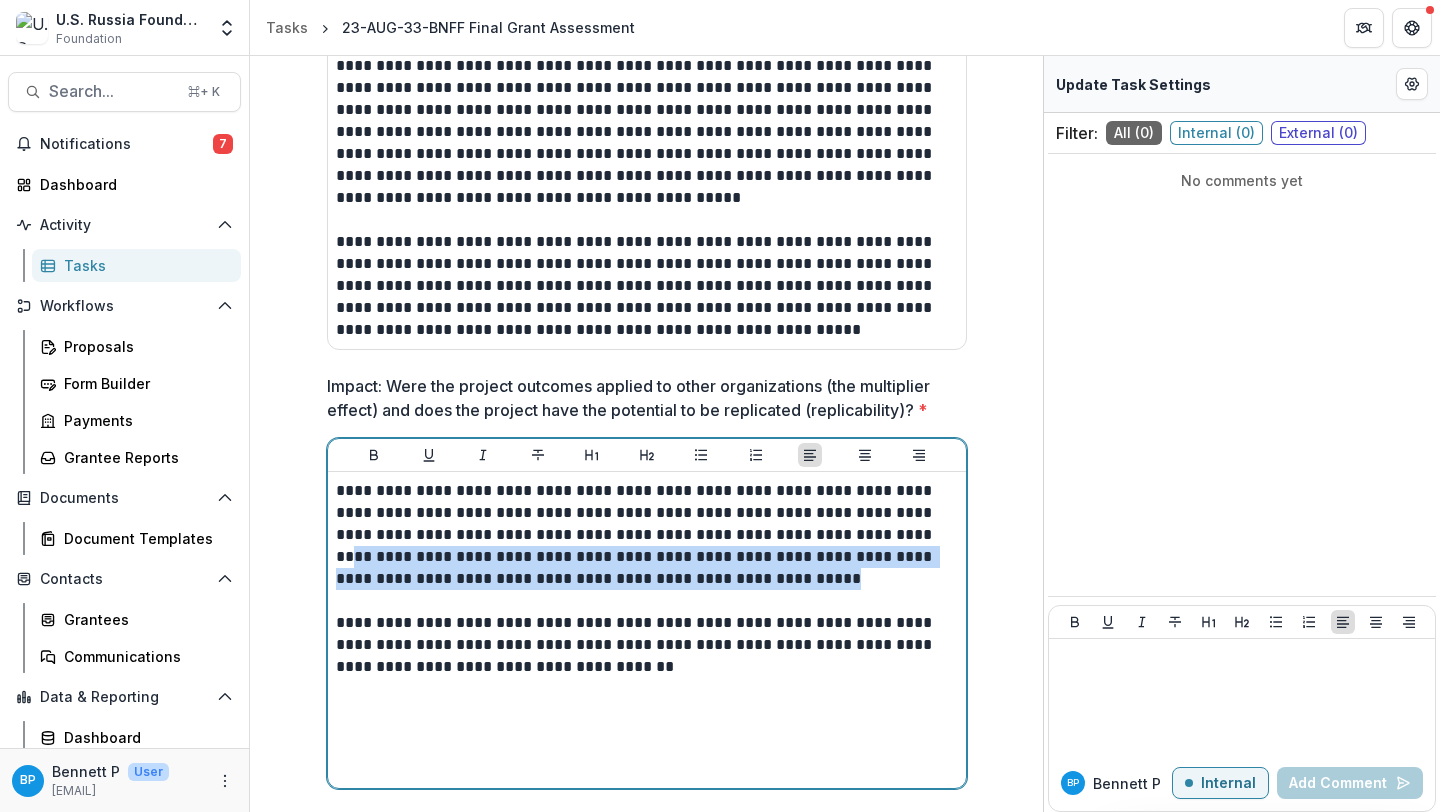 drag, startPoint x: 827, startPoint y: 569, endPoint x: 824, endPoint y: 524, distance: 45.099888 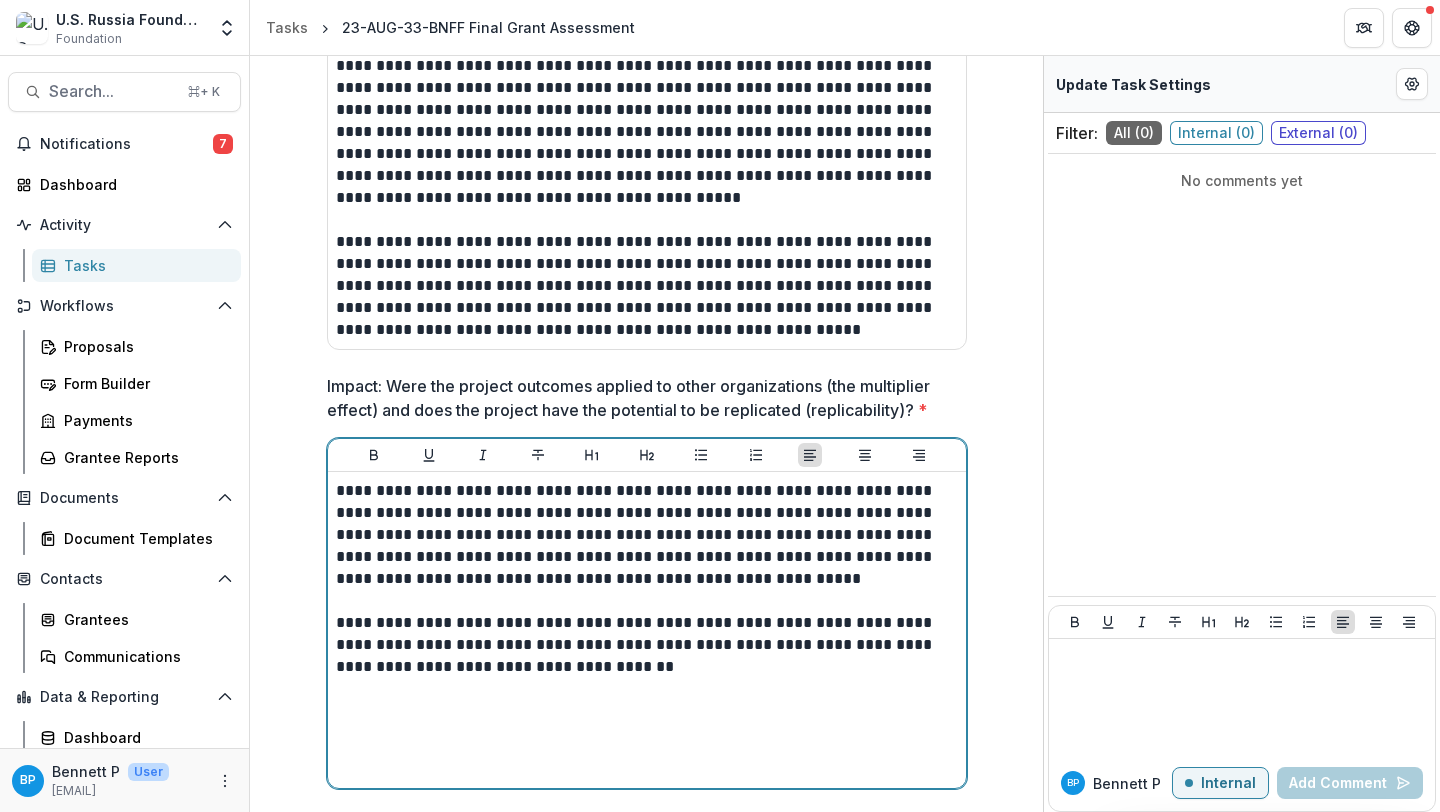 click on "**********" at bounding box center [647, 645] 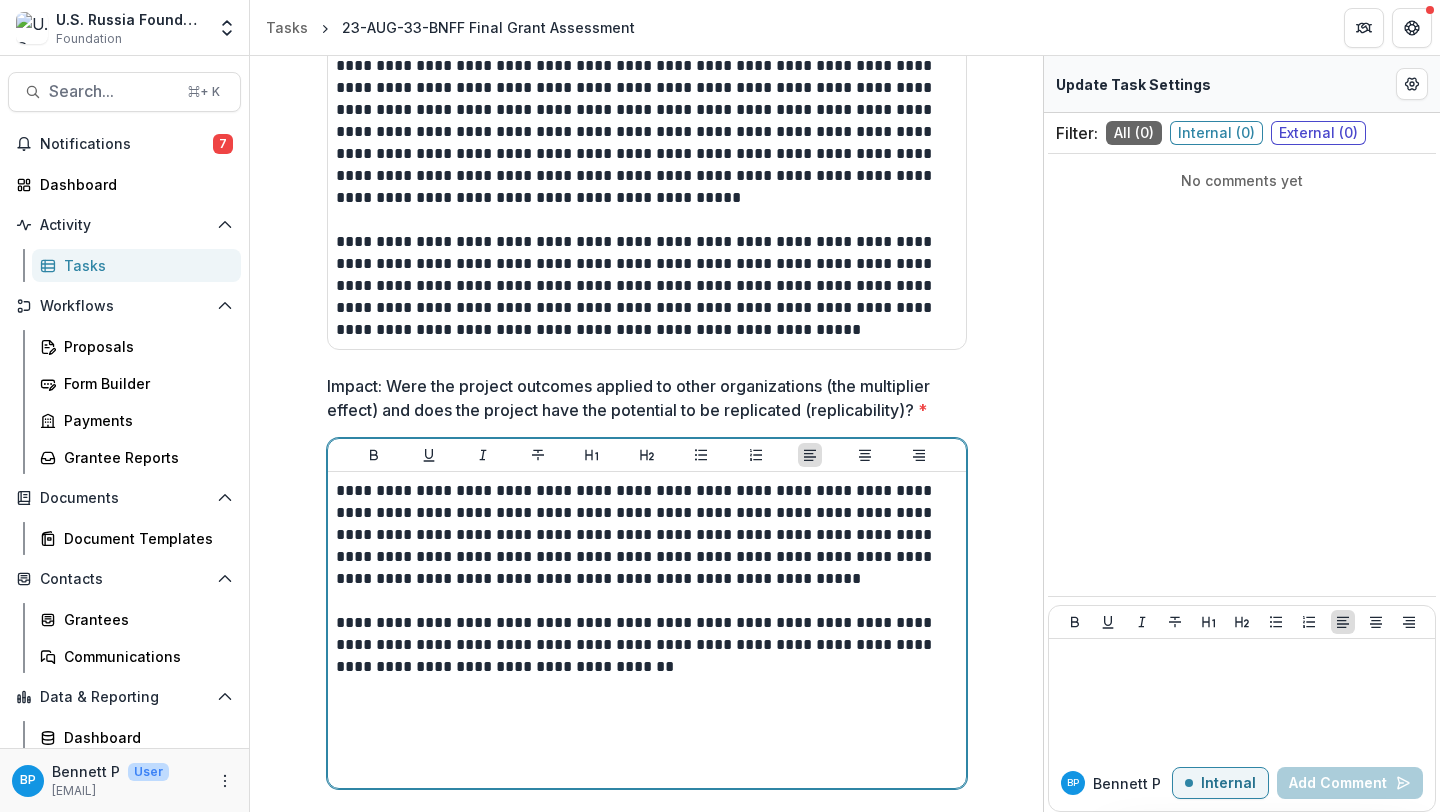 click on "**********" at bounding box center [647, 535] 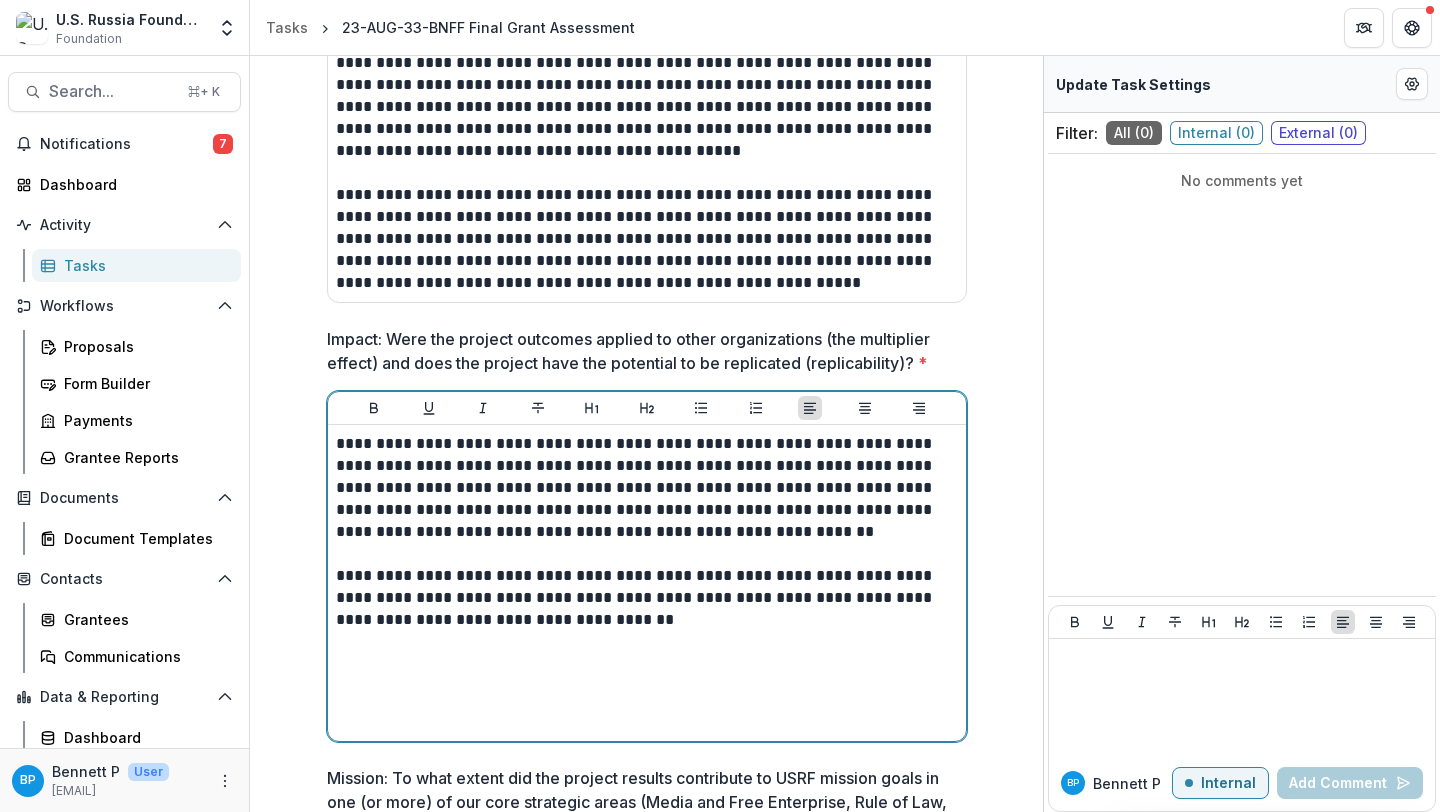 scroll, scrollTop: 1666, scrollLeft: 0, axis: vertical 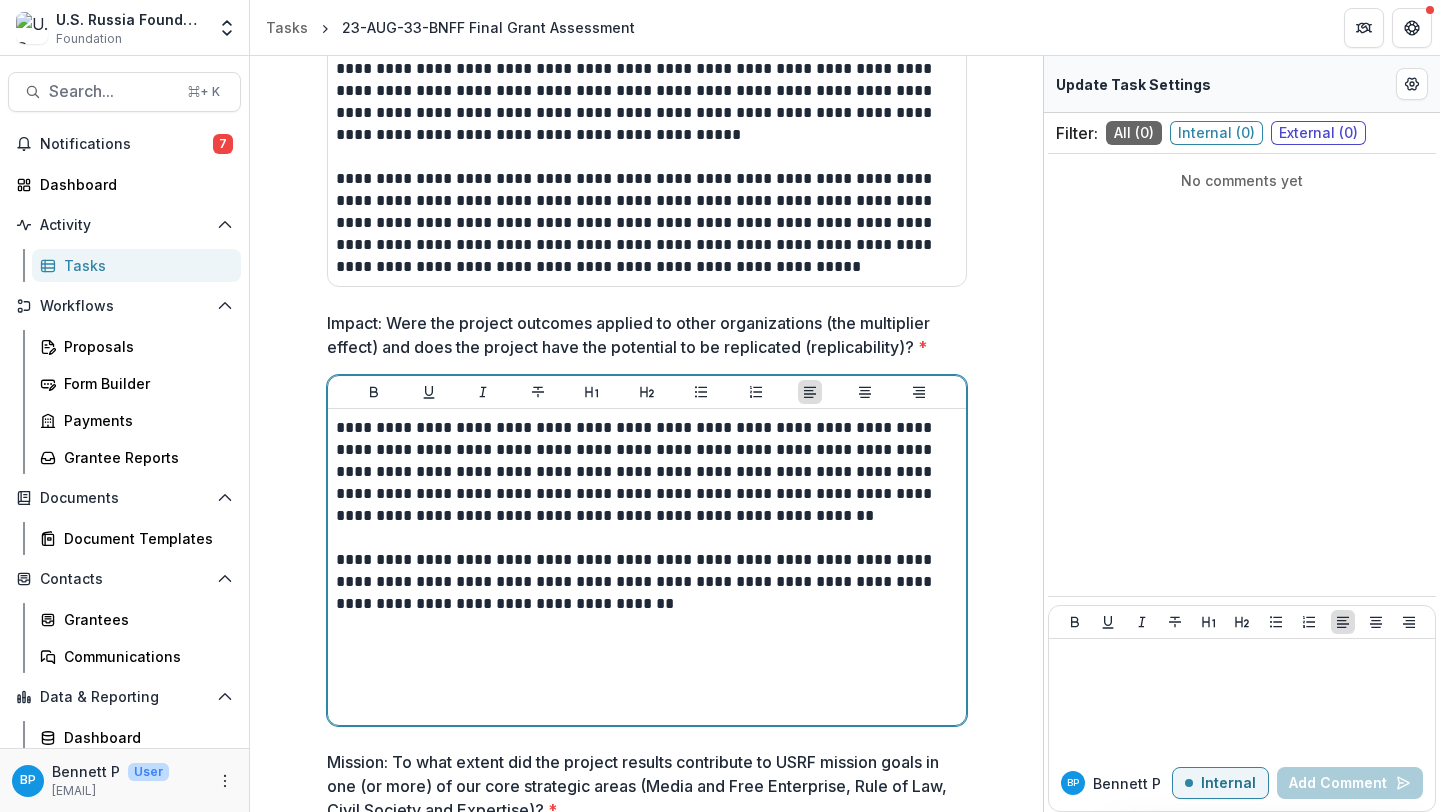 click on "**********" at bounding box center [647, 567] 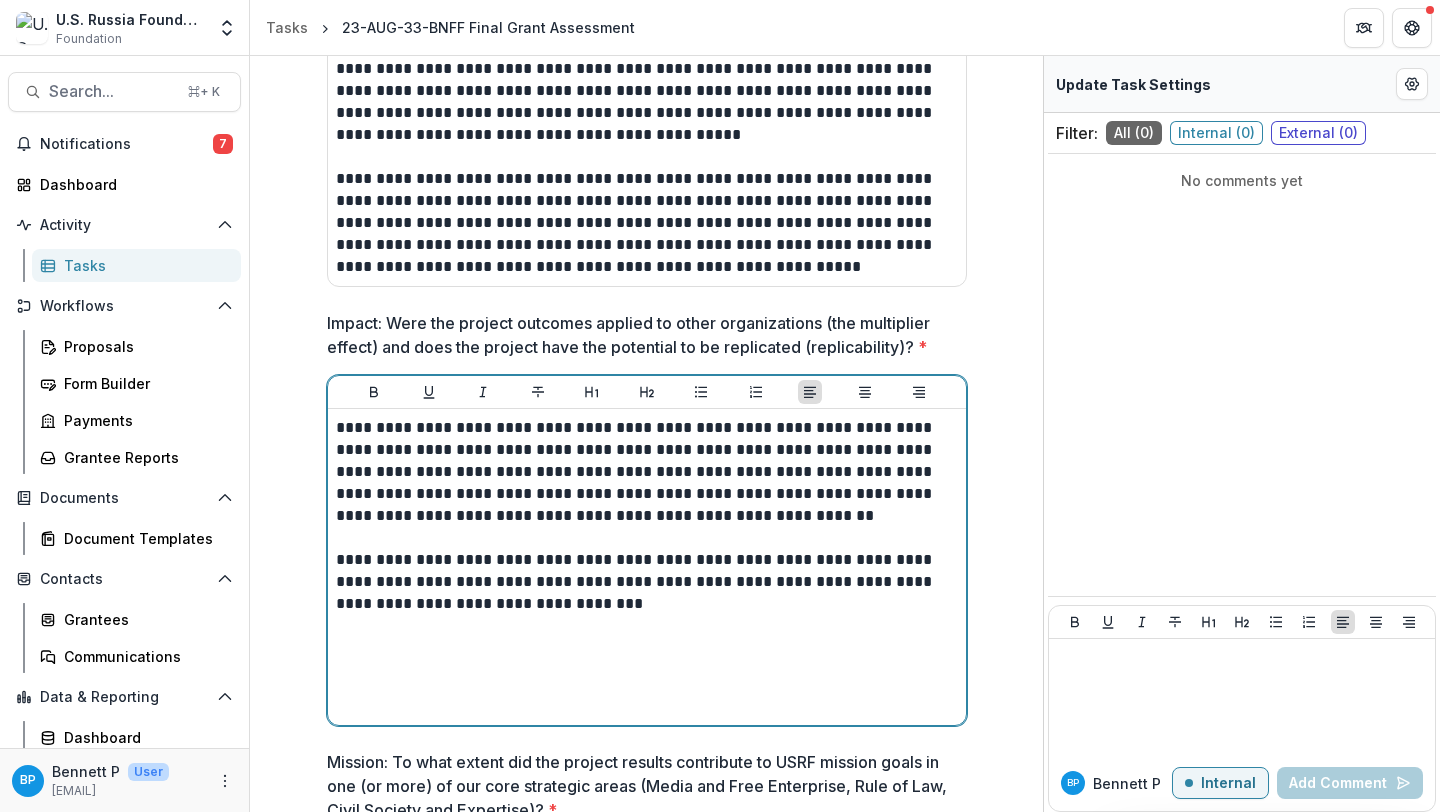 click on "**********" at bounding box center [647, 567] 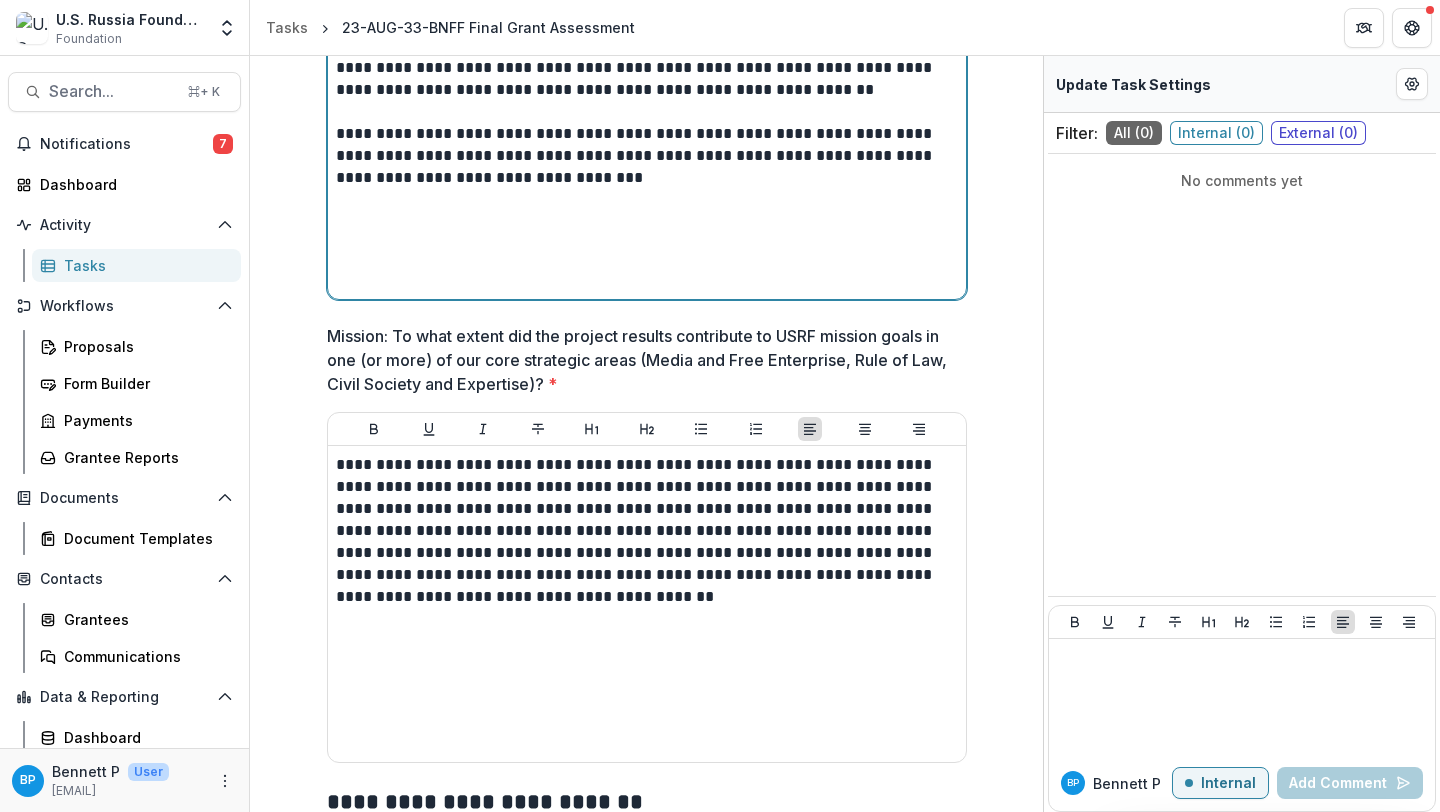 scroll, scrollTop: 2093, scrollLeft: 0, axis: vertical 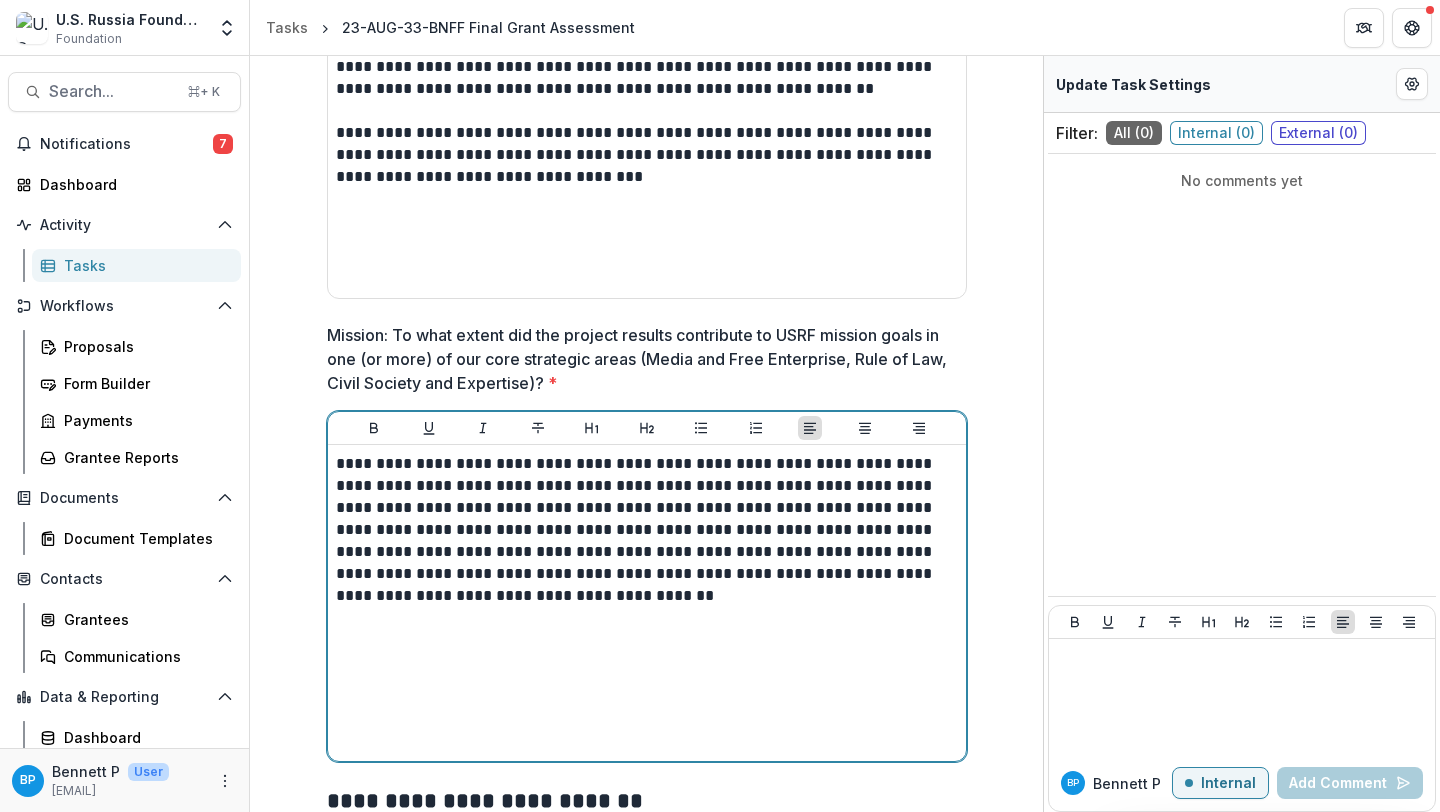 click on "**********" at bounding box center [647, 530] 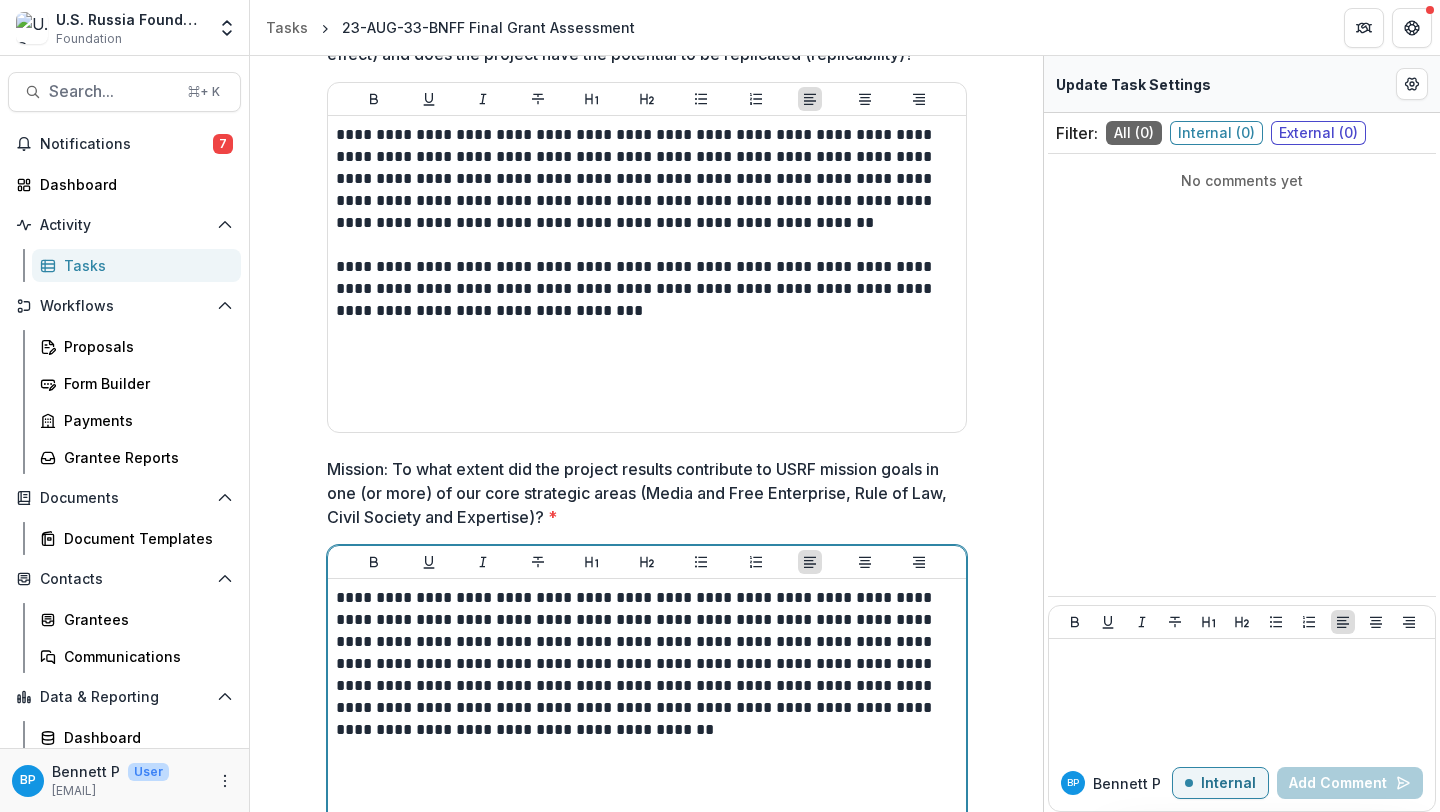 scroll, scrollTop: 1960, scrollLeft: 0, axis: vertical 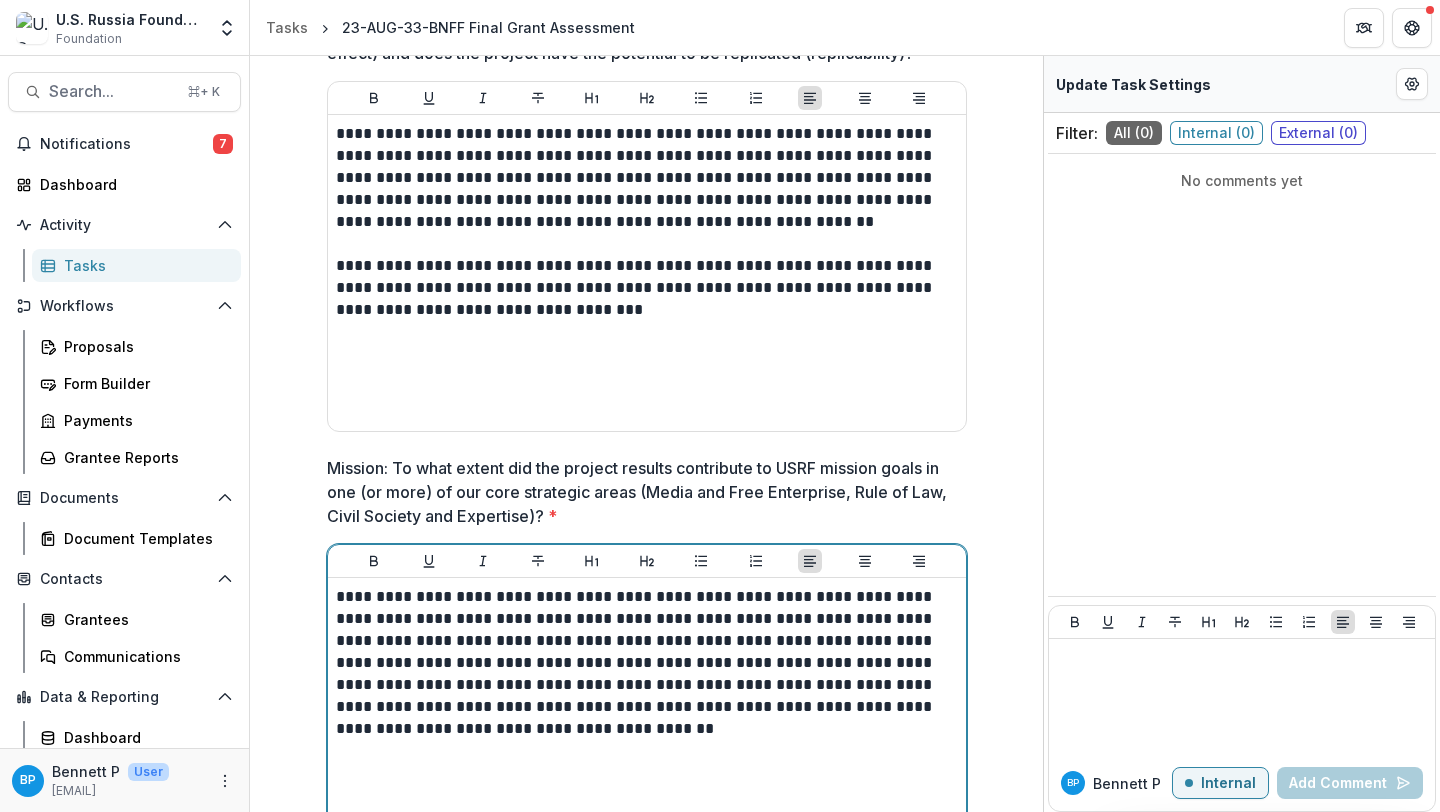 click on "**********" at bounding box center (647, 663) 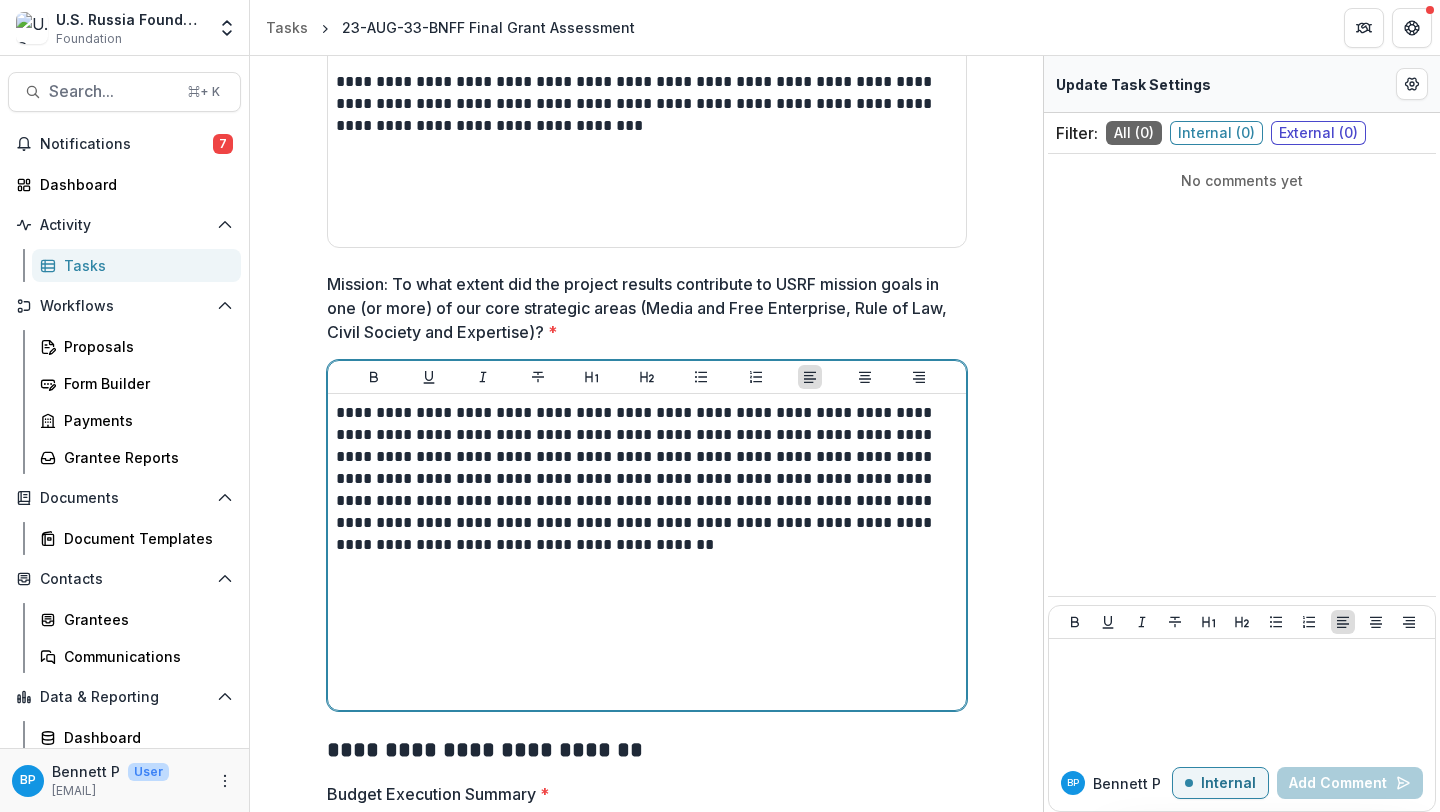 scroll, scrollTop: 2211, scrollLeft: 0, axis: vertical 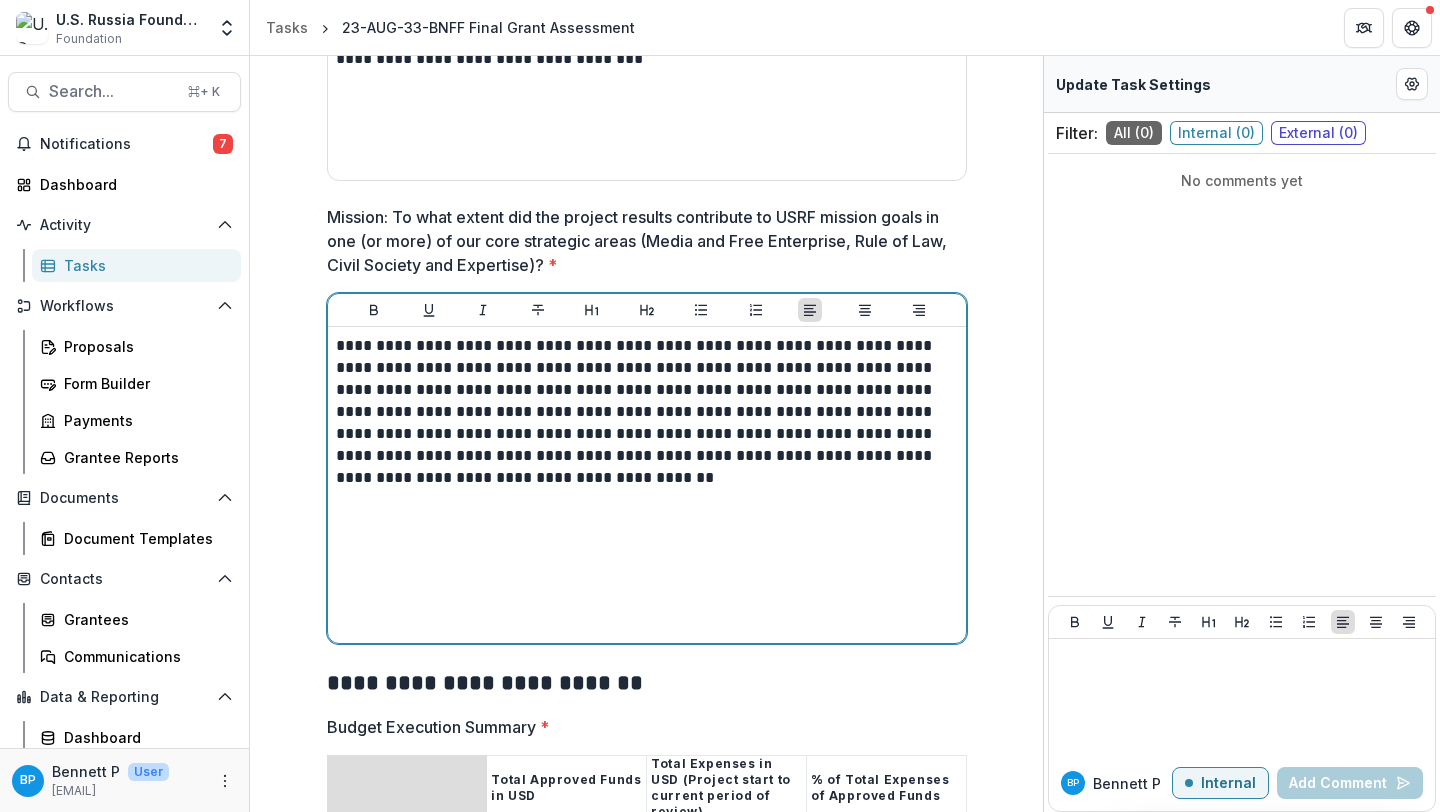 click on "**********" at bounding box center (647, 412) 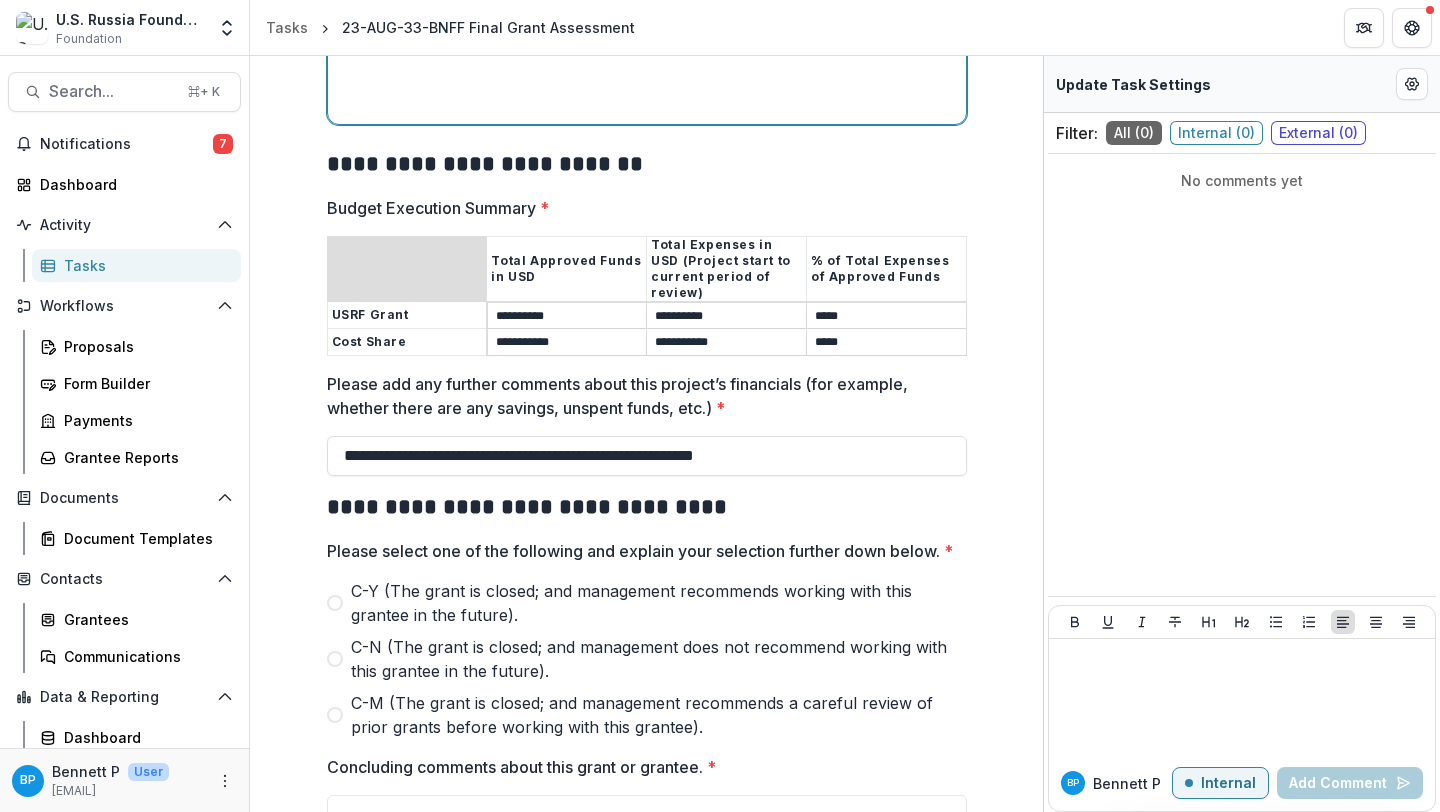 scroll, scrollTop: 2764, scrollLeft: 0, axis: vertical 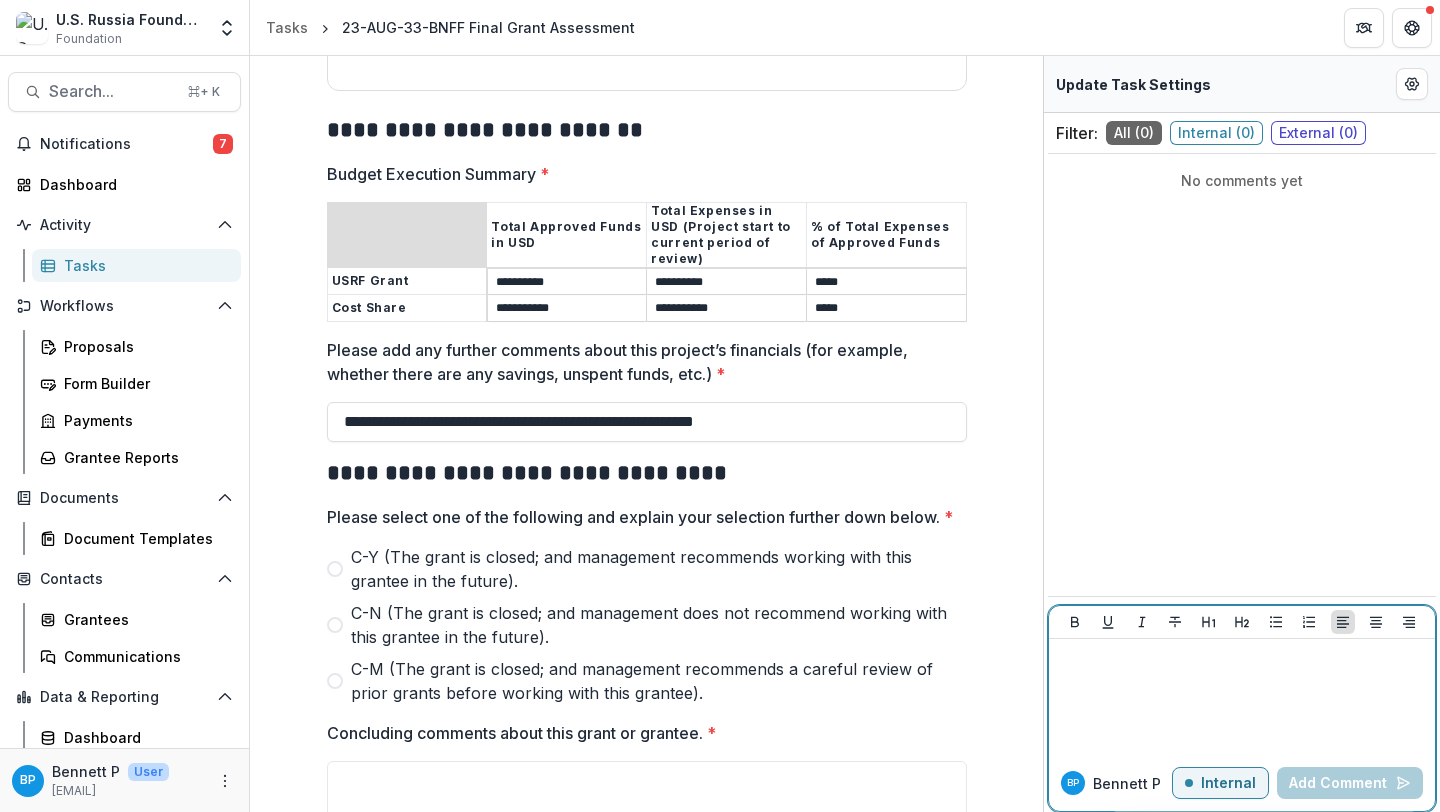 click at bounding box center [1242, 658] 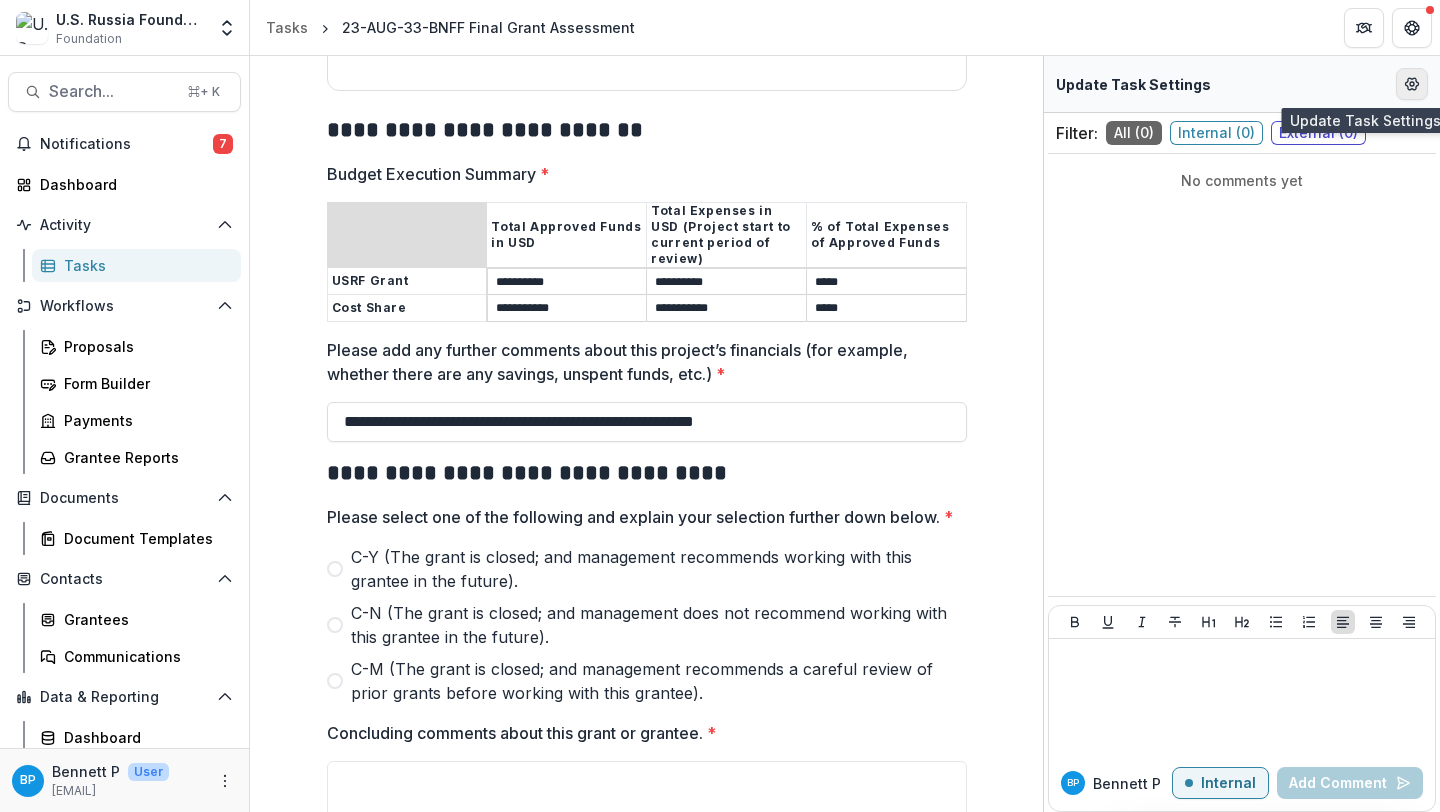click at bounding box center [1412, 84] 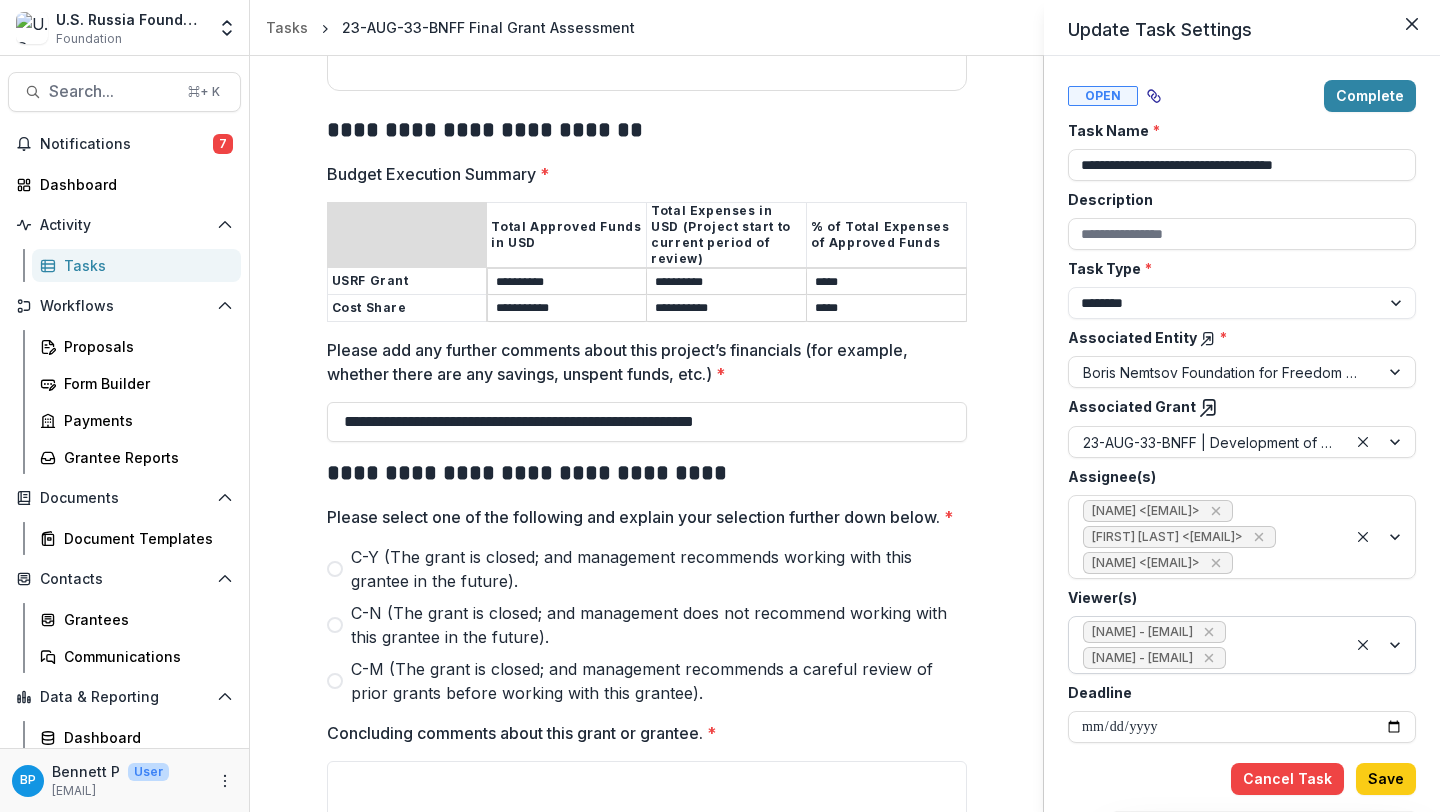 scroll, scrollTop: 32, scrollLeft: 0, axis: vertical 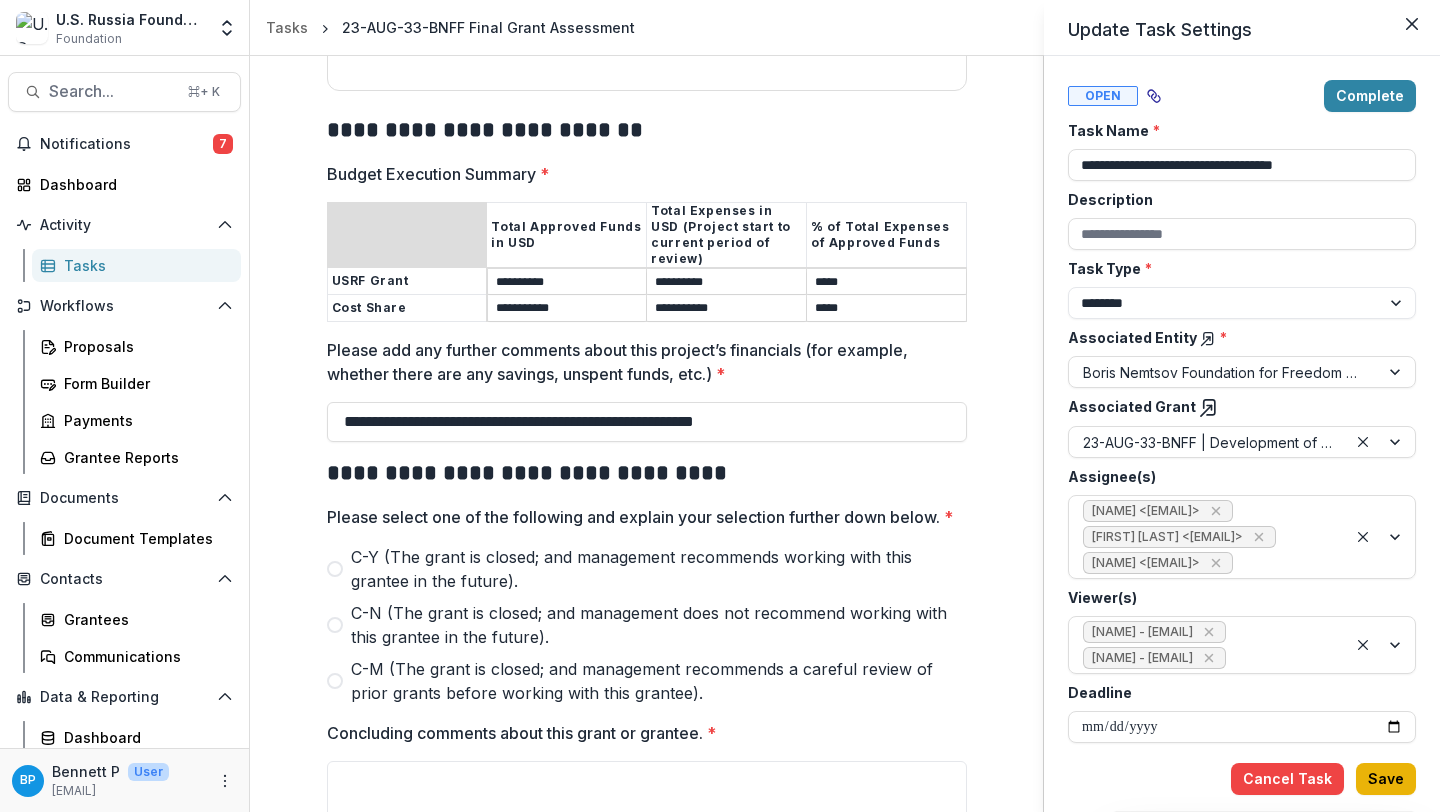 click on "Save" at bounding box center (1386, 779) 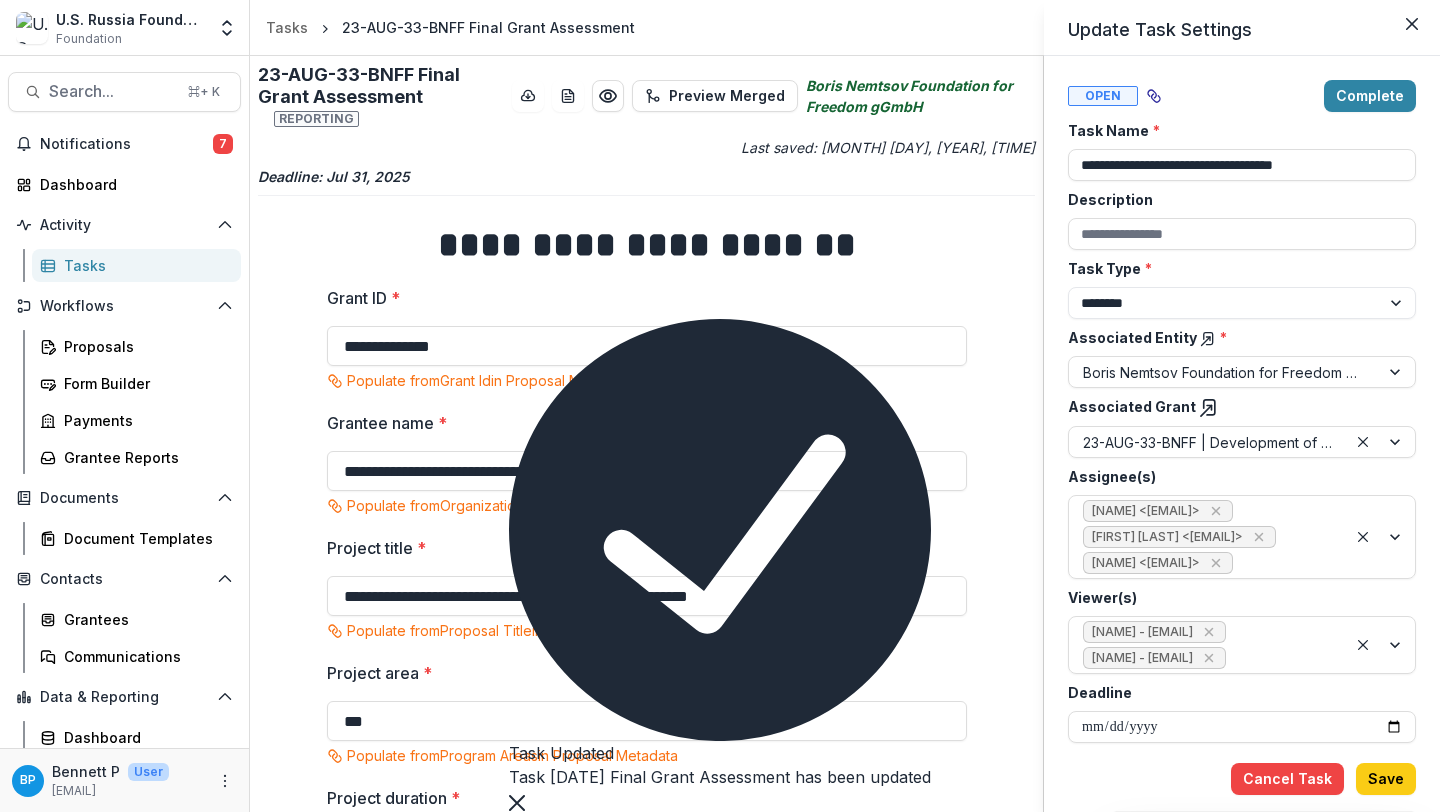 click on "Update Task Settings" at bounding box center (1242, 28) 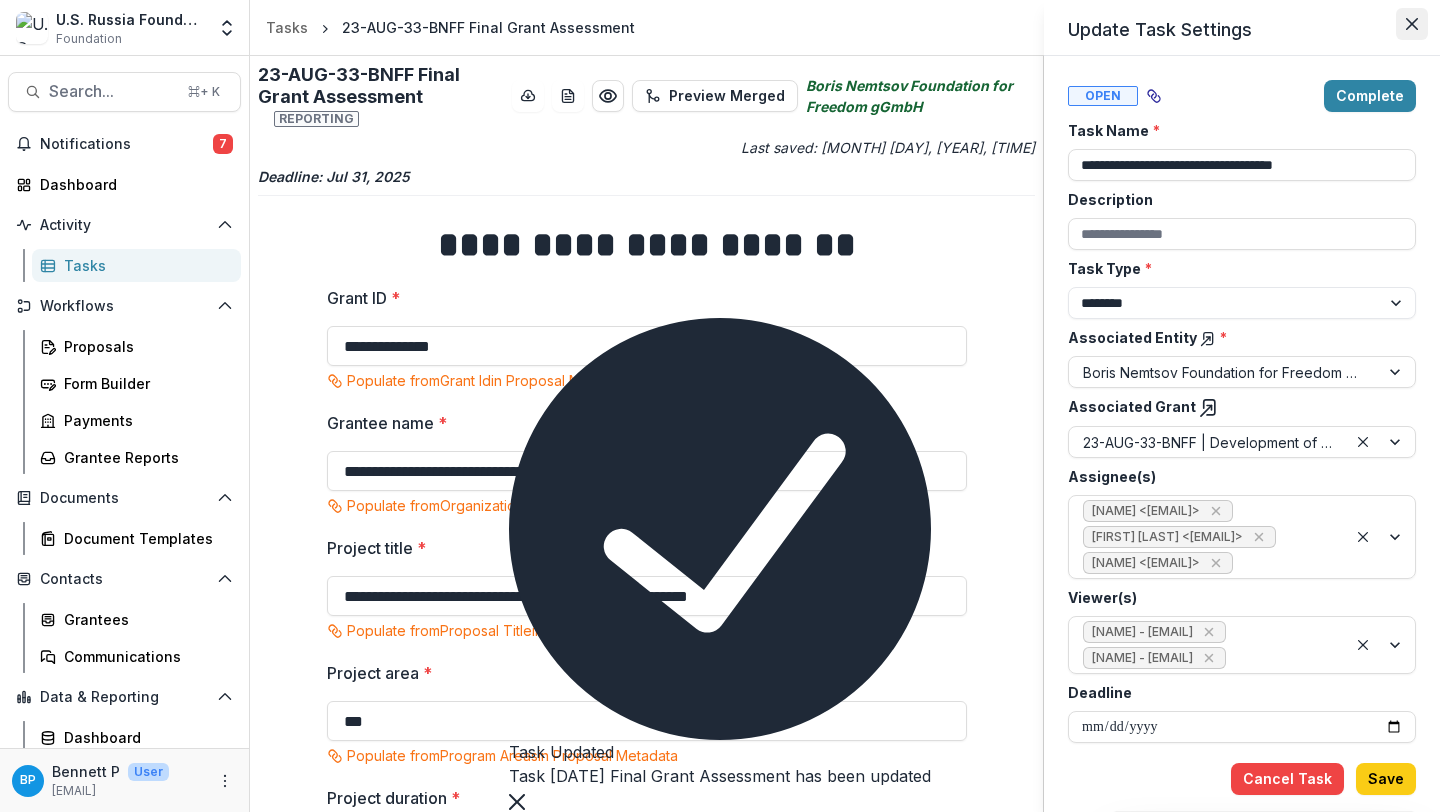 click at bounding box center [1412, 24] 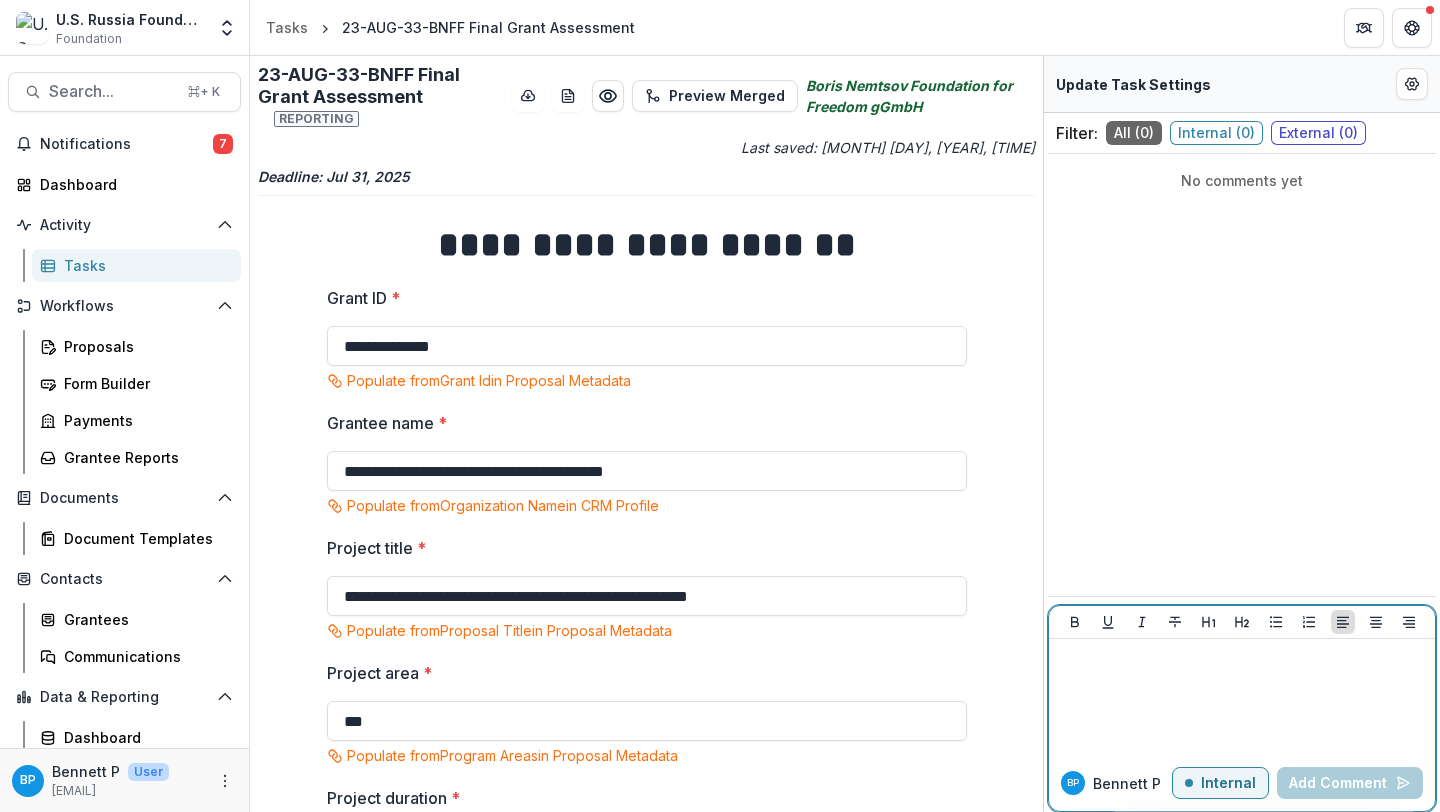 click at bounding box center [1242, 697] 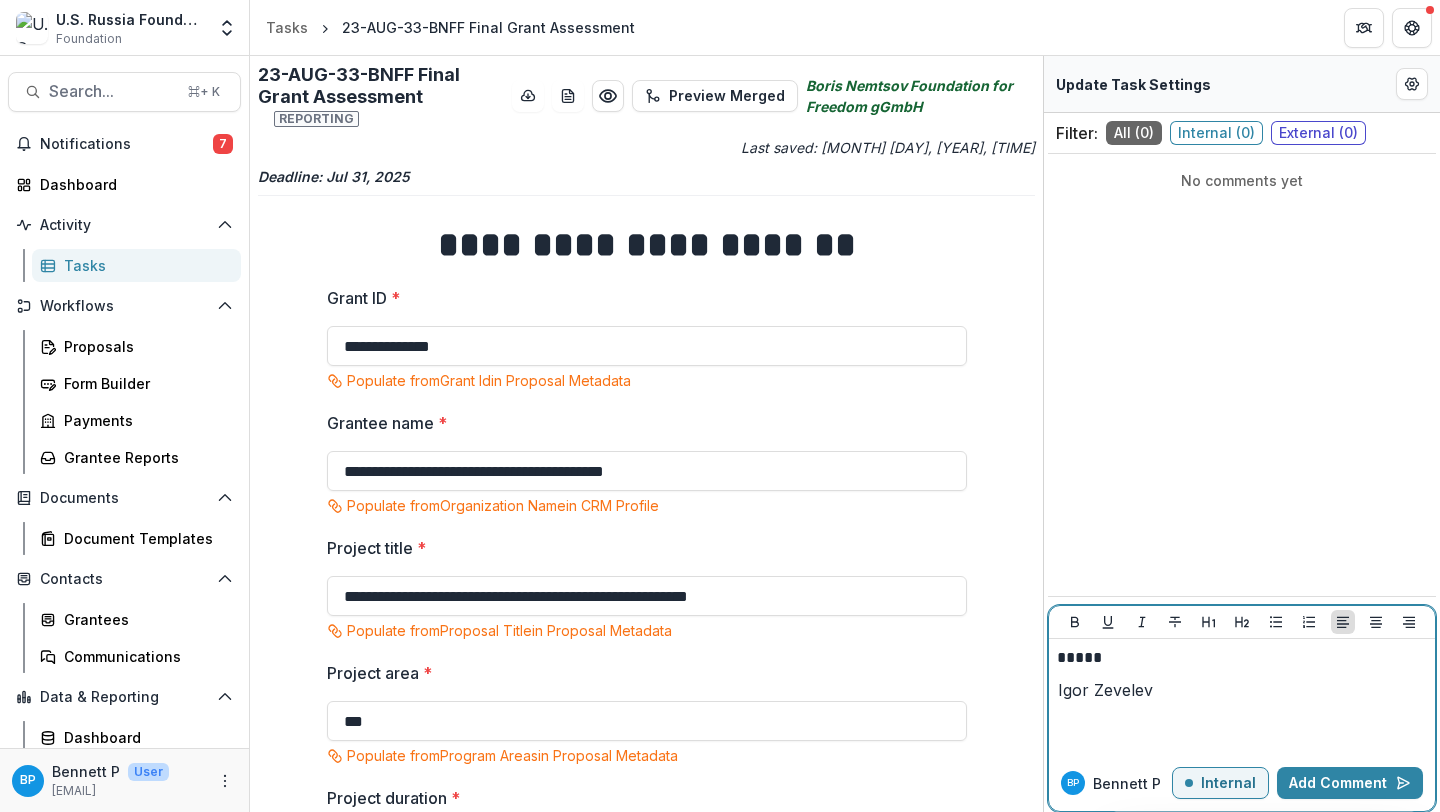 click on "*****" at bounding box center [1242, 697] 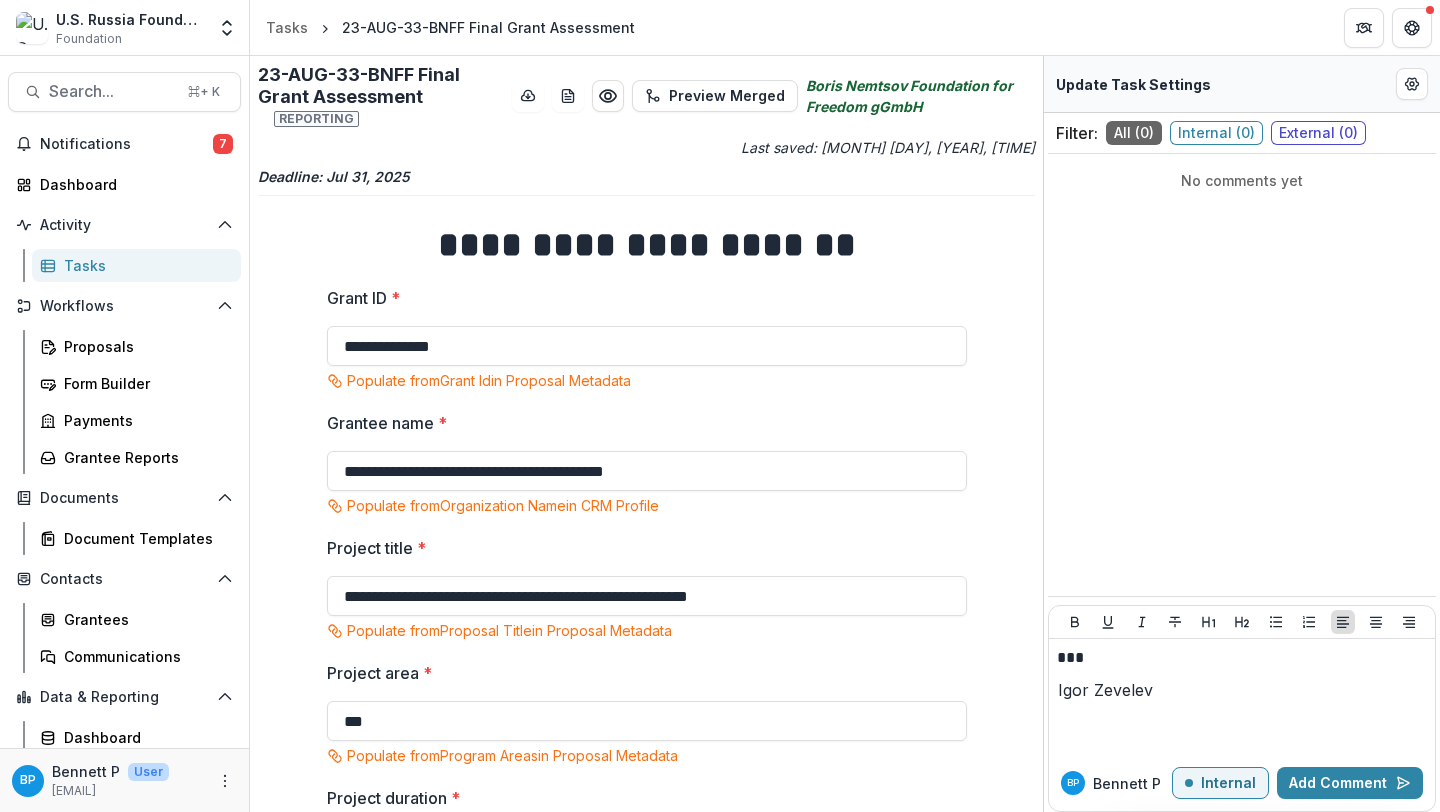 click on "Igor Zevelev" at bounding box center [1105, 690] 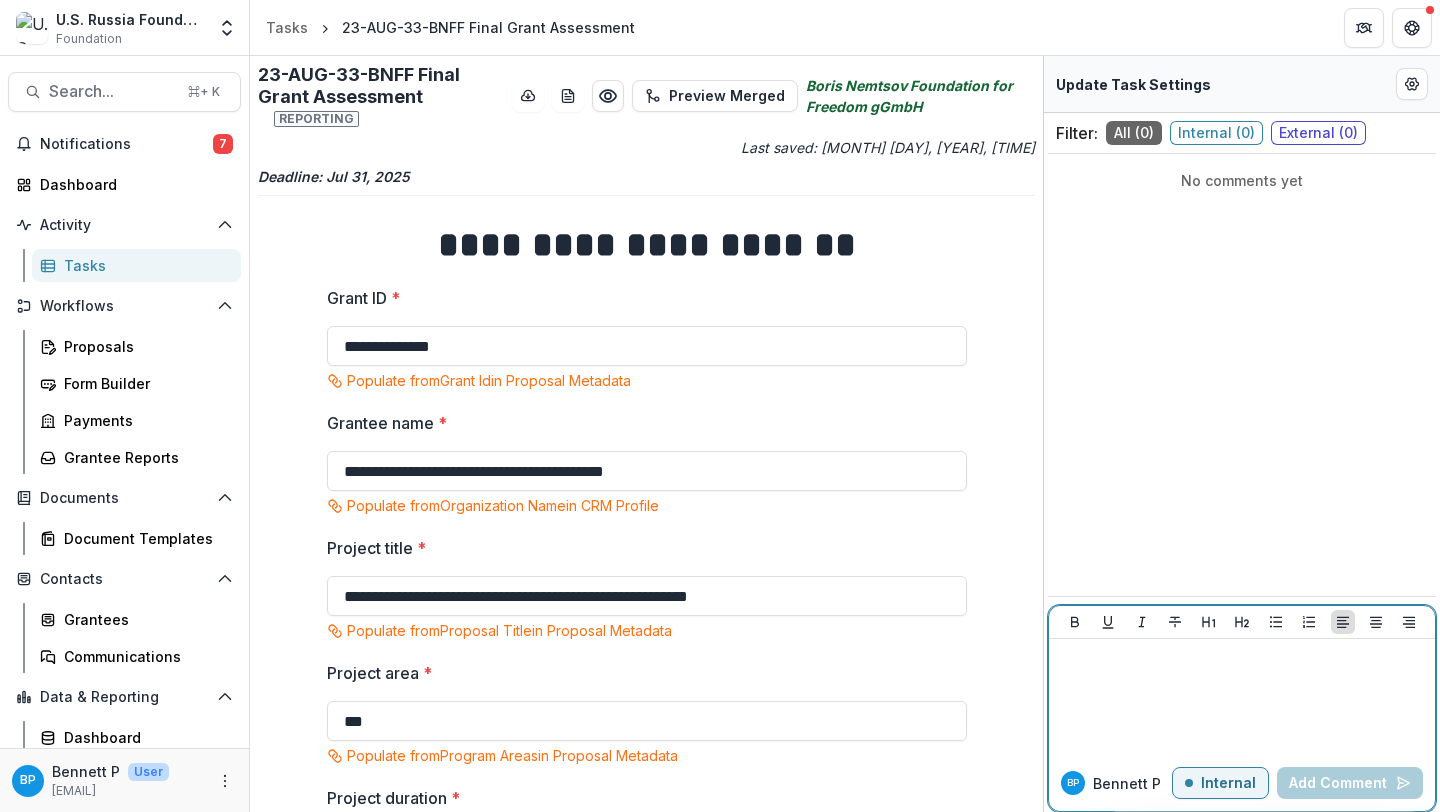 click at bounding box center (1242, 697) 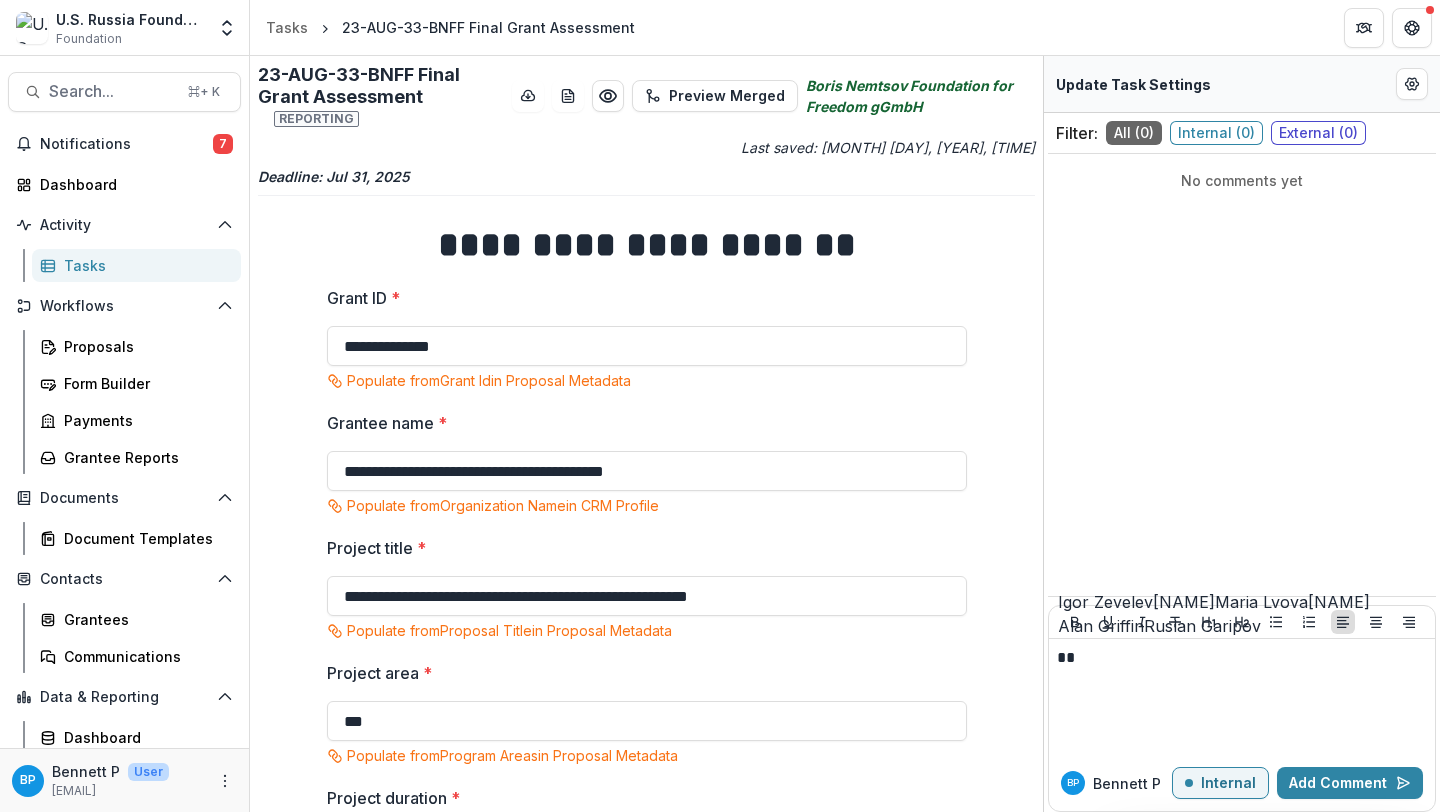 click on "Igor Zevelev" at bounding box center [1105, 602] 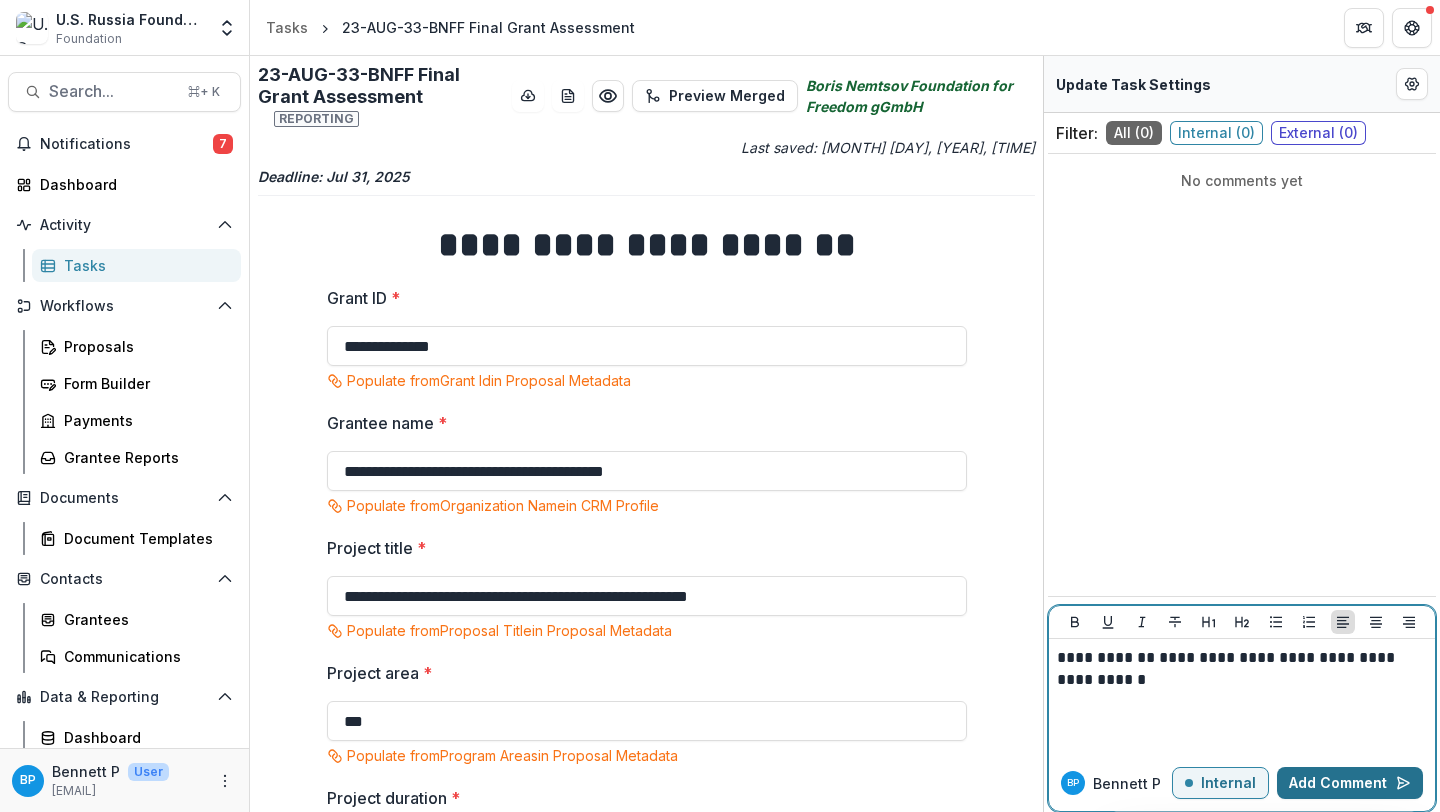 click on "Add Comment" at bounding box center (1350, 783) 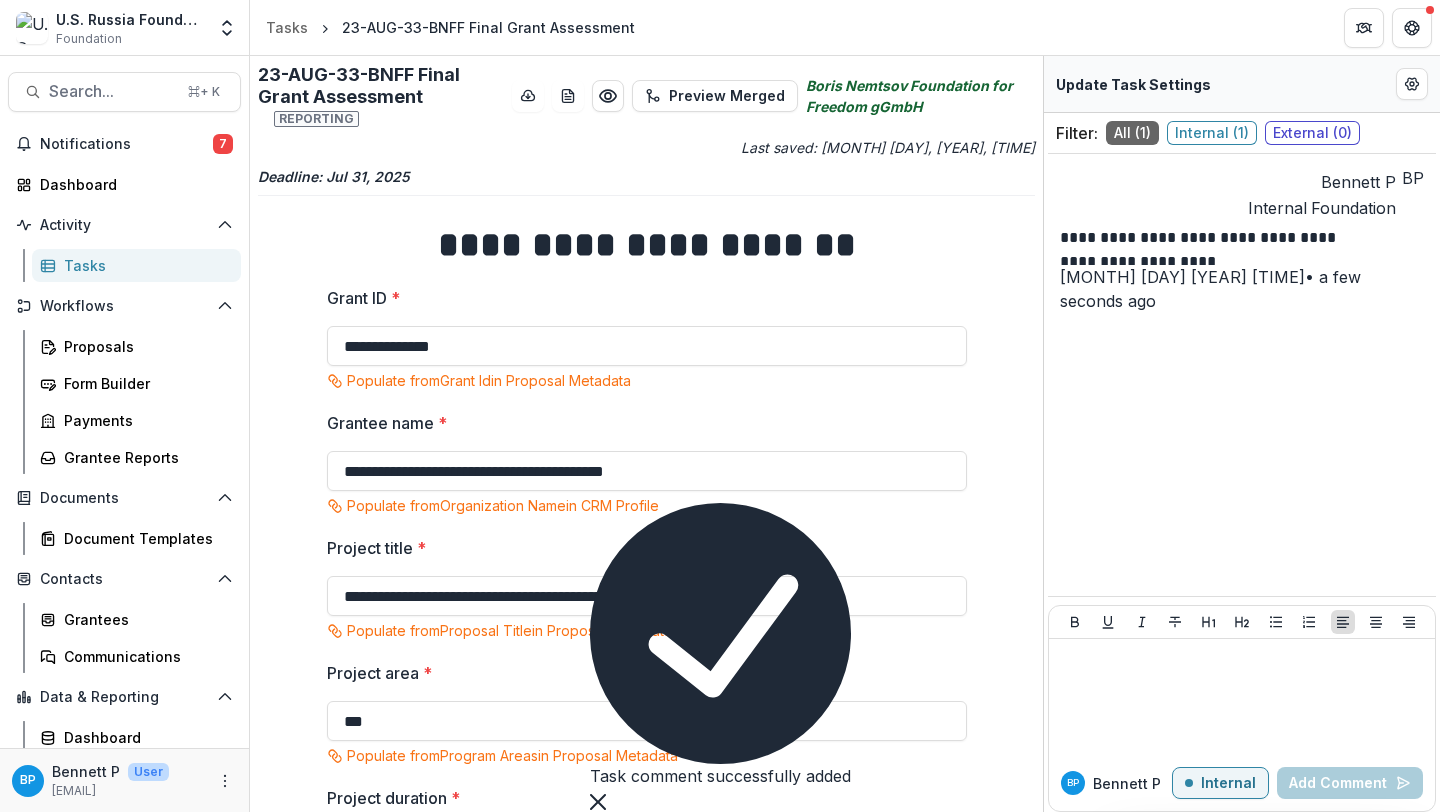 click on "Tasks" at bounding box center [144, 265] 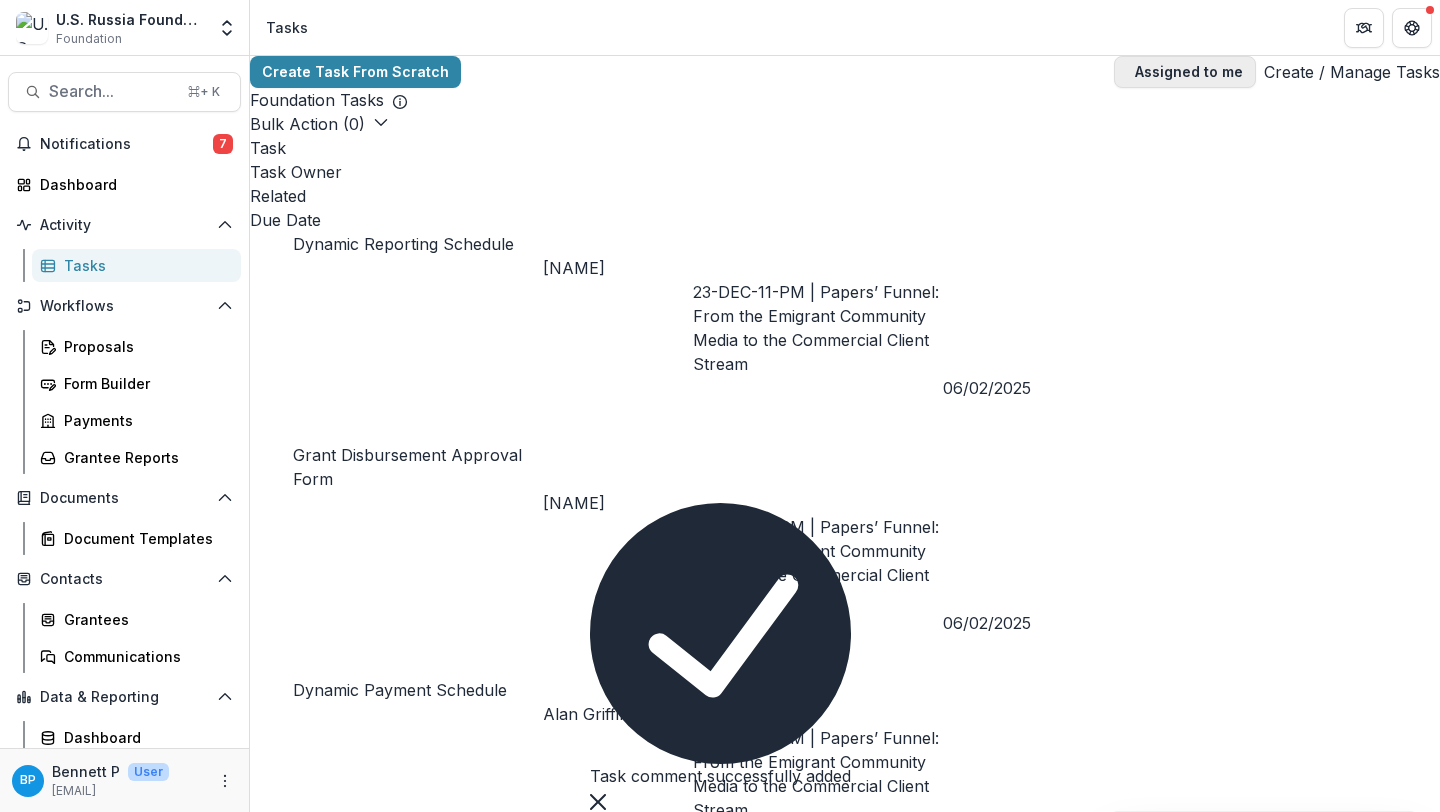 click on "Assigned to me" at bounding box center [1185, 72] 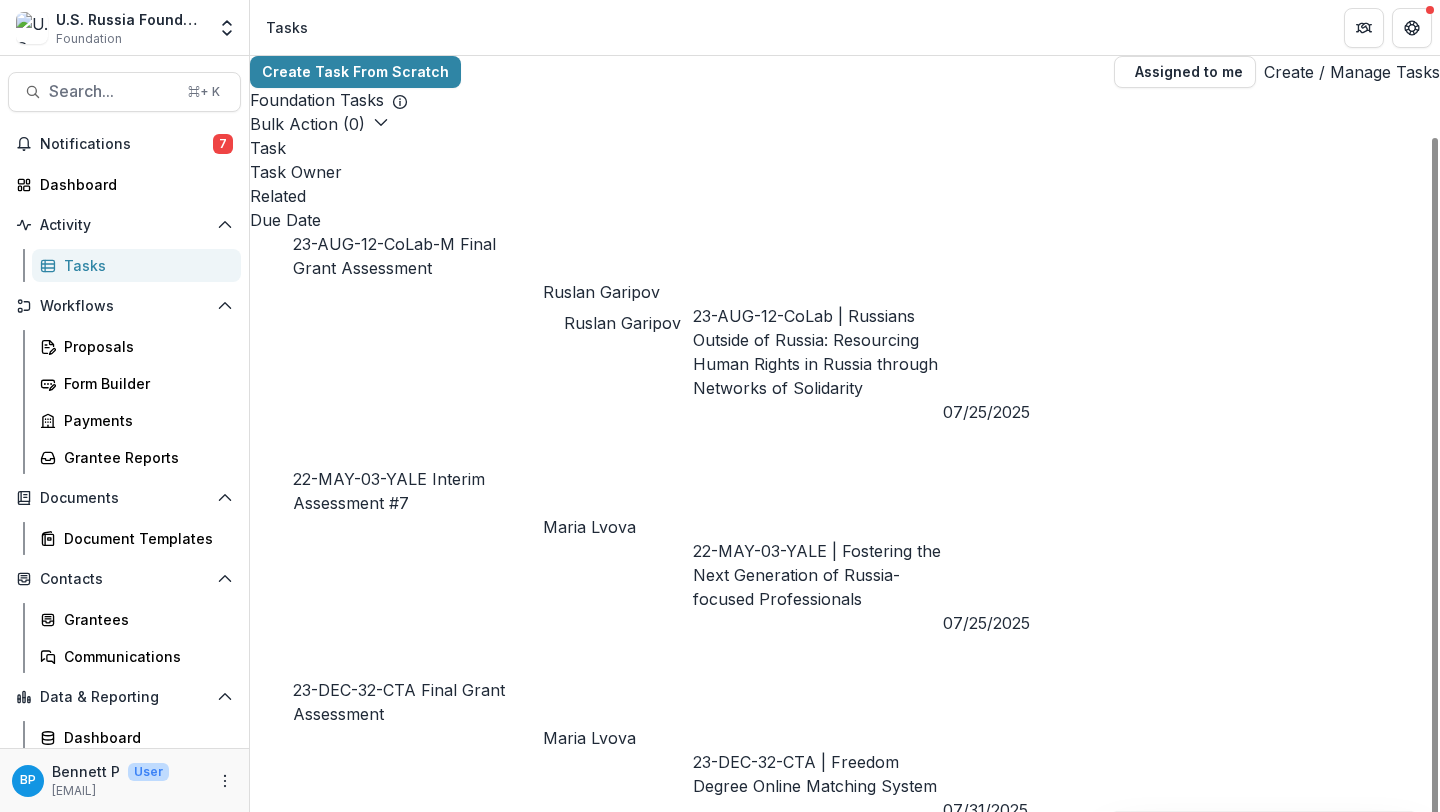 scroll, scrollTop: 156, scrollLeft: 0, axis: vertical 